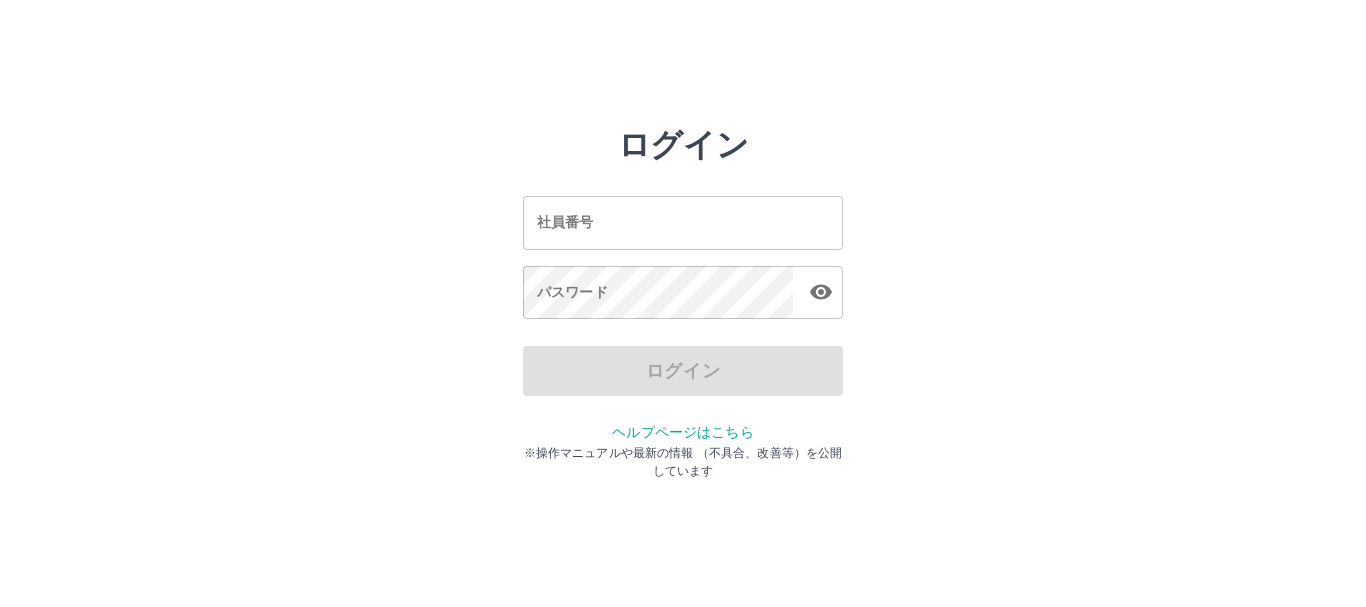 scroll, scrollTop: 0, scrollLeft: 0, axis: both 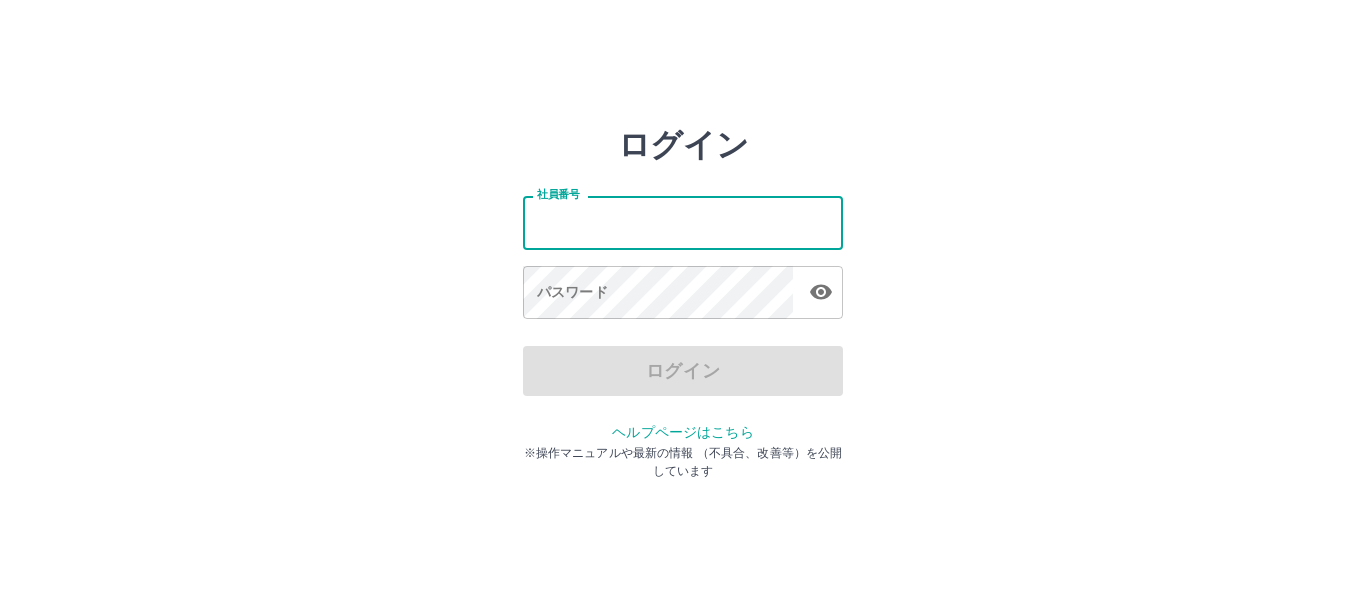 click on "社員番号" at bounding box center (683, 222) 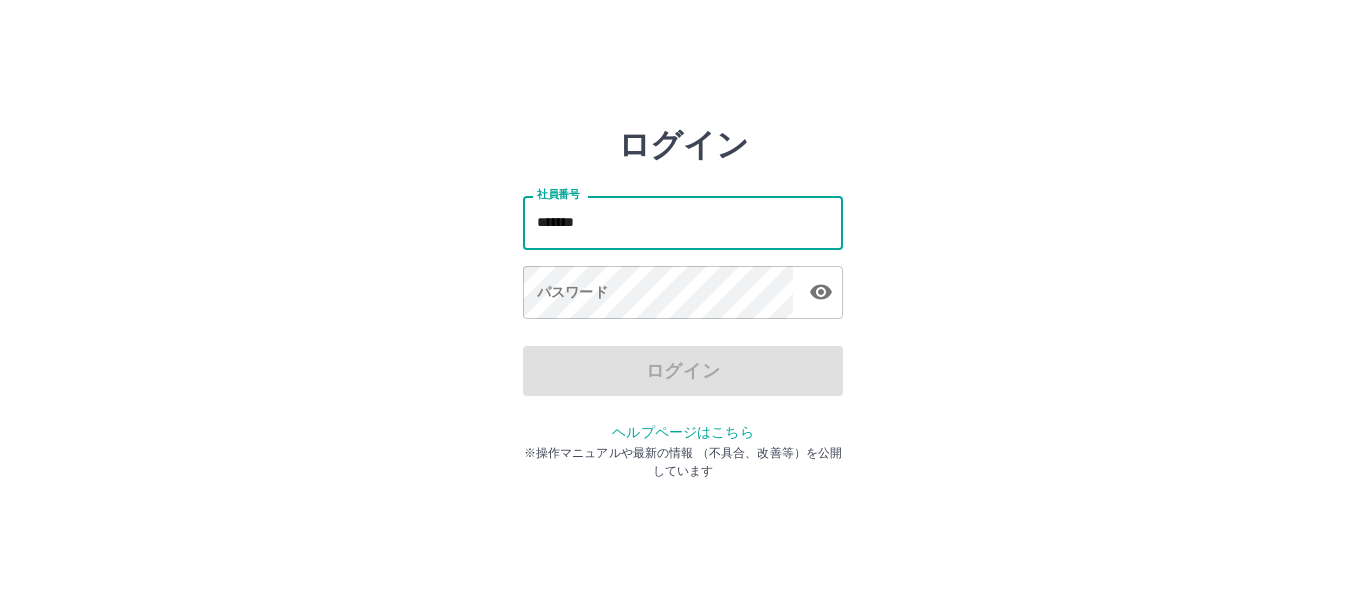 type on "*******" 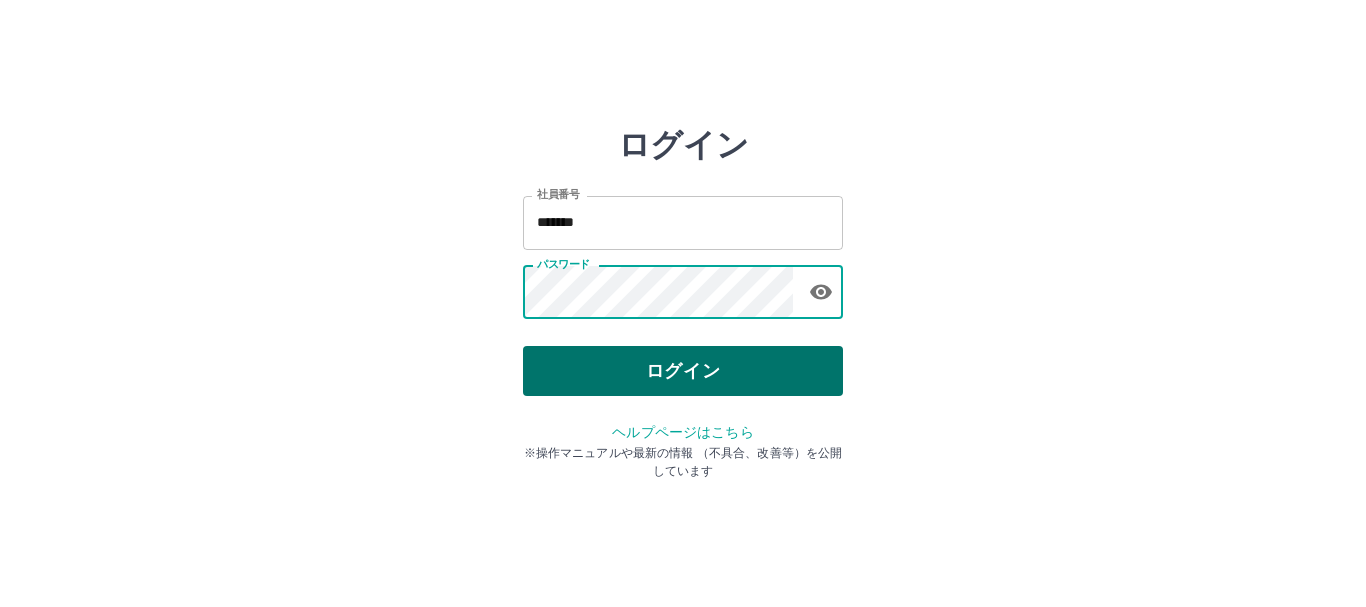 click on "ログイン" at bounding box center [683, 371] 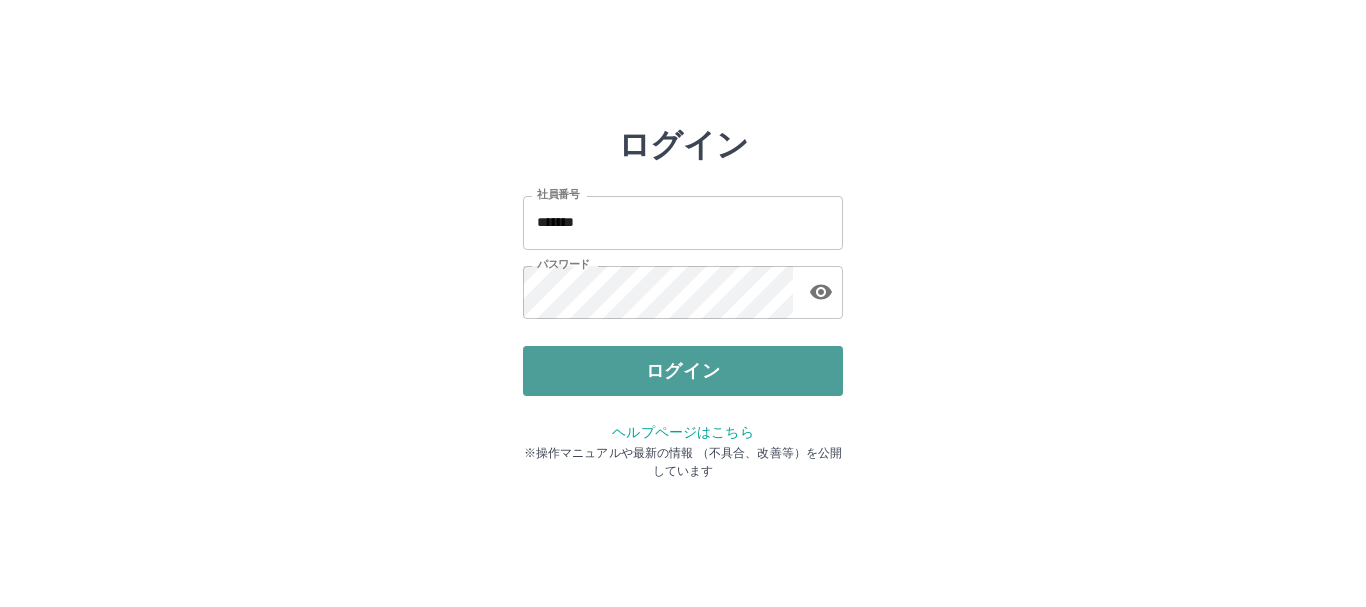 click on "ログイン" at bounding box center [683, 371] 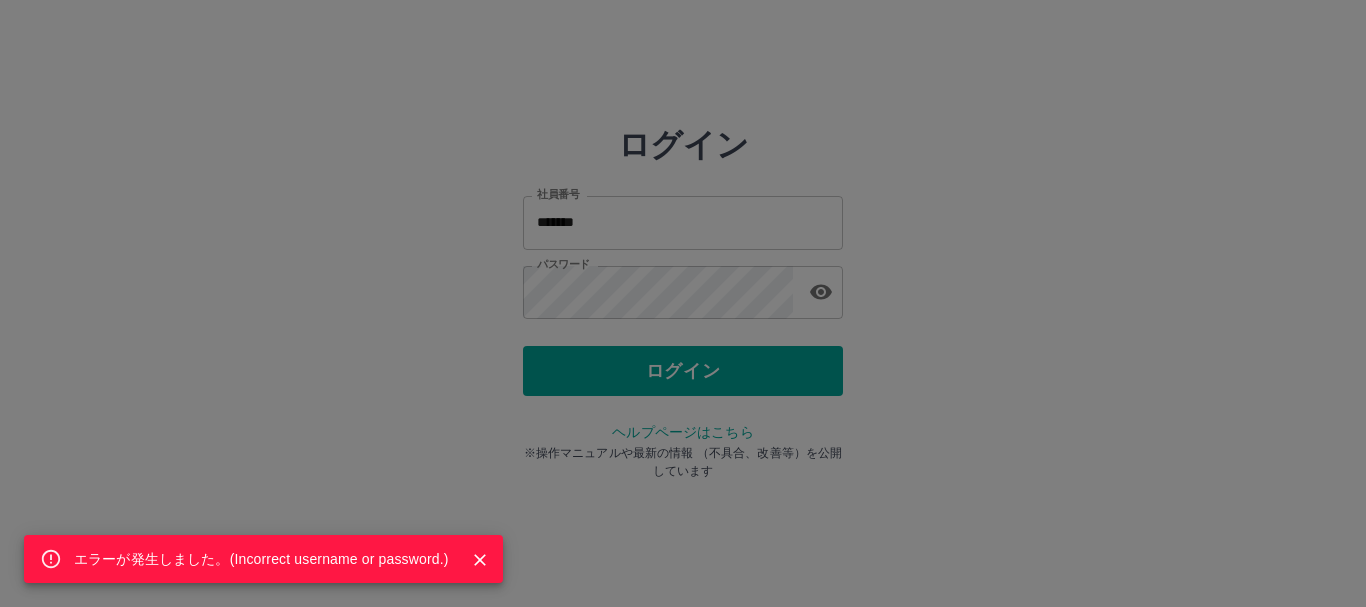 click on "エラーが発生しました。( Incorrect username or password. )" at bounding box center (683, 303) 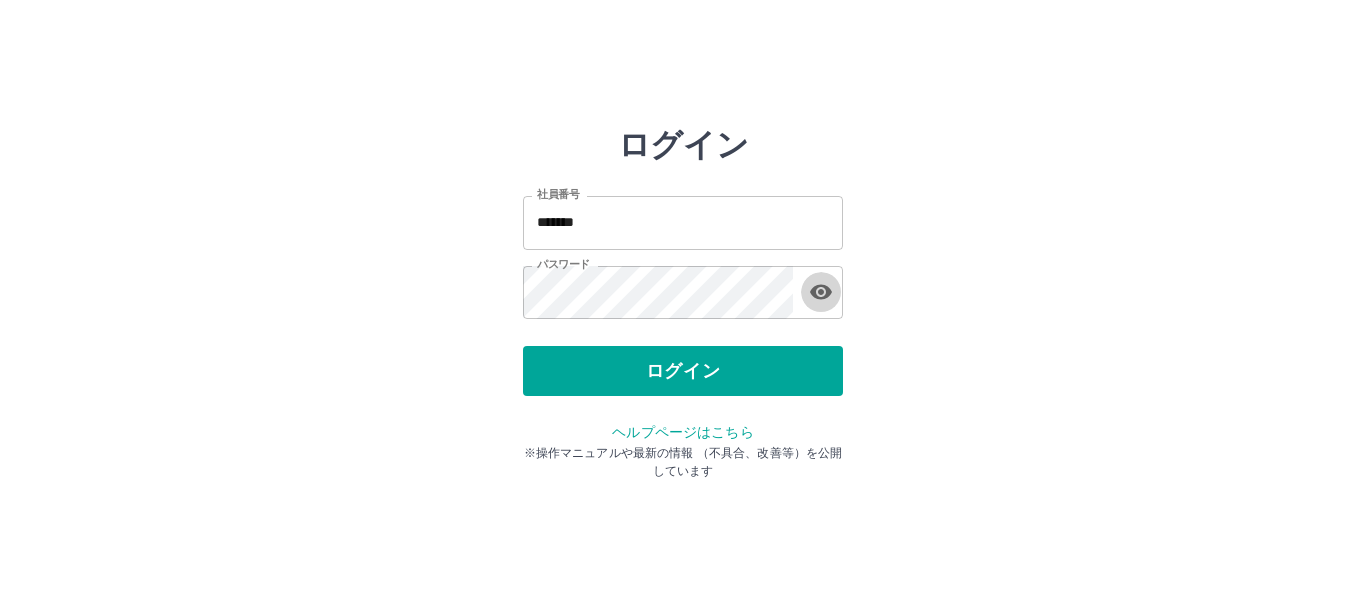 click 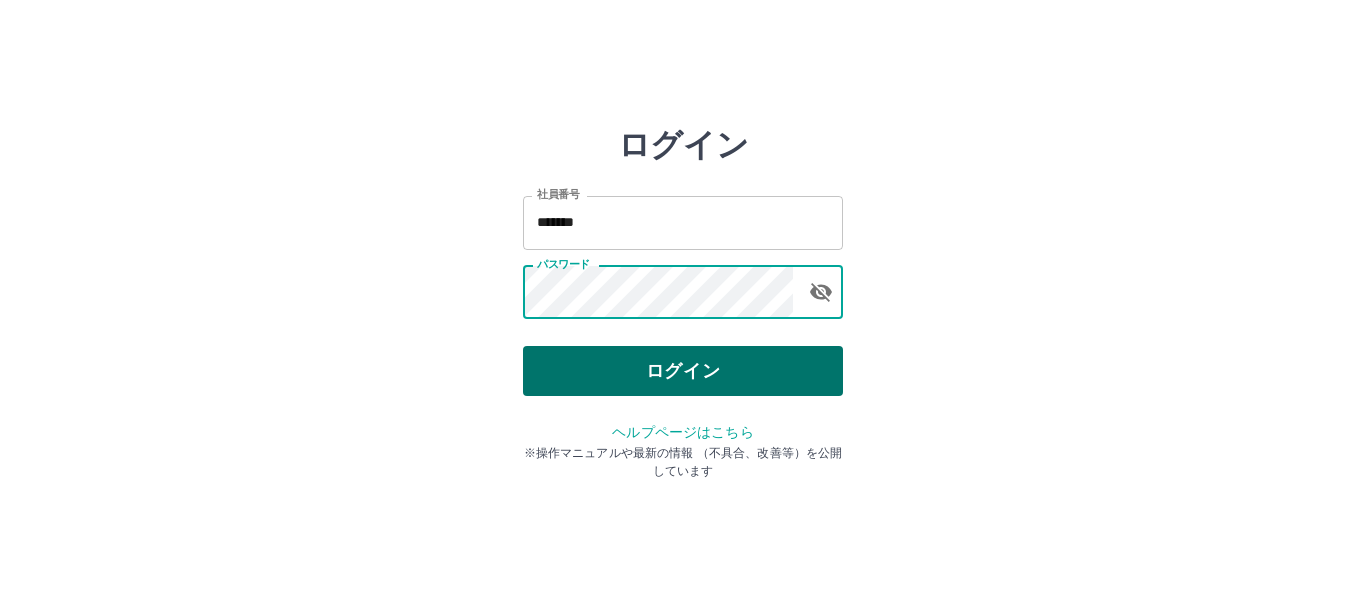click on "ログイン" at bounding box center (683, 371) 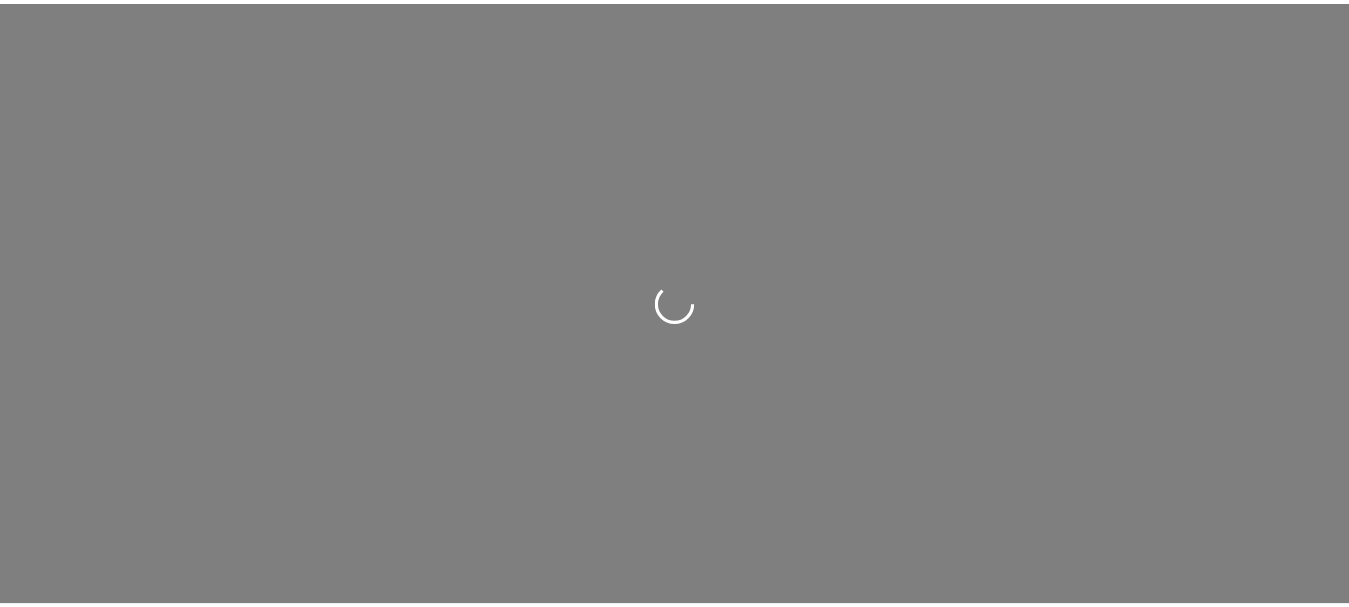scroll, scrollTop: 0, scrollLeft: 0, axis: both 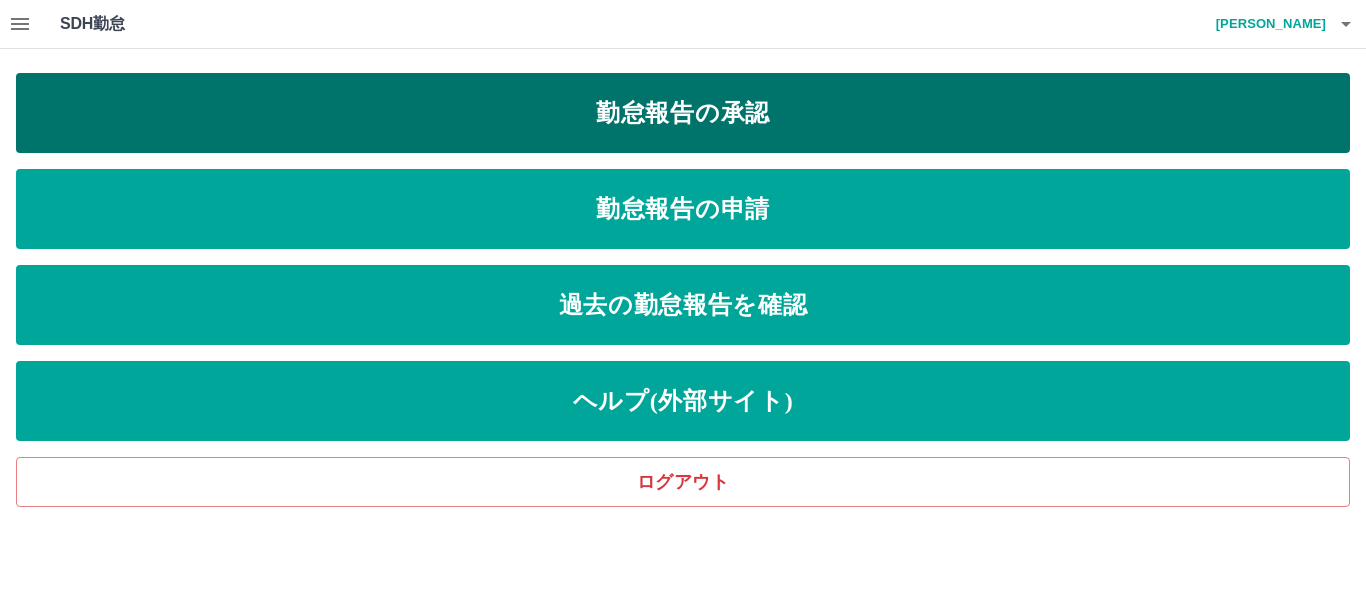 click on "勤怠報告の承認" at bounding box center [683, 113] 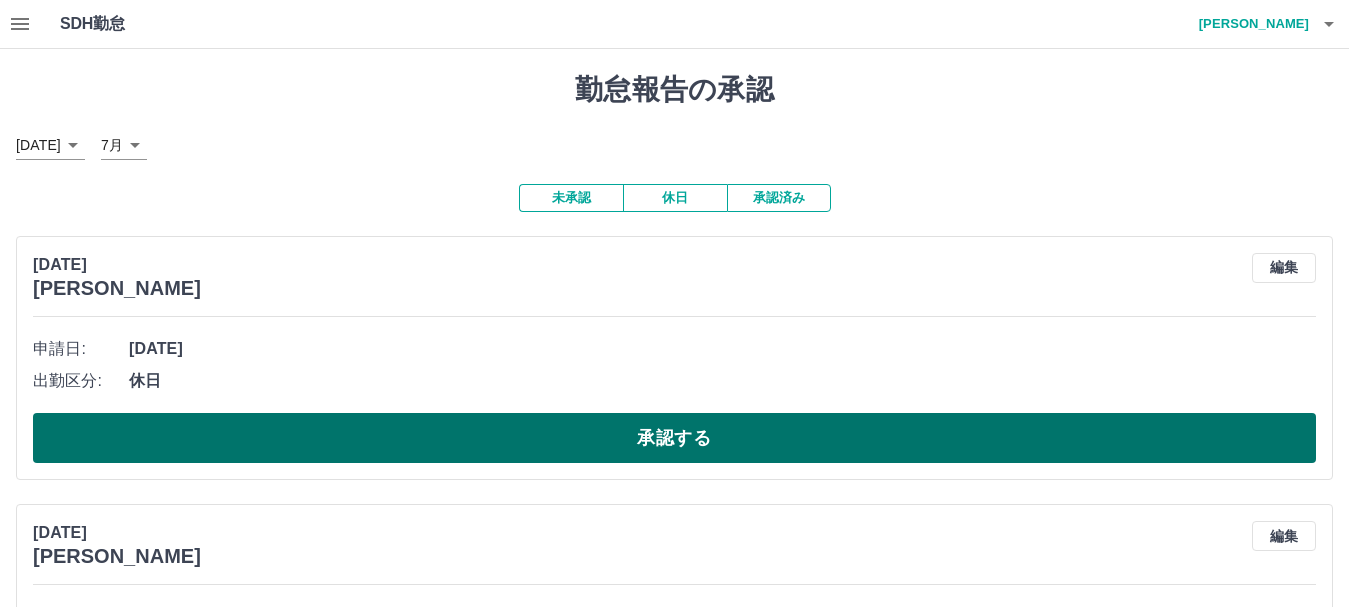 click on "承認する" at bounding box center (674, 438) 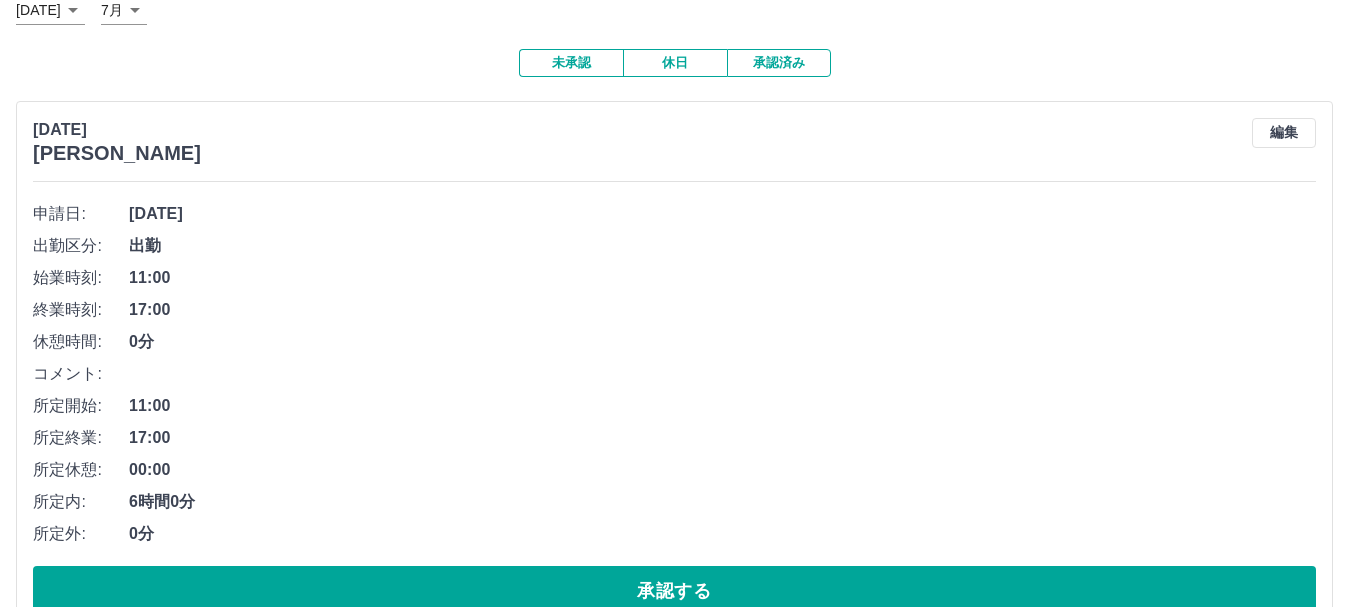 scroll, scrollTop: 200, scrollLeft: 0, axis: vertical 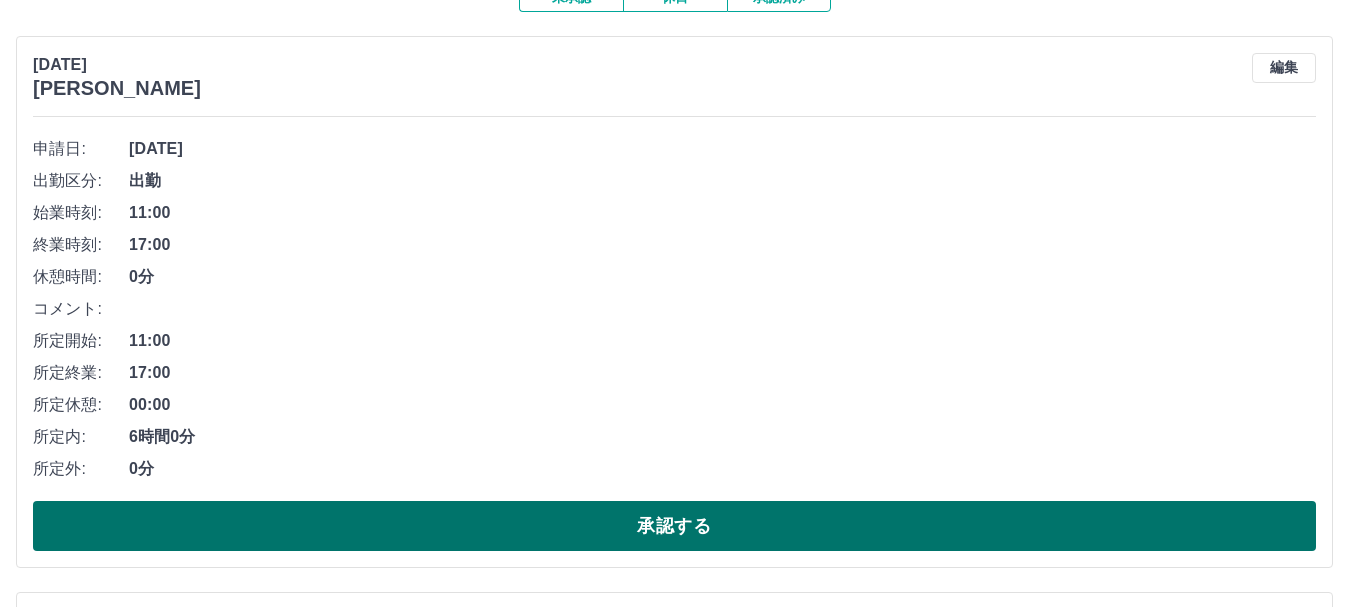 click on "承認する" at bounding box center [674, 526] 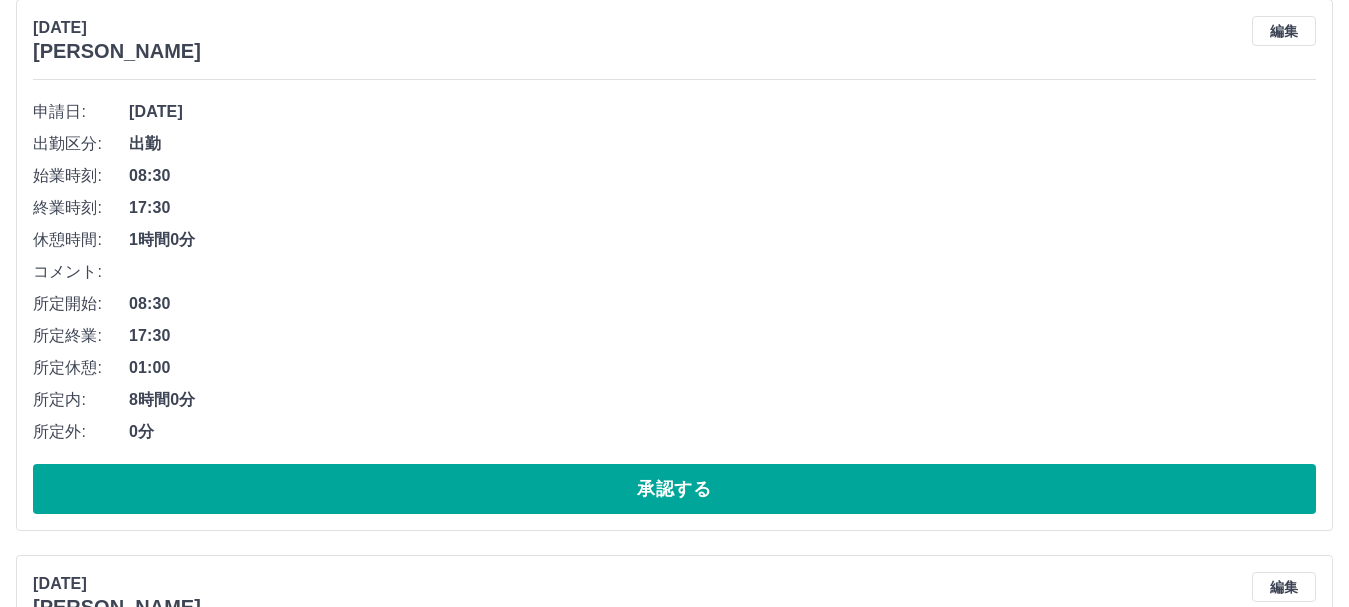 scroll, scrollTop: 900, scrollLeft: 0, axis: vertical 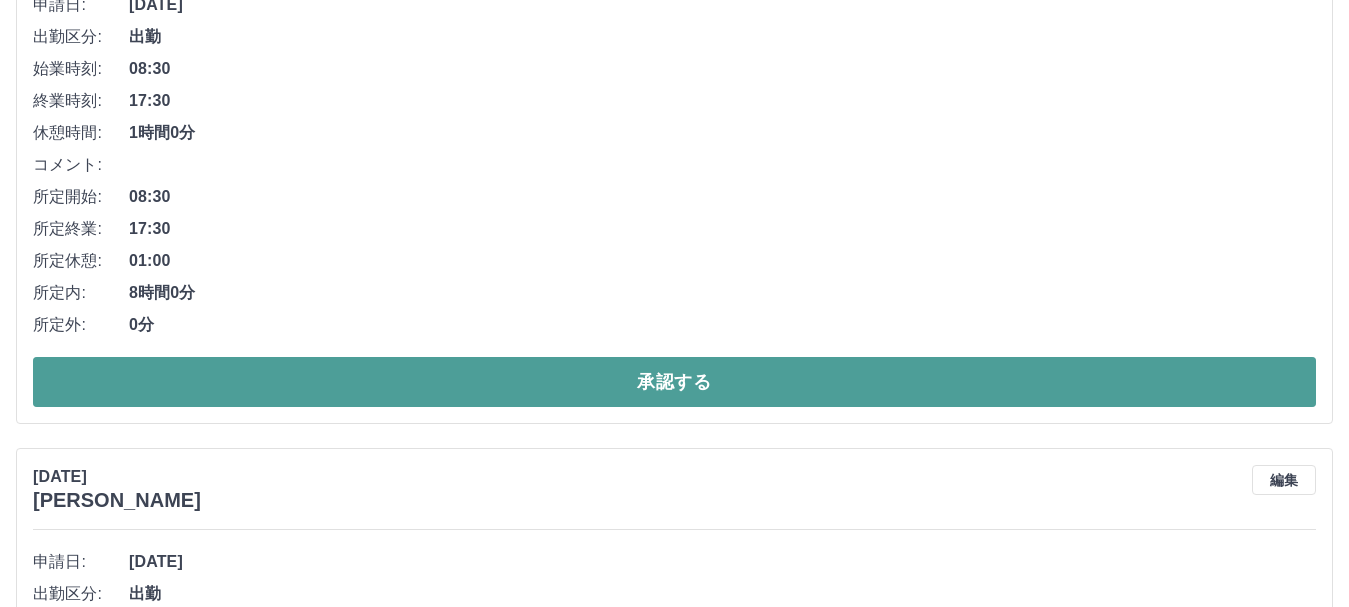 click on "承認する" at bounding box center (674, 382) 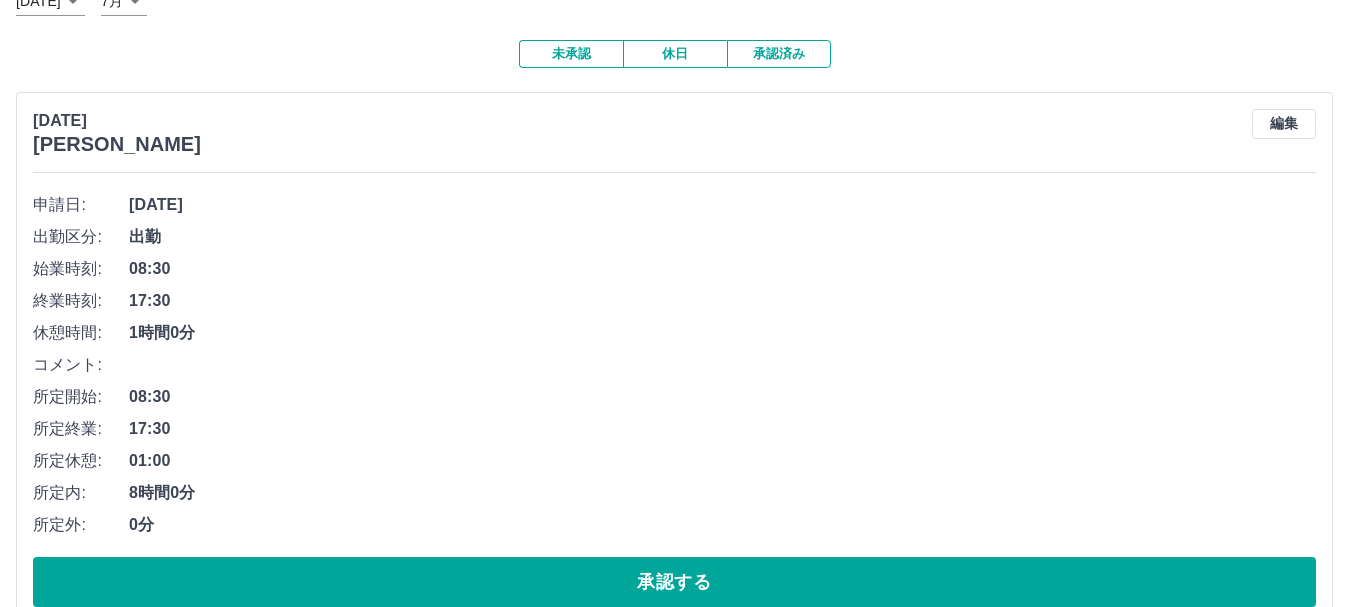 scroll, scrollTop: 244, scrollLeft: 0, axis: vertical 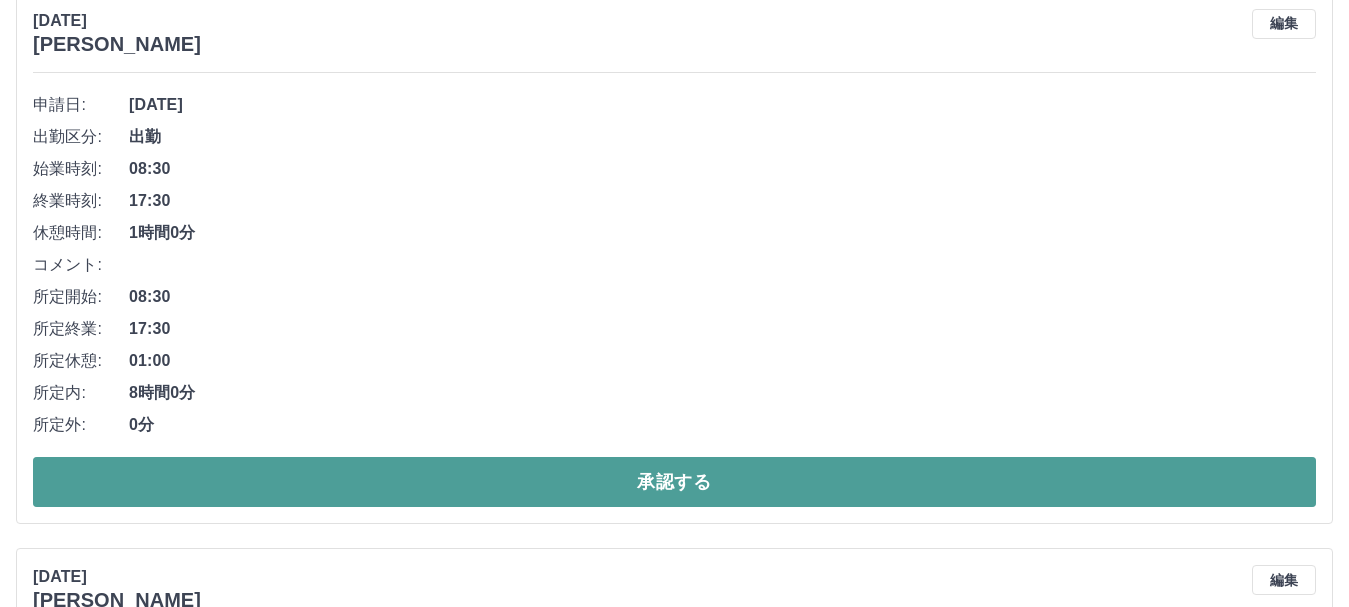 click on "承認する" at bounding box center (674, 482) 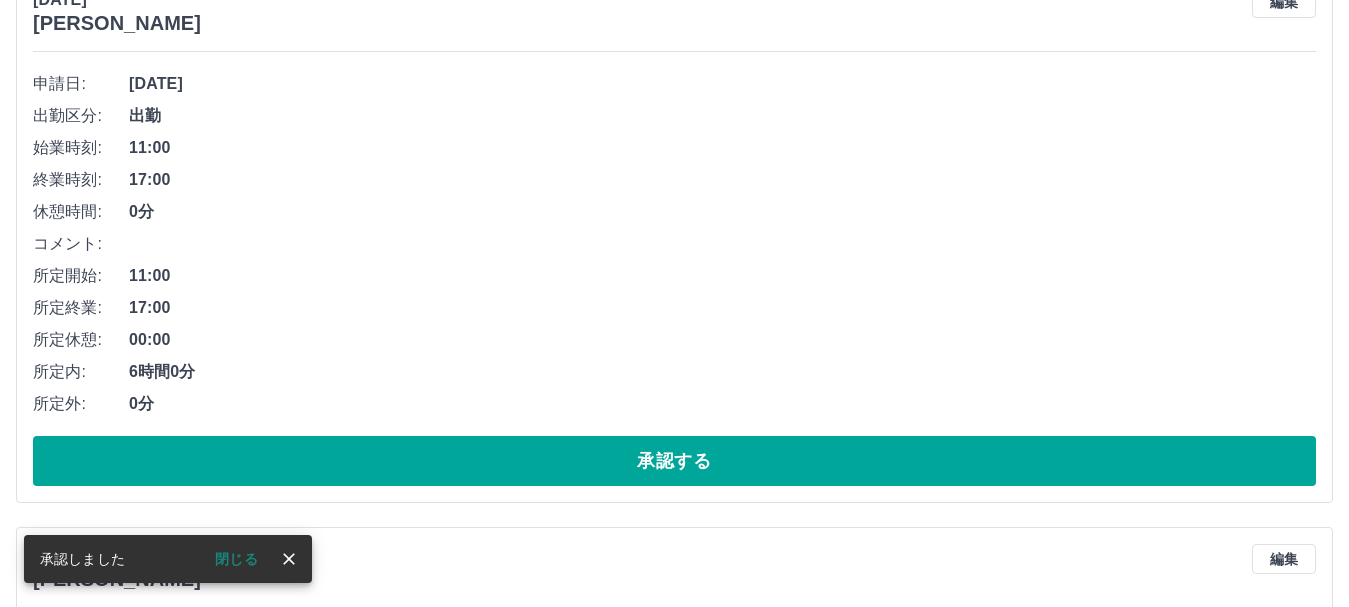 scroll, scrollTop: 300, scrollLeft: 0, axis: vertical 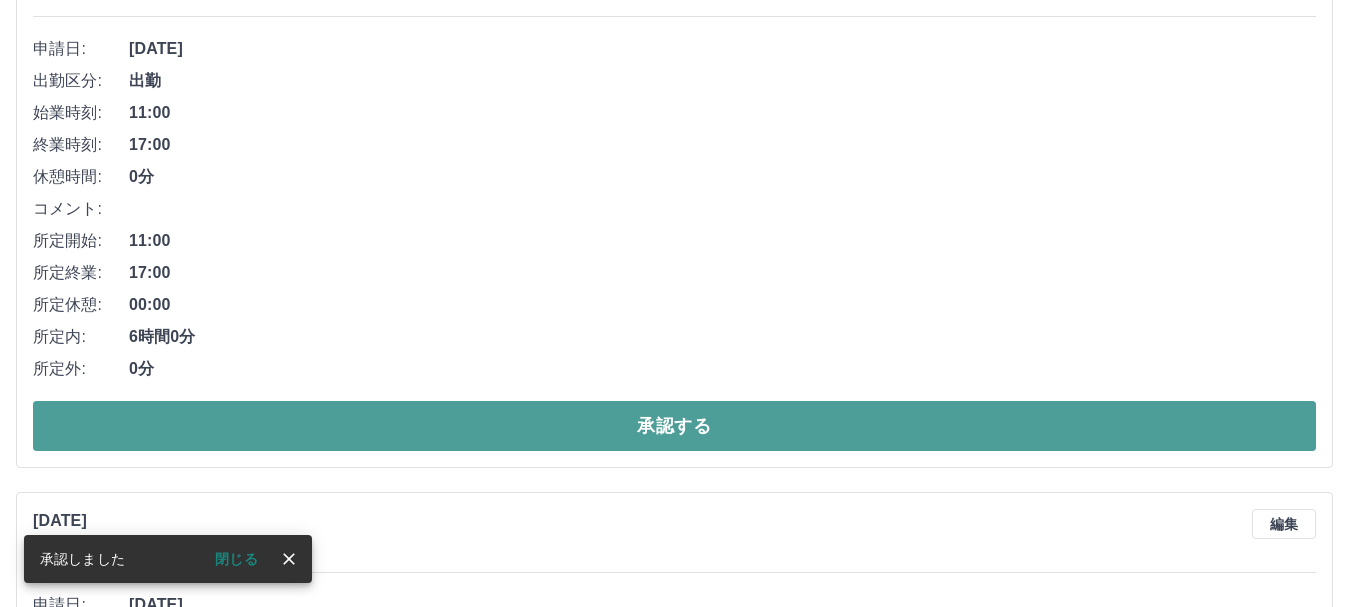 click on "承認する" at bounding box center (674, 426) 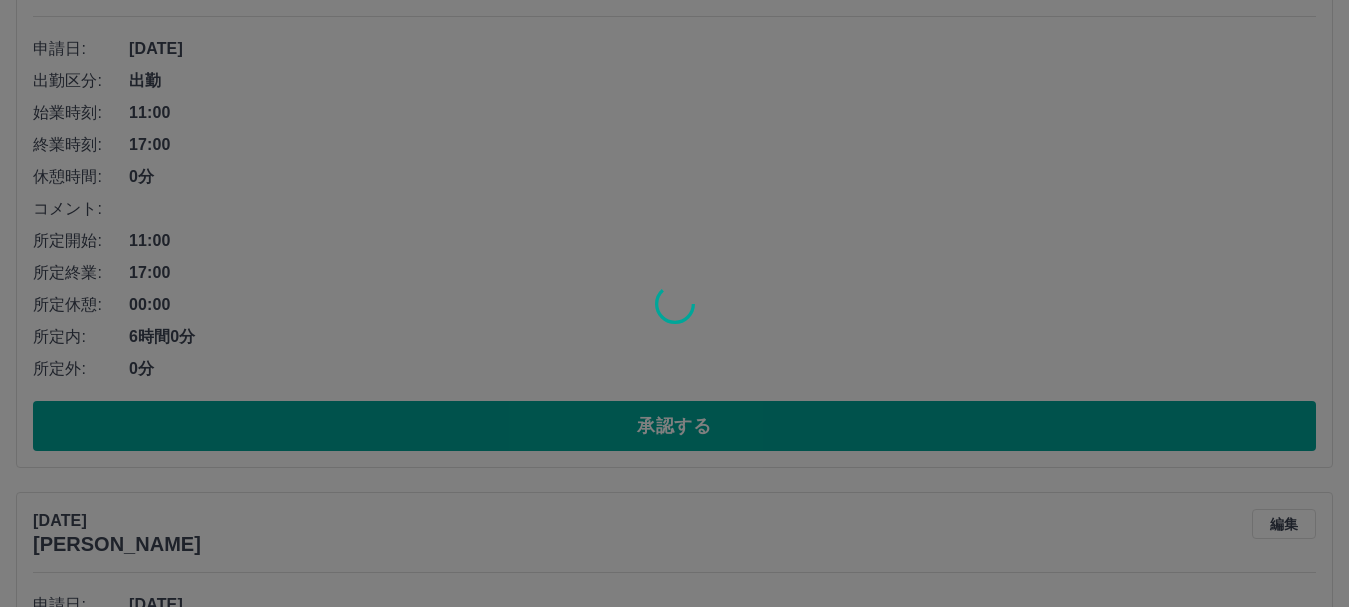 scroll, scrollTop: 0, scrollLeft: 0, axis: both 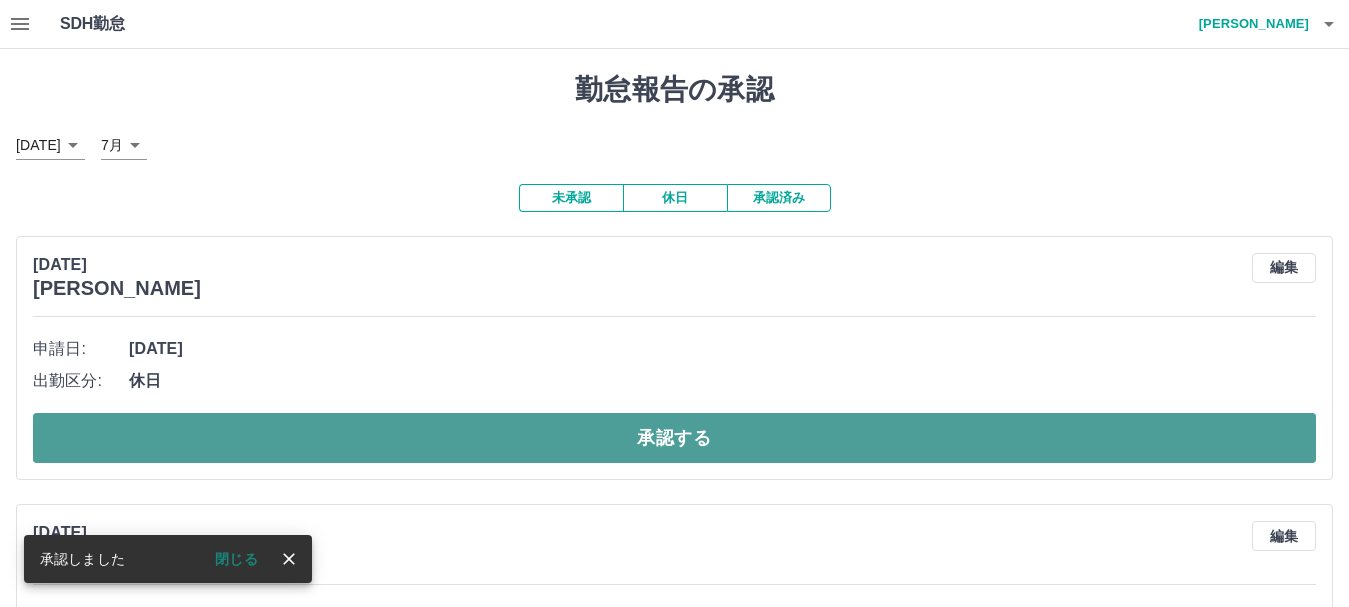 click on "承認する" at bounding box center [674, 438] 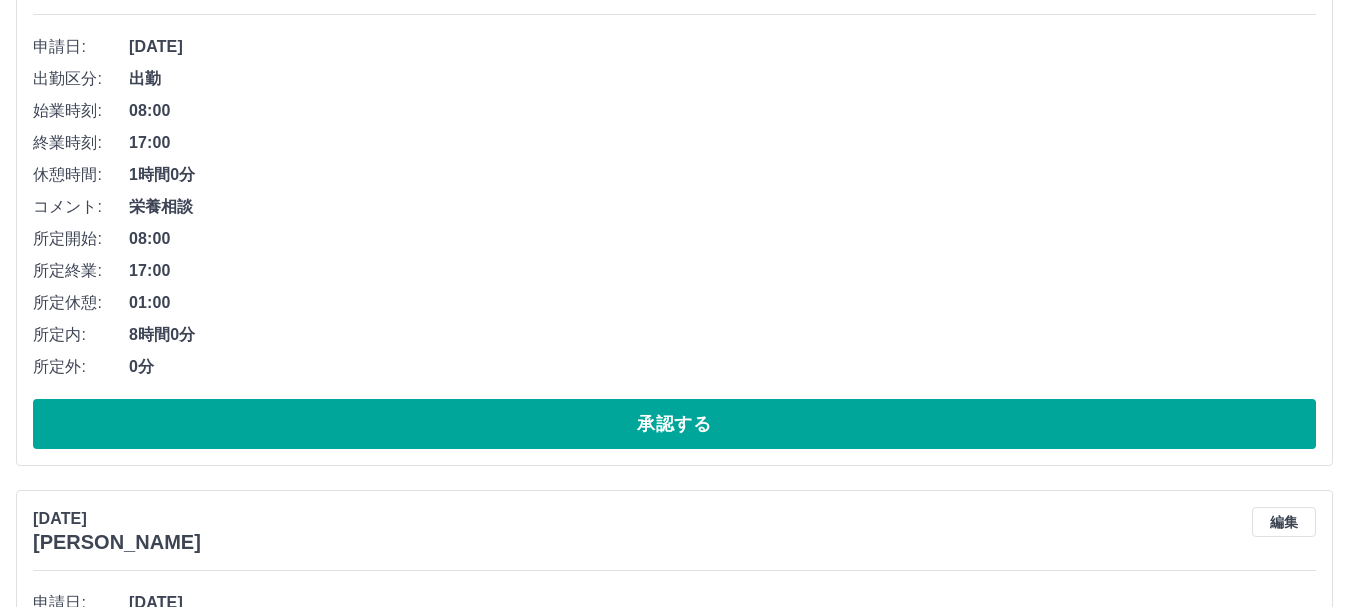 scroll, scrollTop: 300, scrollLeft: 0, axis: vertical 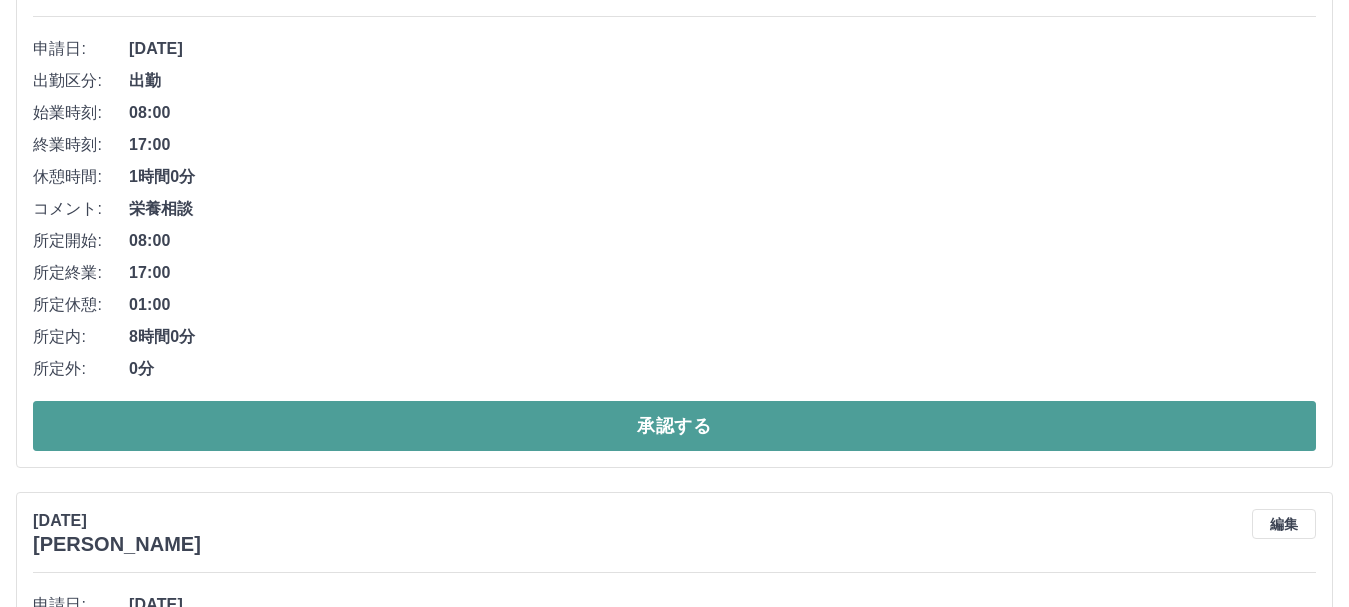 click on "承認する" at bounding box center (674, 426) 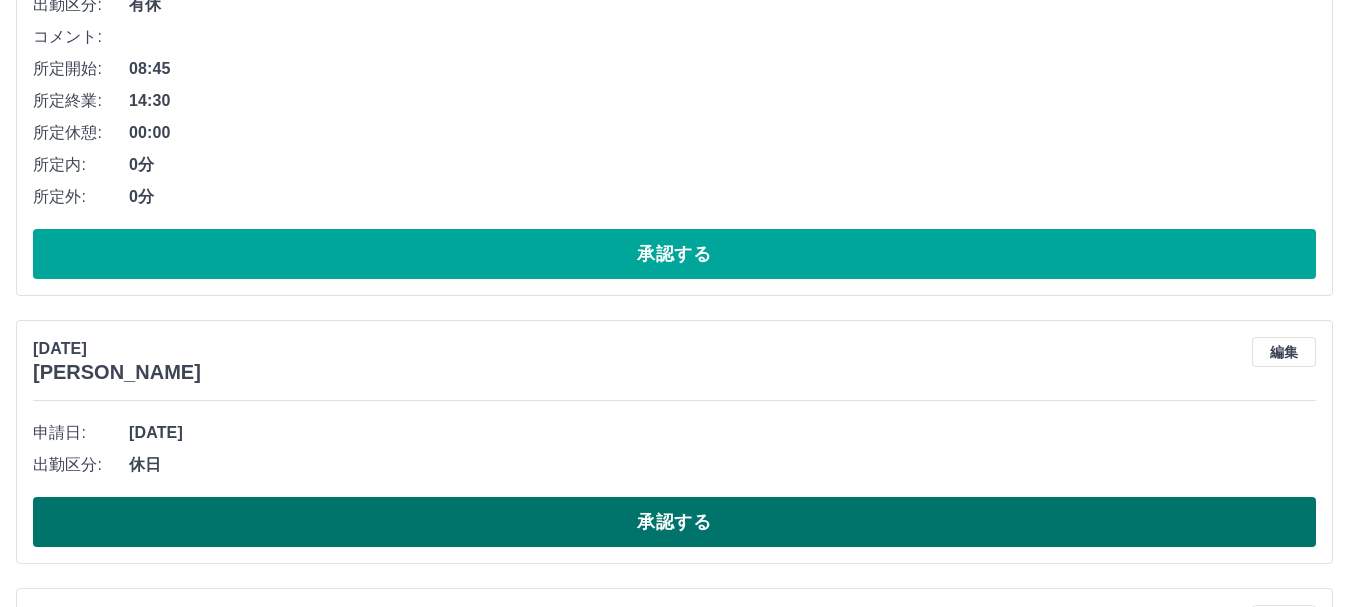 scroll, scrollTop: 444, scrollLeft: 0, axis: vertical 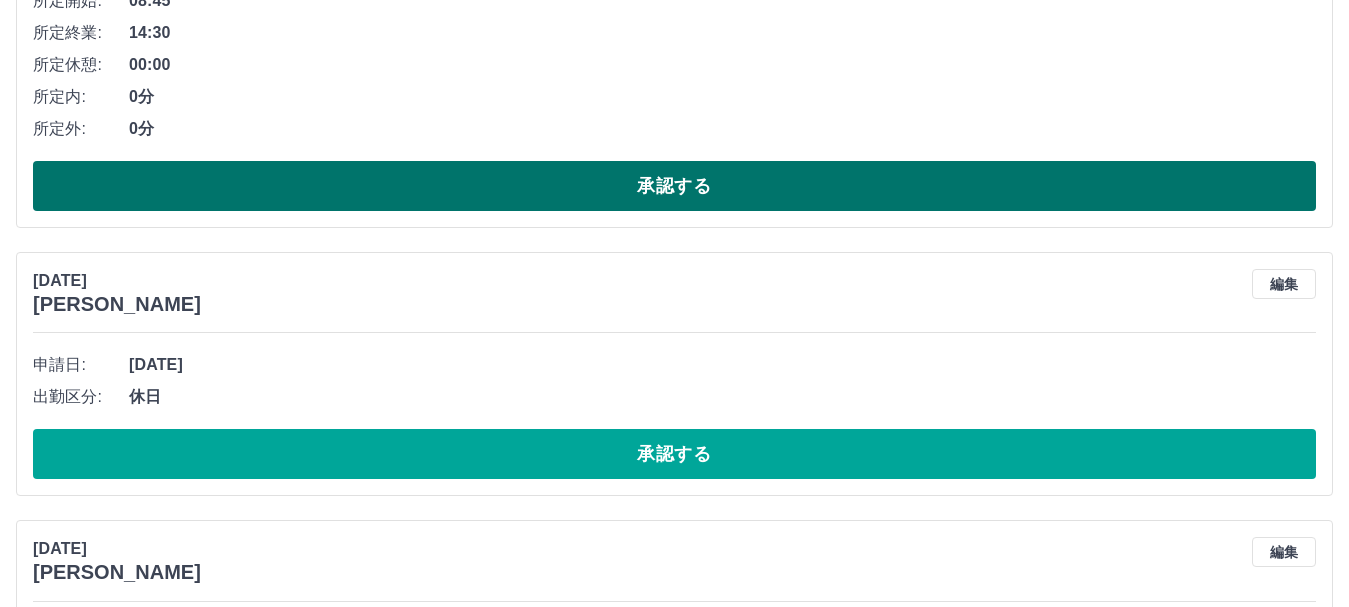 click on "承認する" at bounding box center [674, 186] 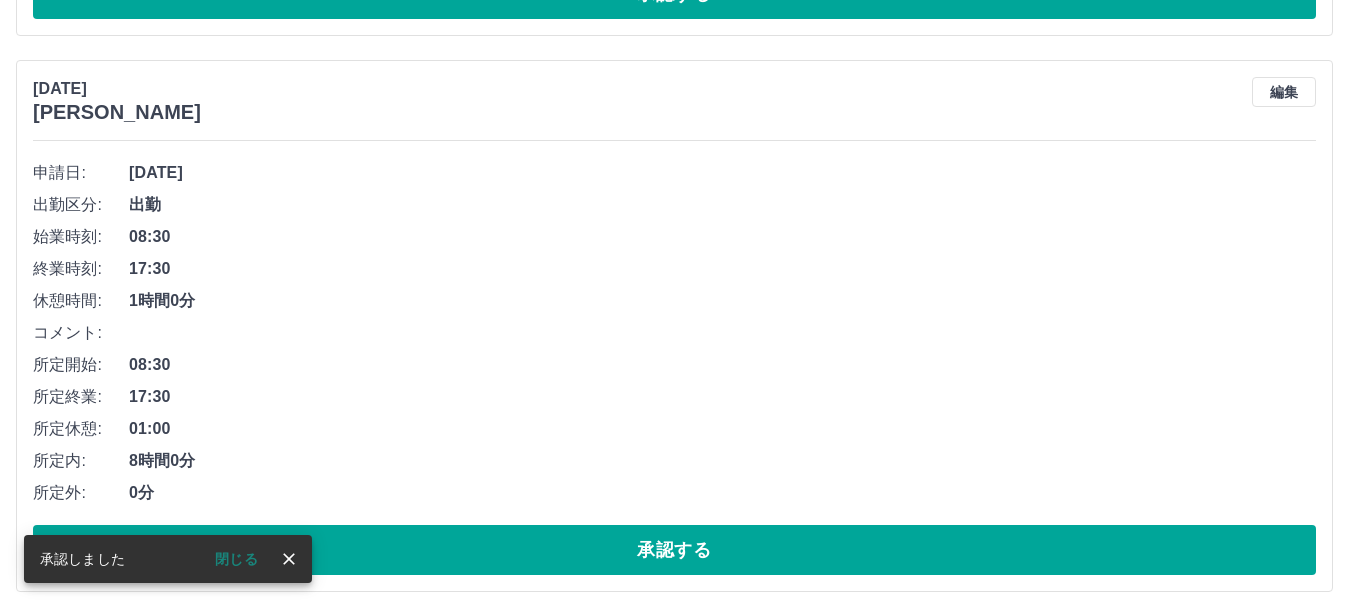 scroll, scrollTop: 0, scrollLeft: 0, axis: both 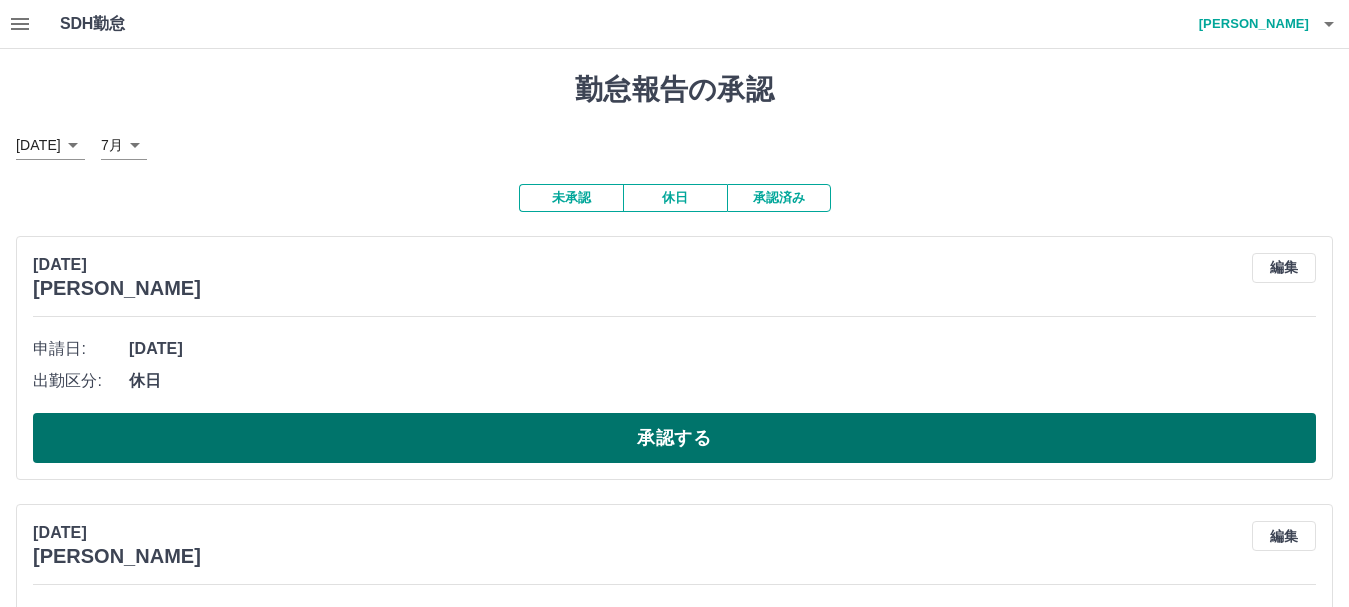 click on "承認する" at bounding box center (674, 438) 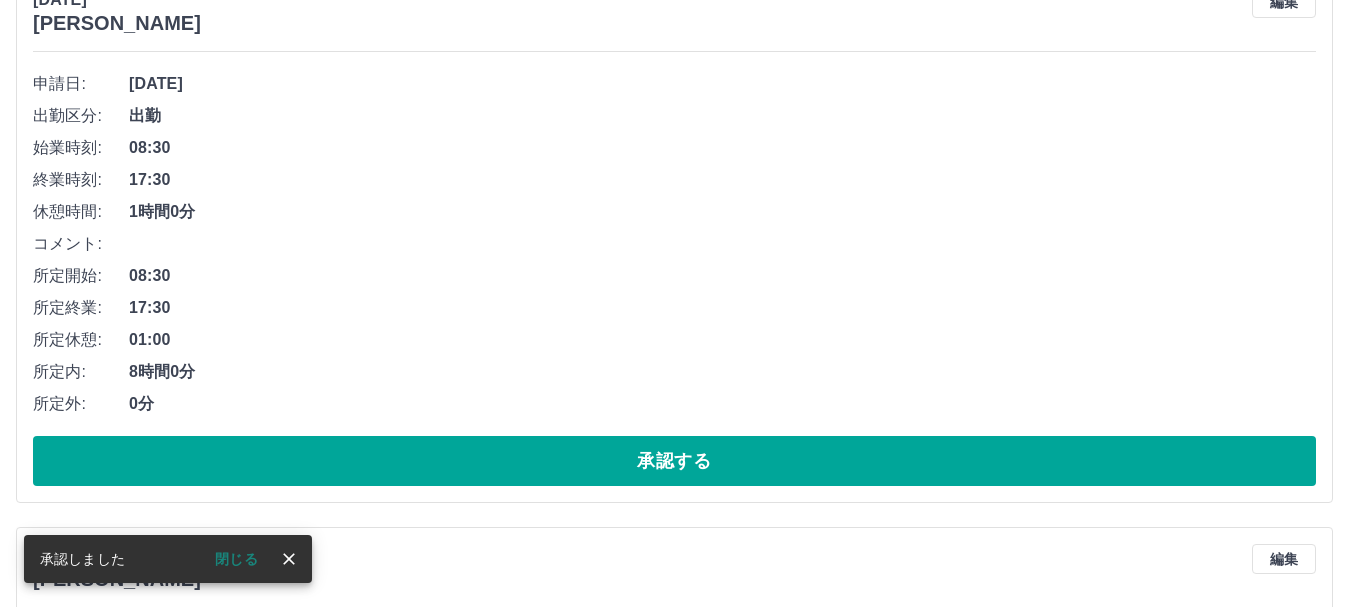 scroll, scrollTop: 300, scrollLeft: 0, axis: vertical 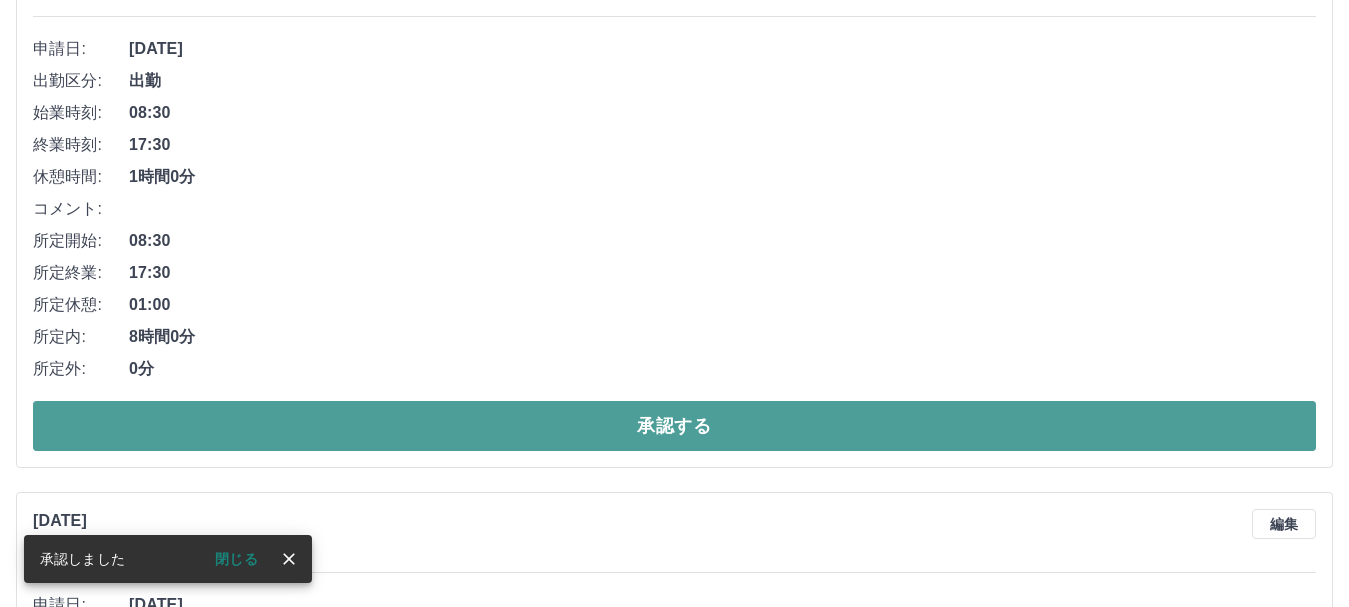 click on "承認する" at bounding box center (674, 426) 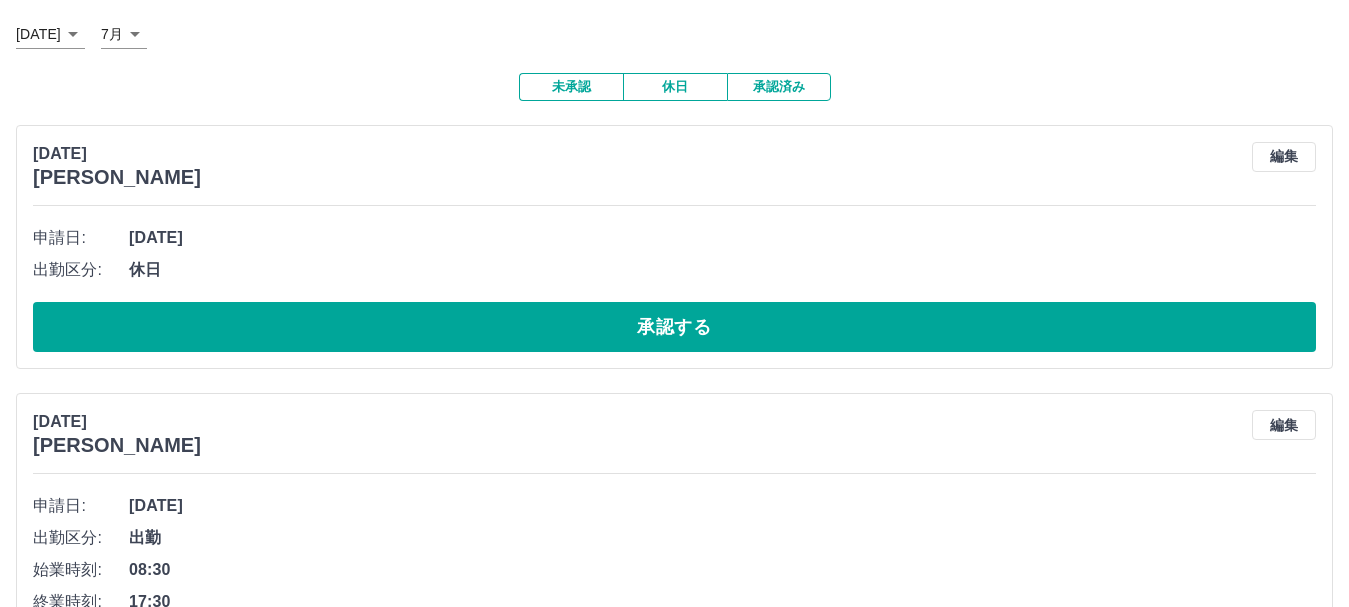 scroll, scrollTop: 200, scrollLeft: 0, axis: vertical 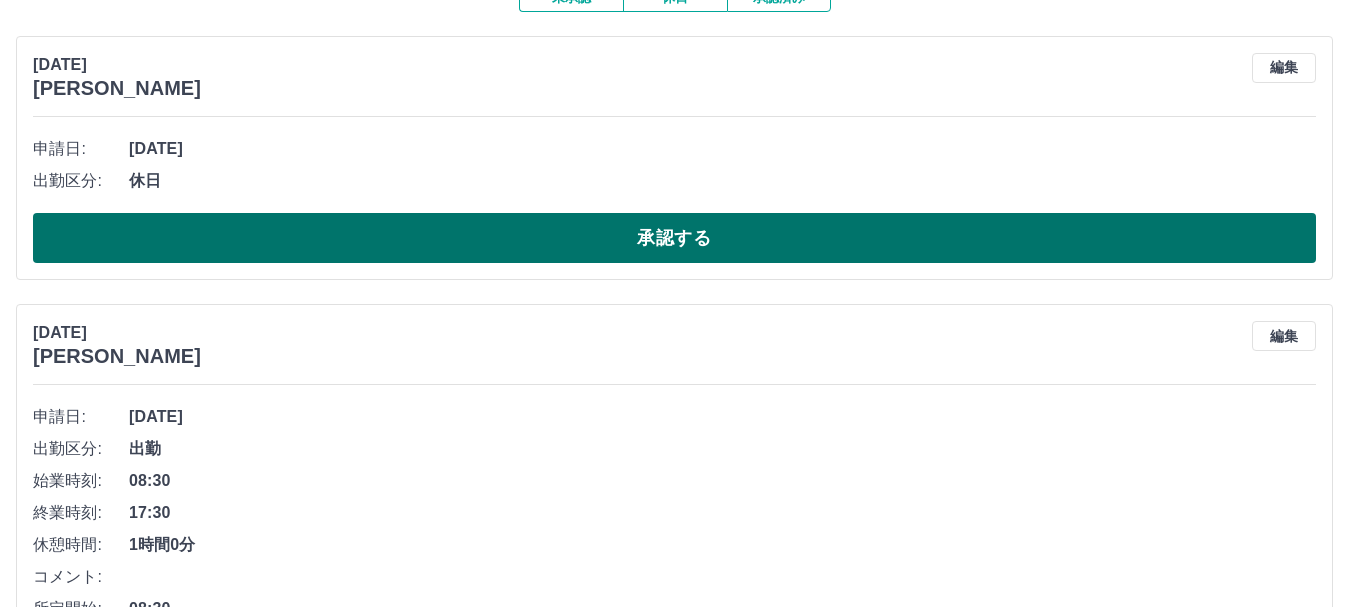 click on "承認する" at bounding box center (674, 238) 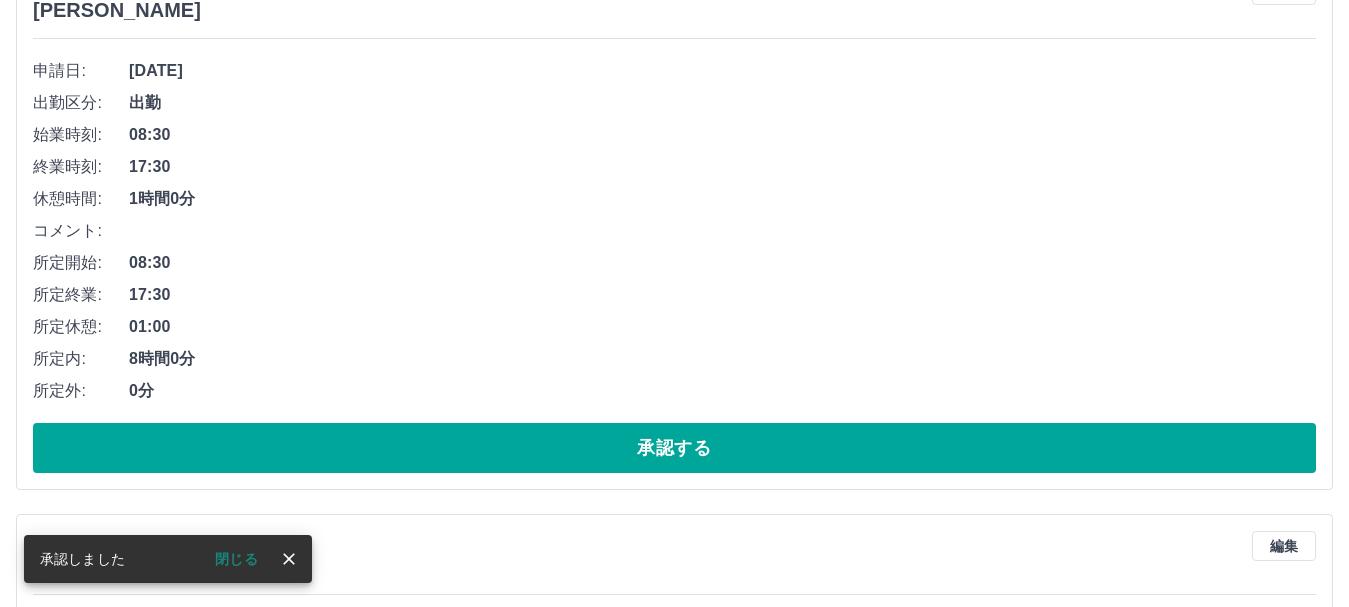 scroll, scrollTop: 300, scrollLeft: 0, axis: vertical 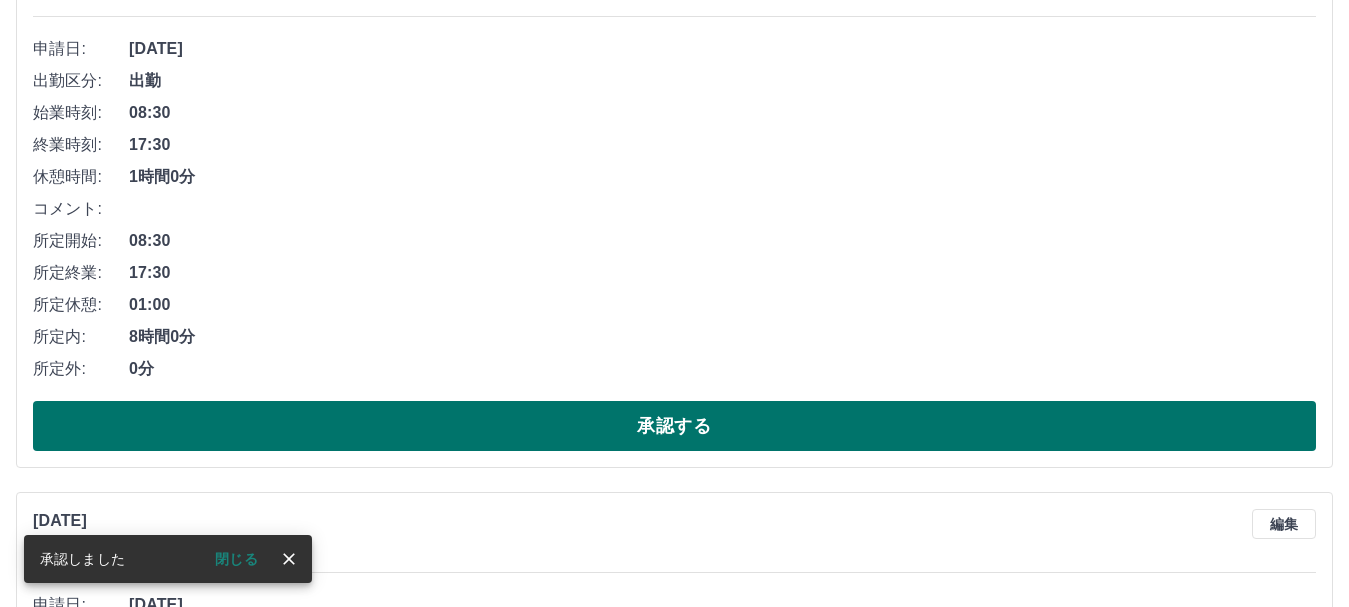click on "承認する" at bounding box center [674, 426] 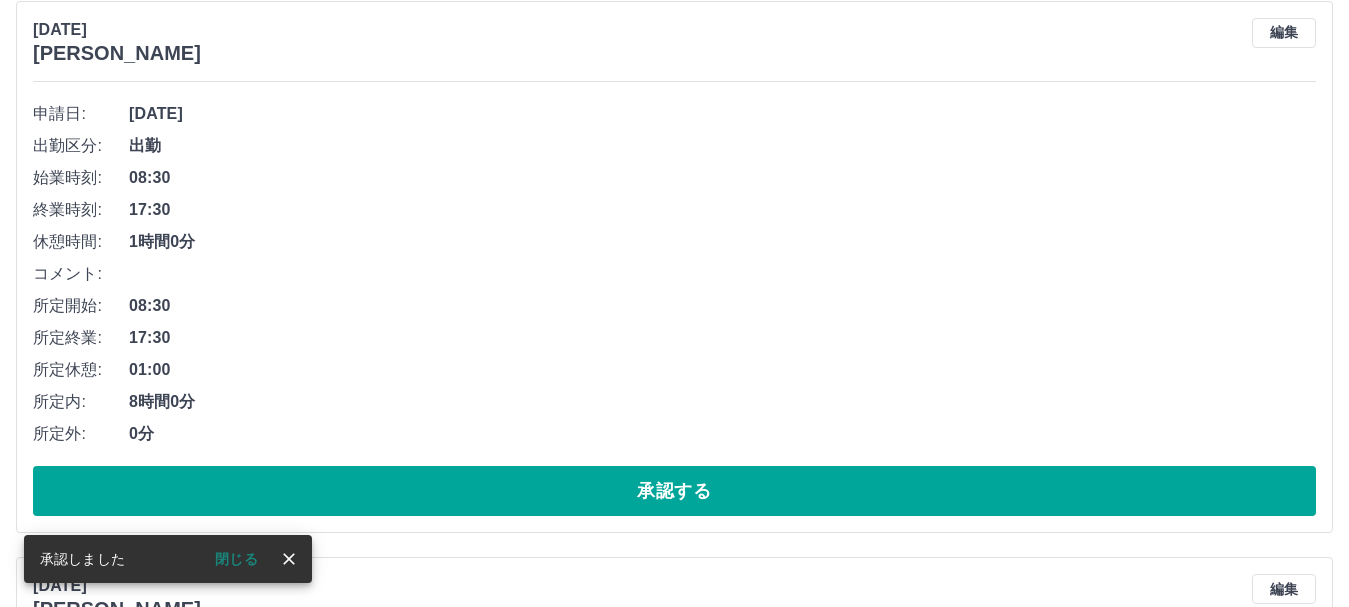scroll, scrollTop: 200, scrollLeft: 0, axis: vertical 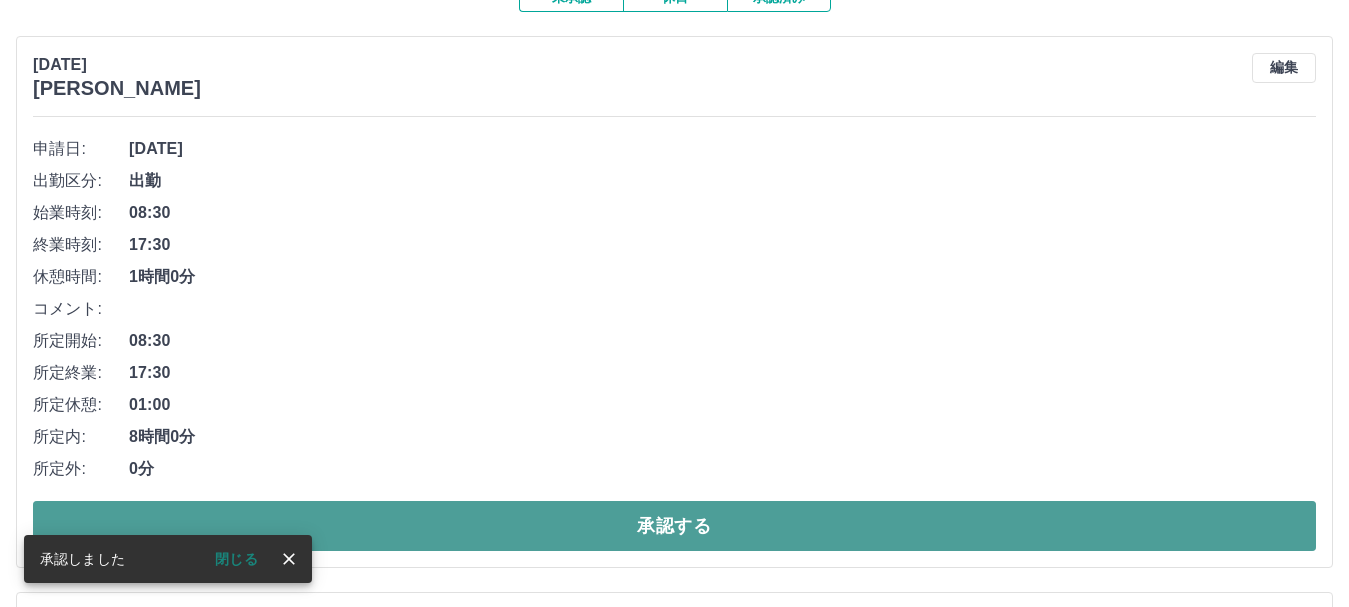 click on "承認する" at bounding box center (674, 526) 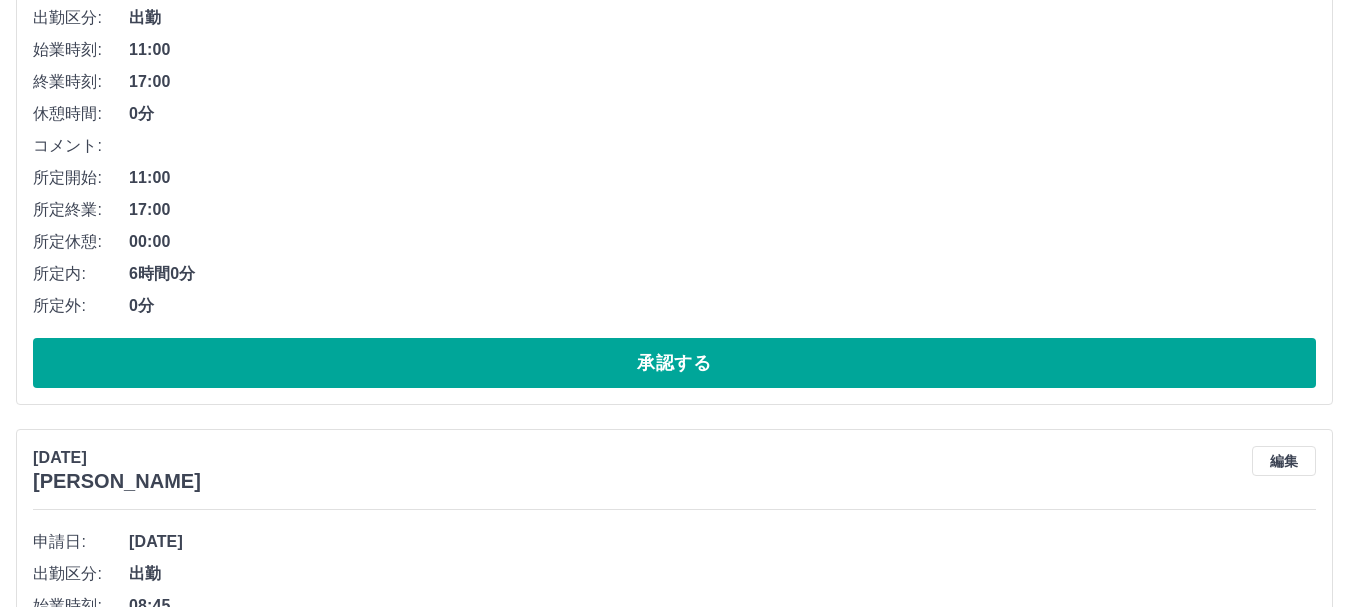 scroll, scrollTop: 400, scrollLeft: 0, axis: vertical 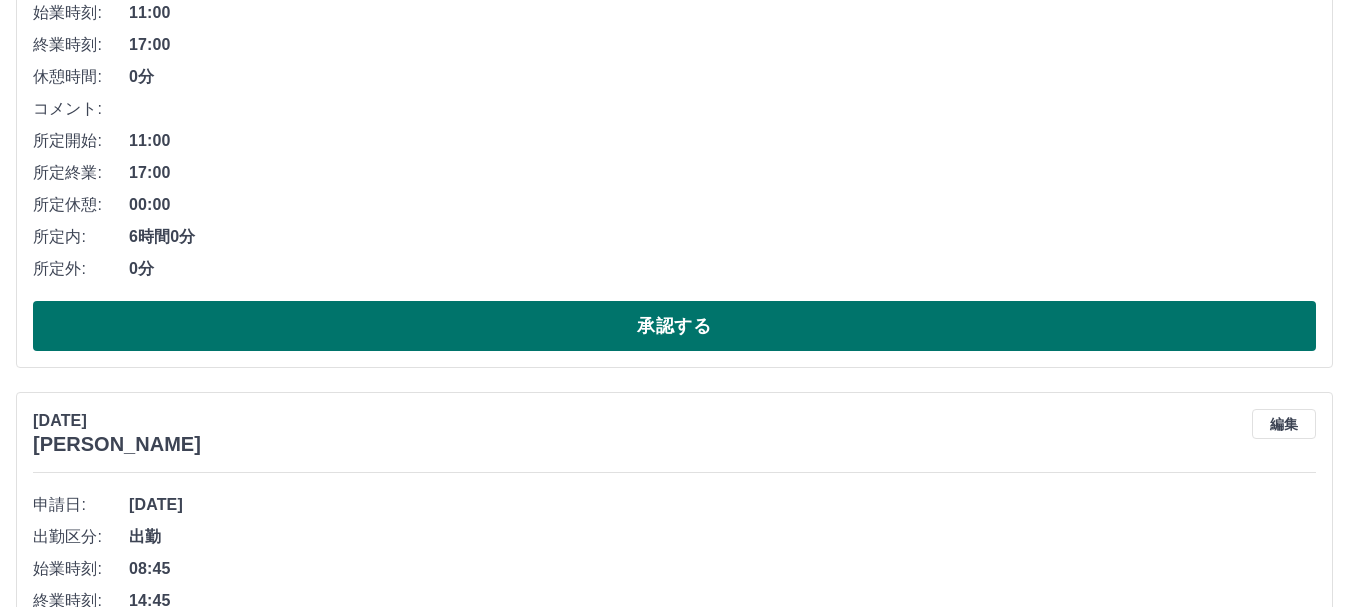 click on "承認する" at bounding box center (674, 326) 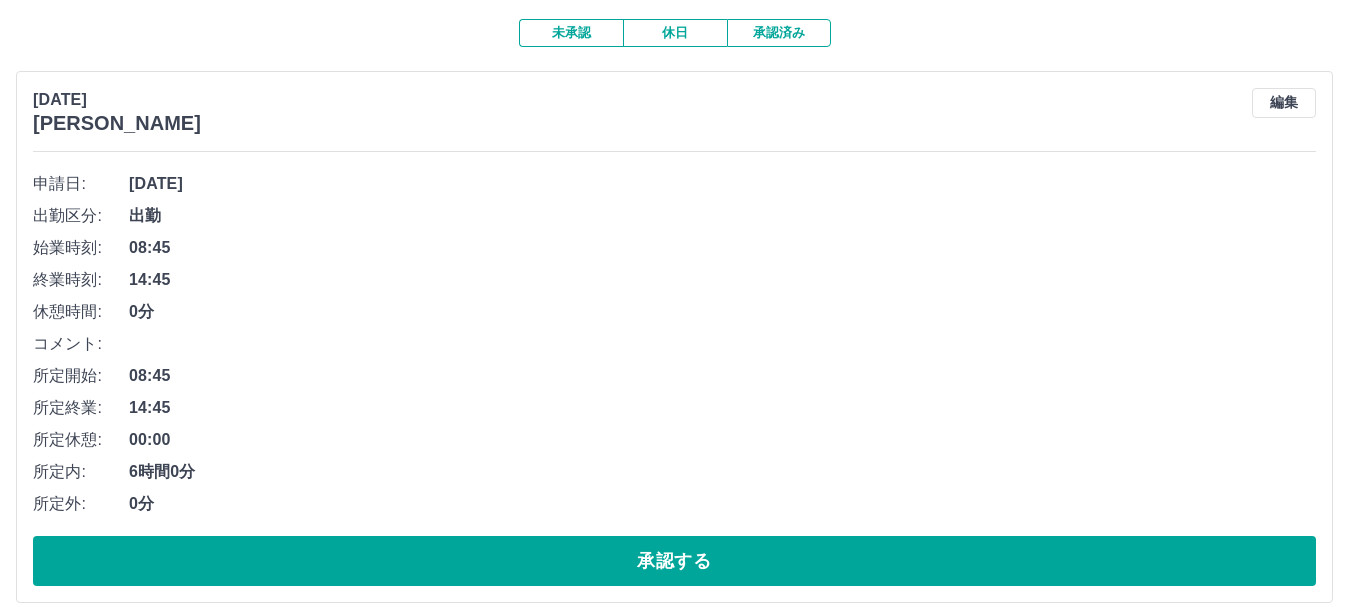 scroll, scrollTop: 200, scrollLeft: 0, axis: vertical 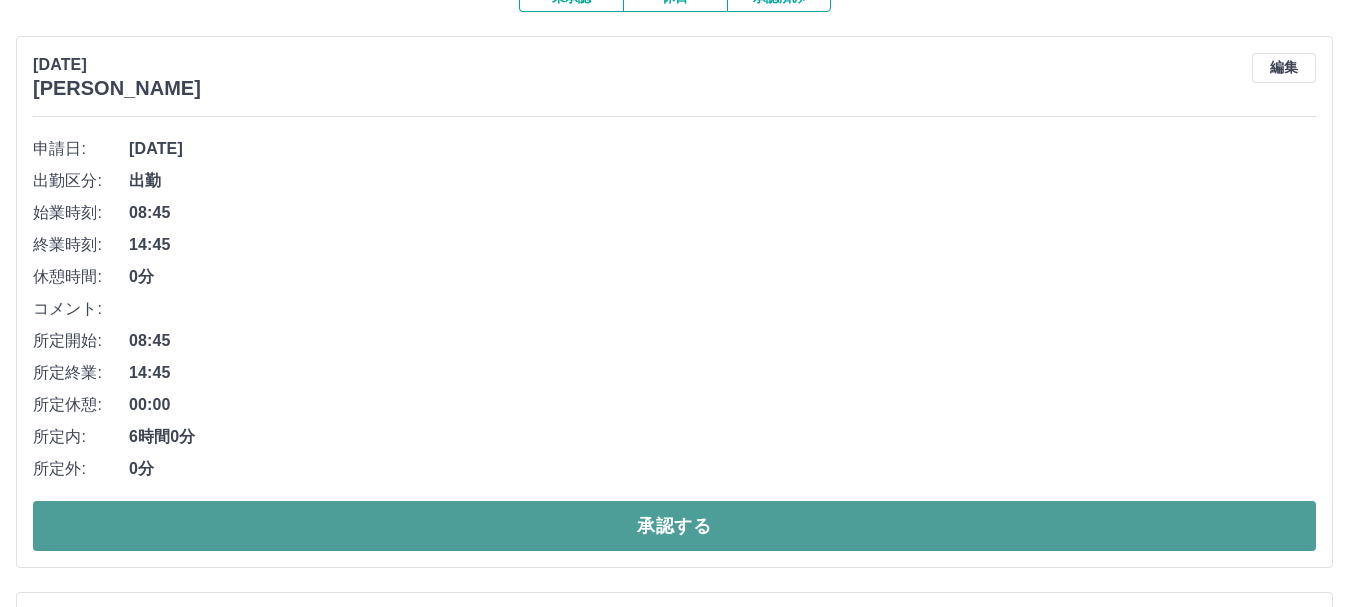 click on "承認する" at bounding box center (674, 526) 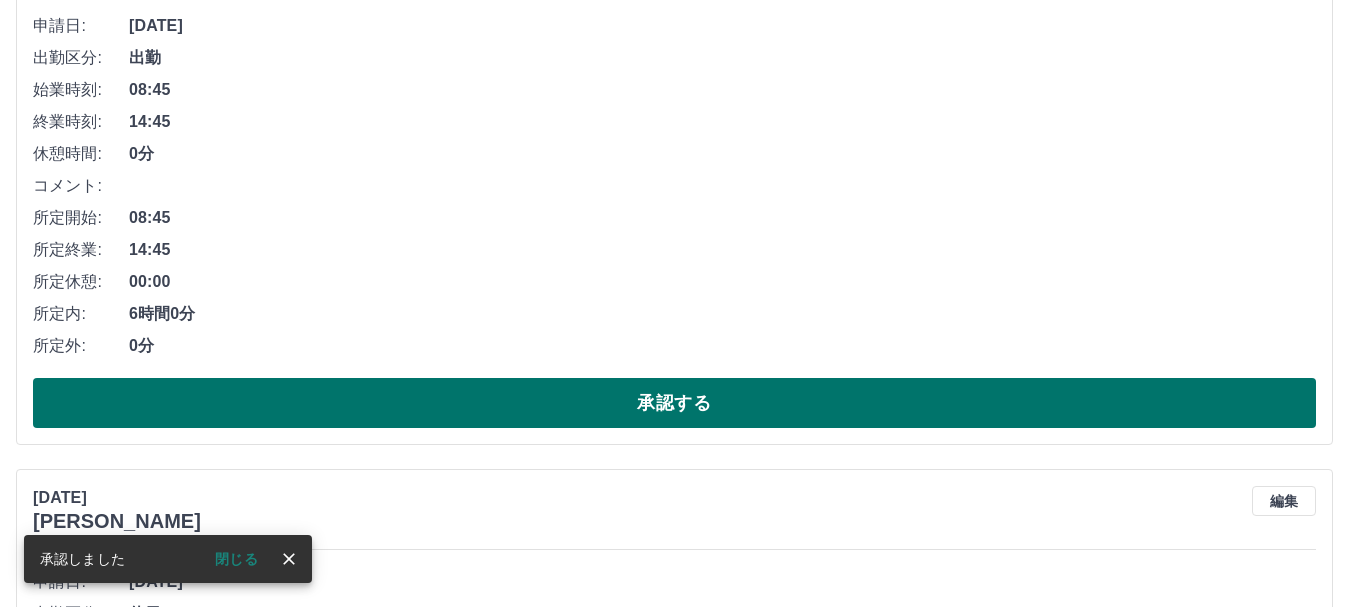 scroll, scrollTop: 300, scrollLeft: 0, axis: vertical 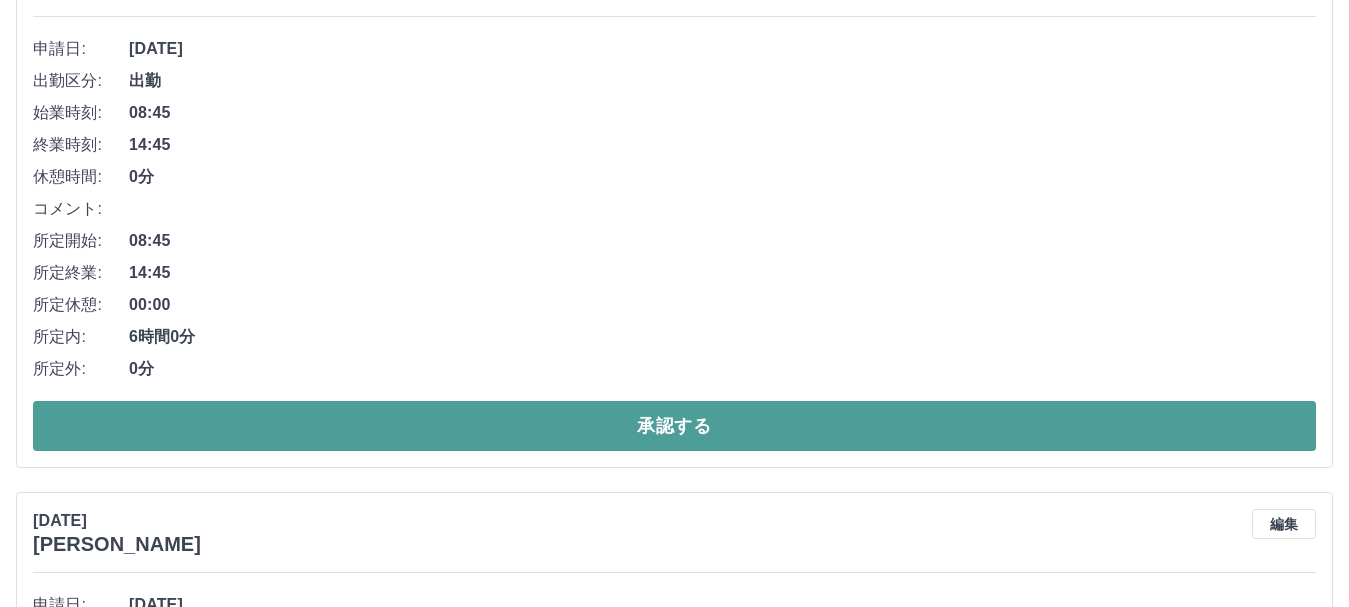 click on "承認する" at bounding box center (674, 426) 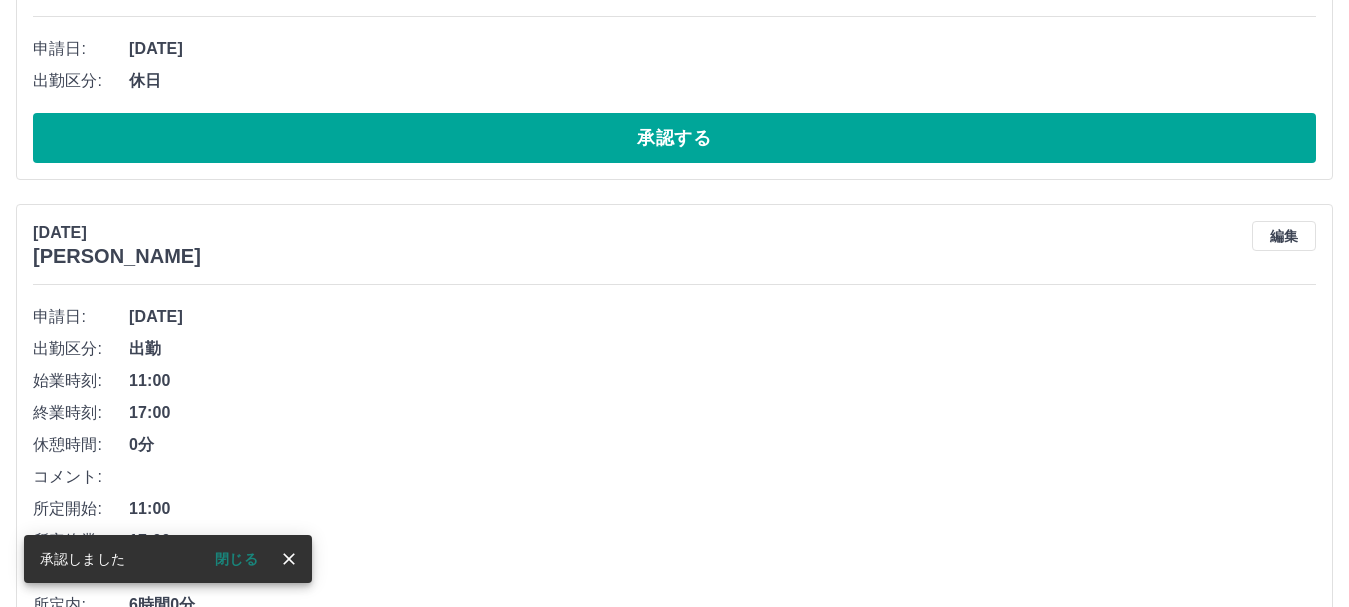 scroll, scrollTop: 0, scrollLeft: 0, axis: both 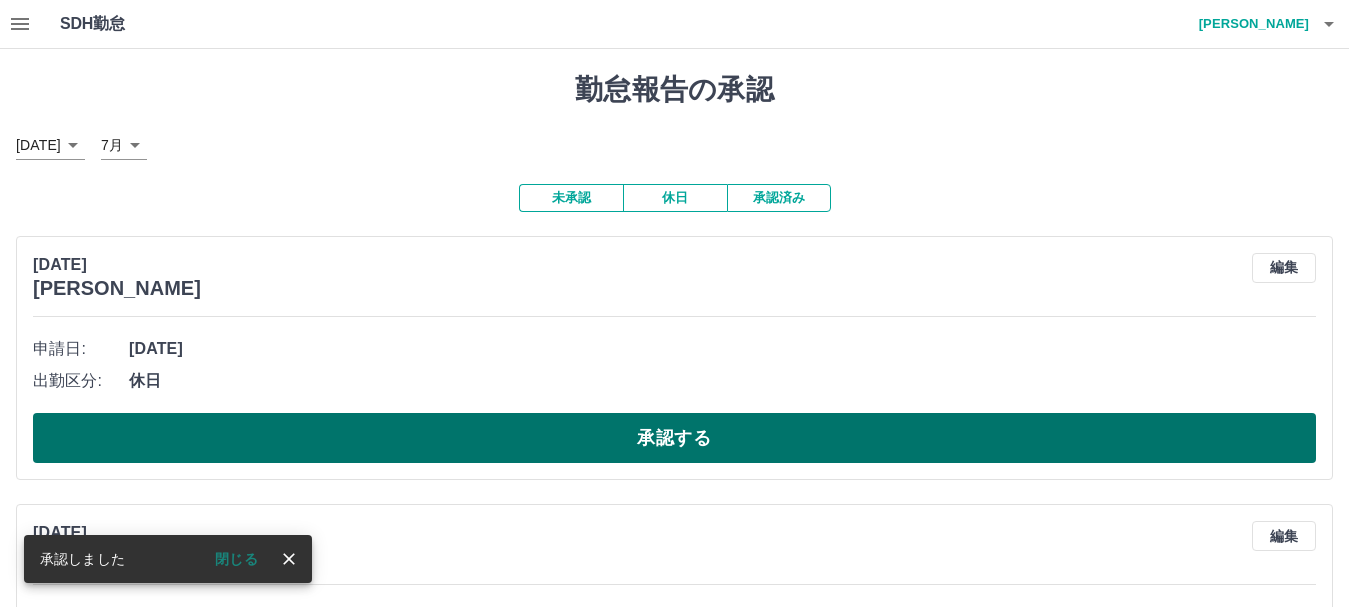 click on "承認する" at bounding box center [674, 438] 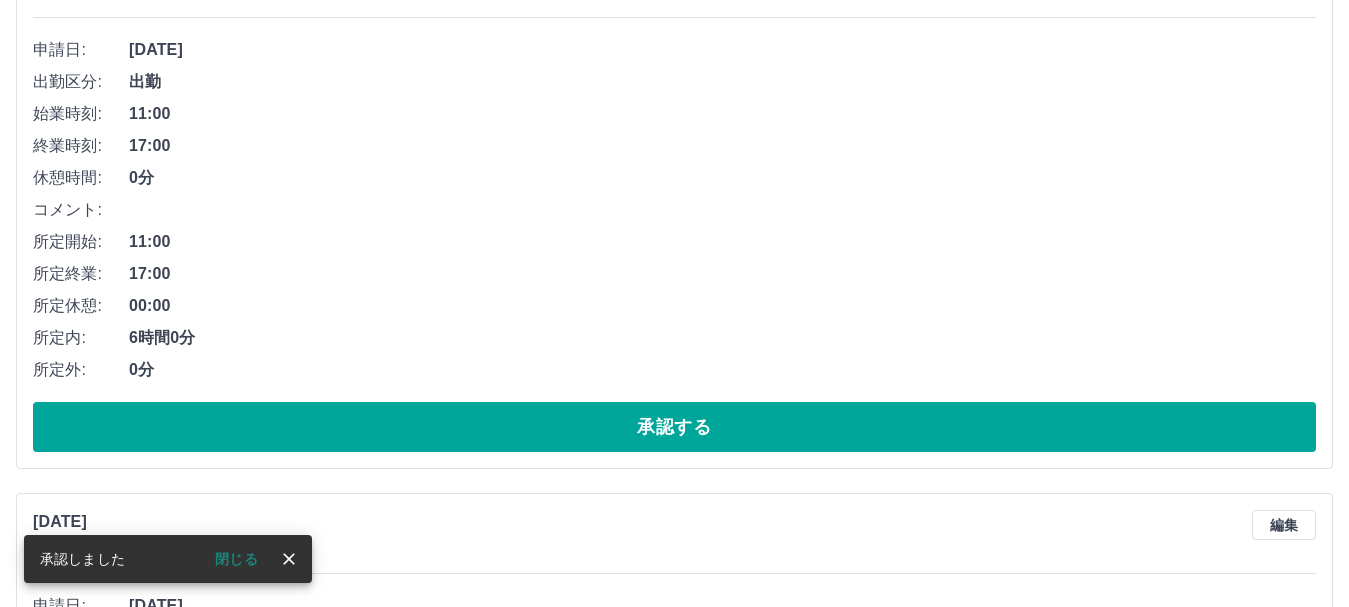scroll, scrollTop: 300, scrollLeft: 0, axis: vertical 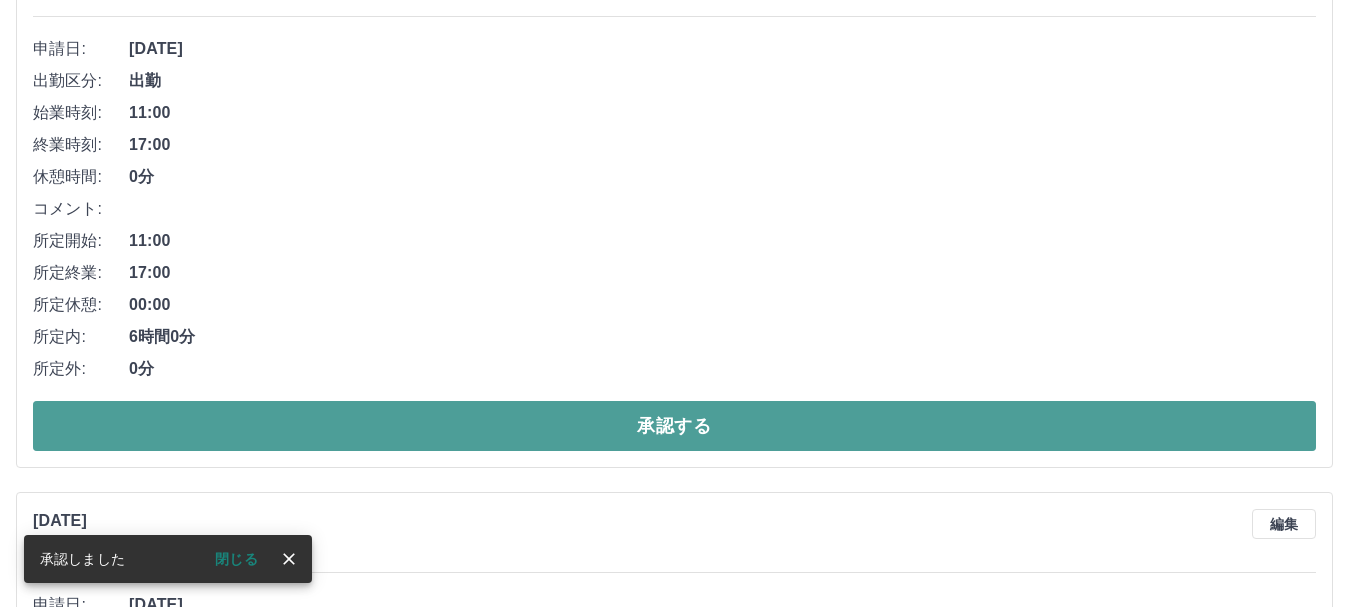 click on "承認する" at bounding box center (674, 426) 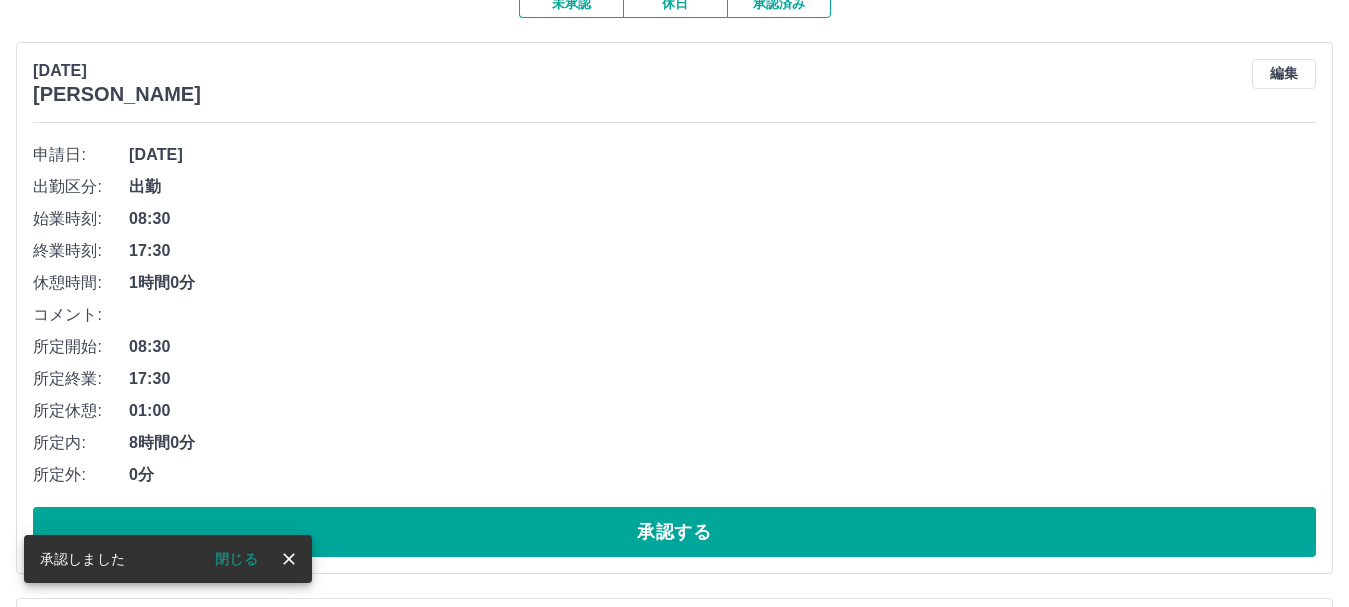 scroll, scrollTop: 300, scrollLeft: 0, axis: vertical 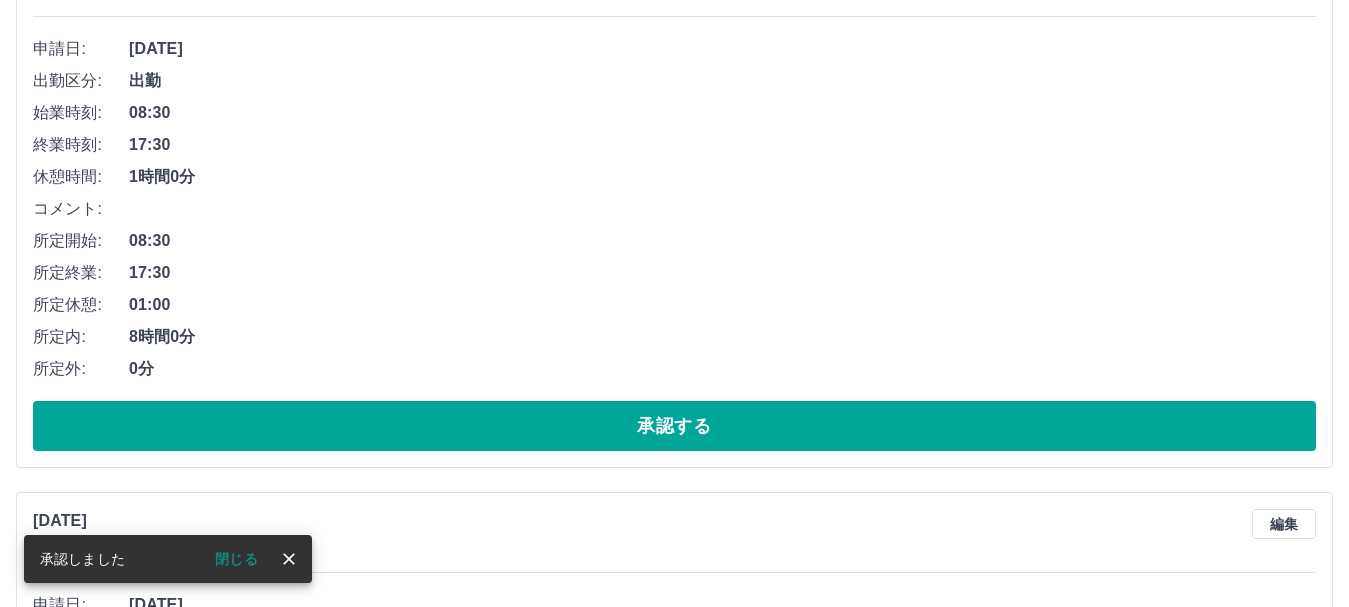click on "[DATE] [PERSON_NAME] 編集 申請日: [DATE] 出勤区分: 出勤 始業時刻: 08:30 終業時刻: 17:30 休憩時間: 1時間0分 コメント: 所定開始: 08:30 所定終業: 17:30 所定休憩: 01:00 所定内: 8時間0分 所定外: 0分 承認する" at bounding box center (674, 202) 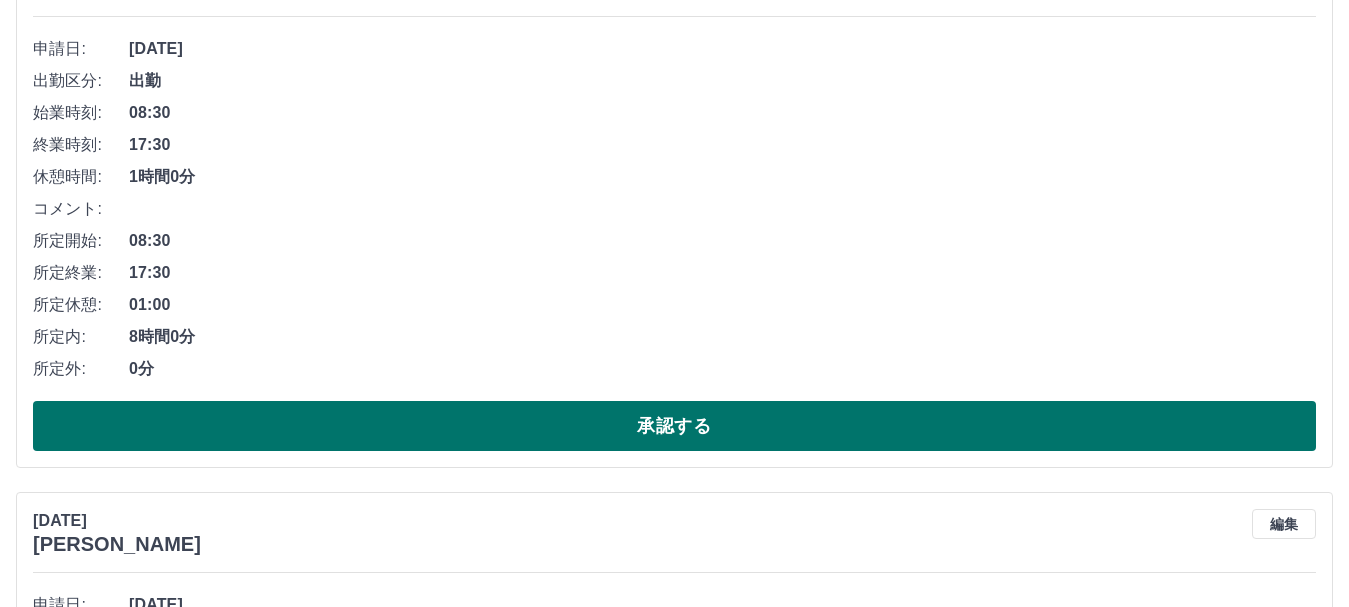 click on "承認する" at bounding box center [674, 426] 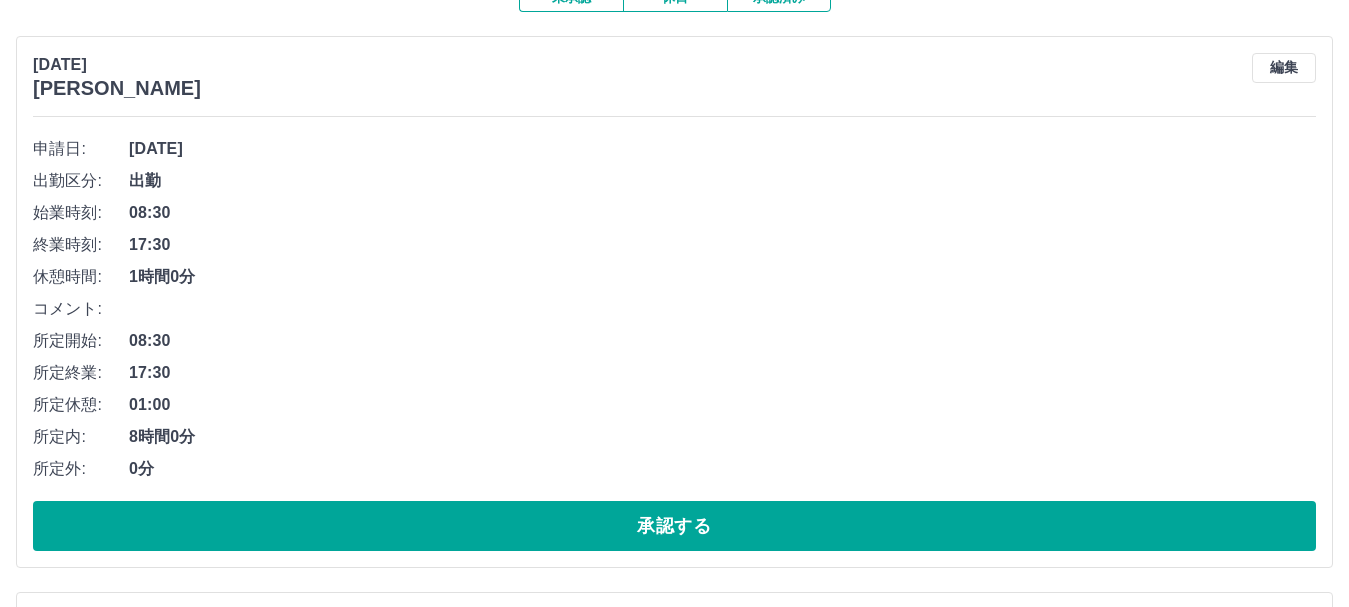 scroll, scrollTop: 400, scrollLeft: 0, axis: vertical 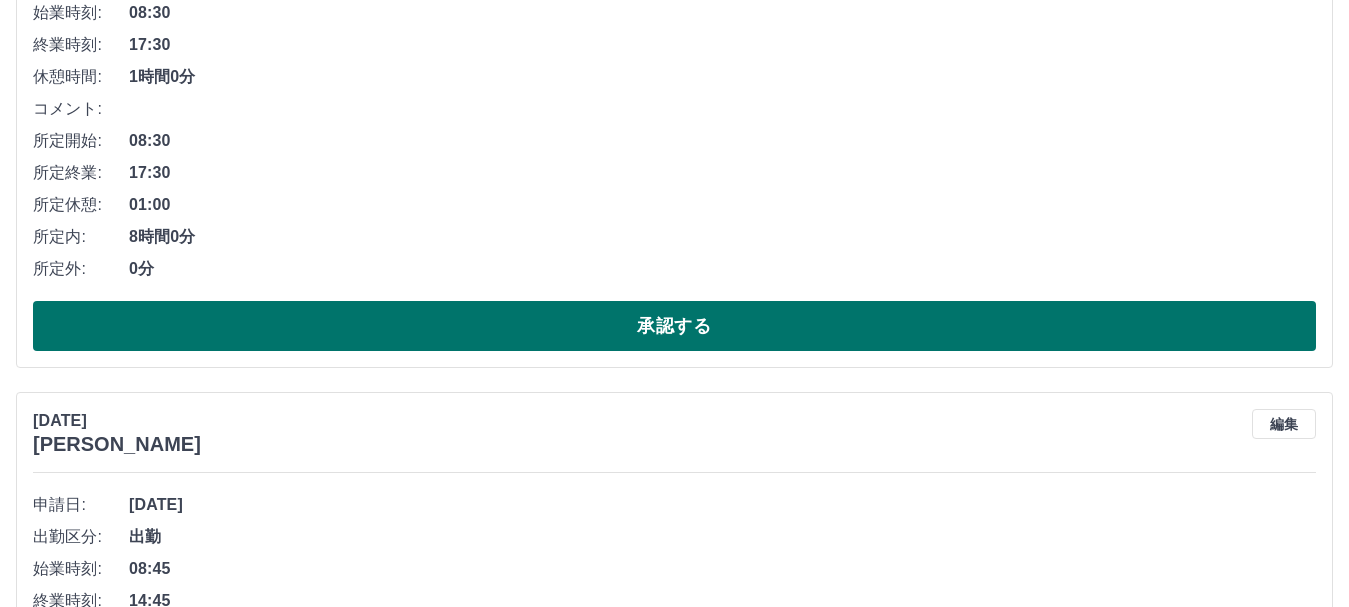 click on "承認する" at bounding box center (674, 326) 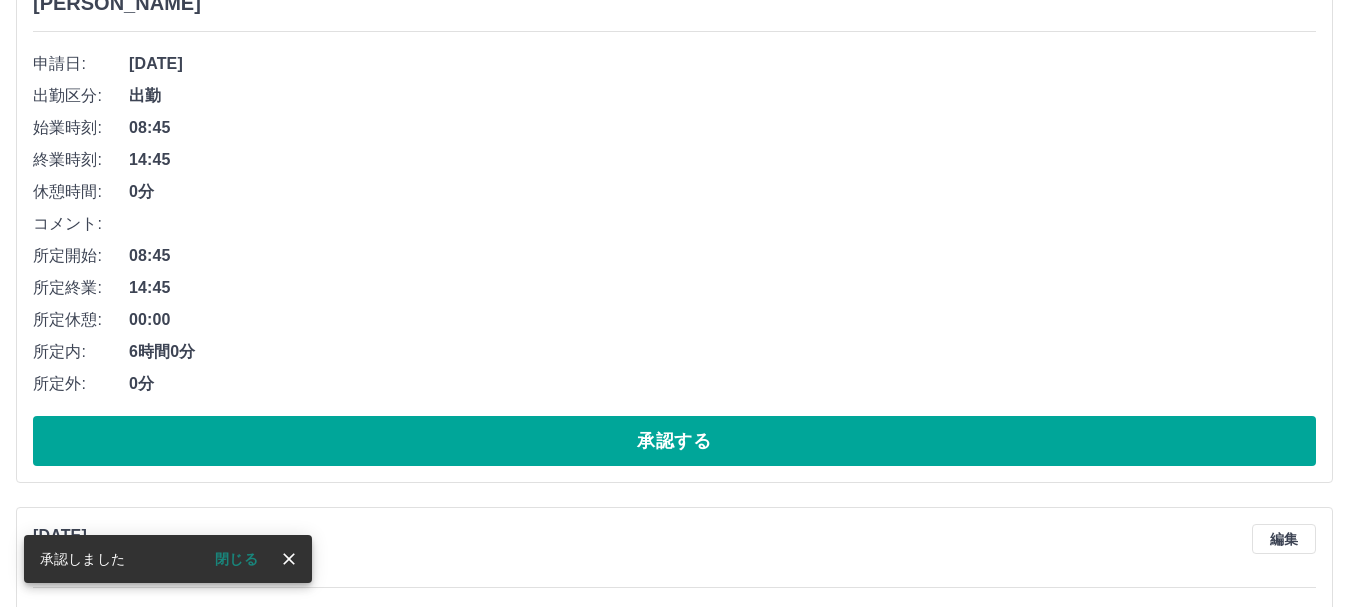scroll, scrollTop: 300, scrollLeft: 0, axis: vertical 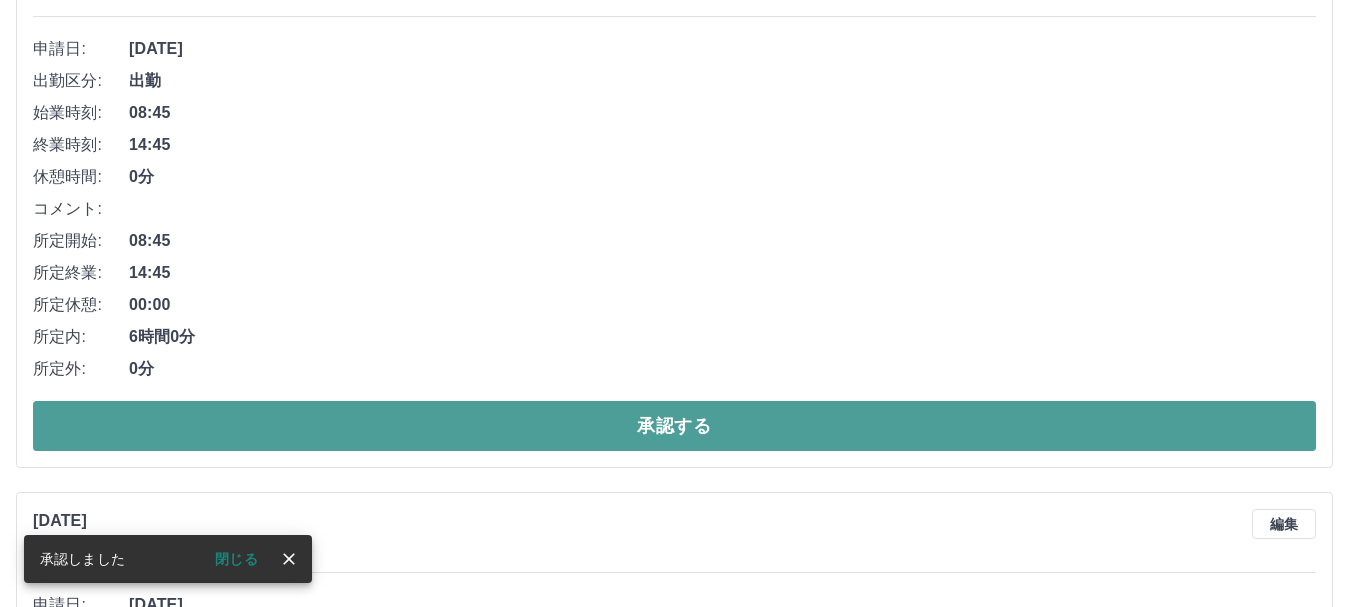 click on "承認する" at bounding box center (674, 426) 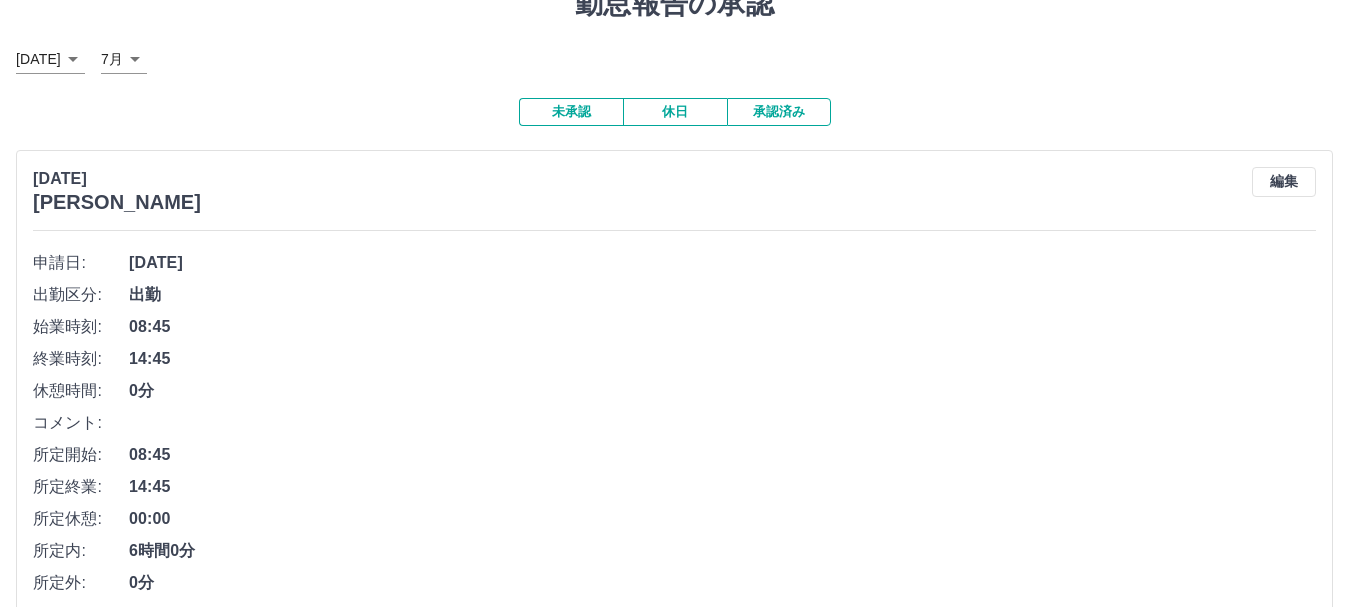 scroll, scrollTop: 200, scrollLeft: 0, axis: vertical 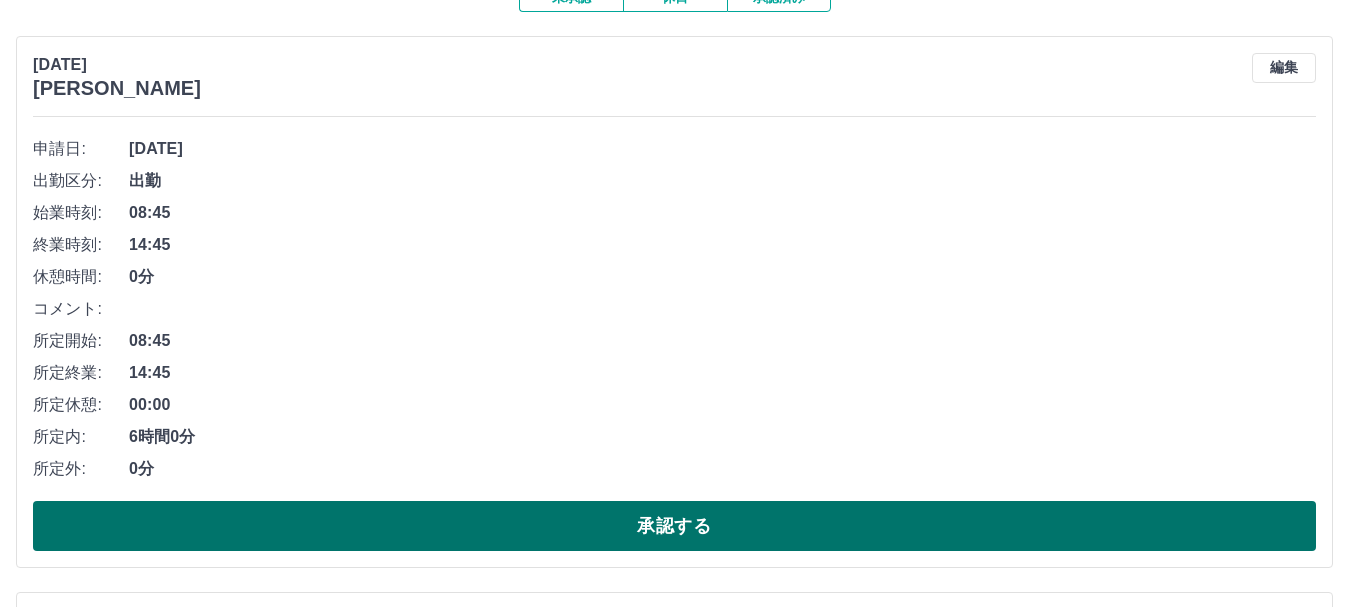click on "承認する" at bounding box center [674, 526] 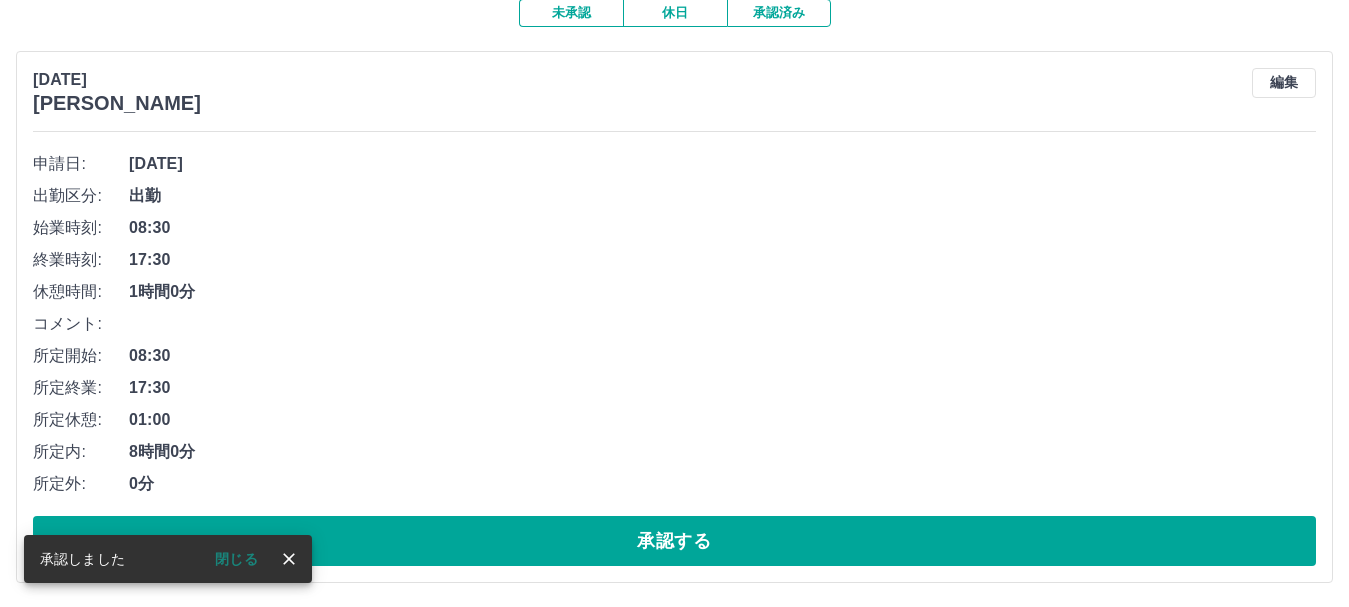 scroll, scrollTop: 187, scrollLeft: 0, axis: vertical 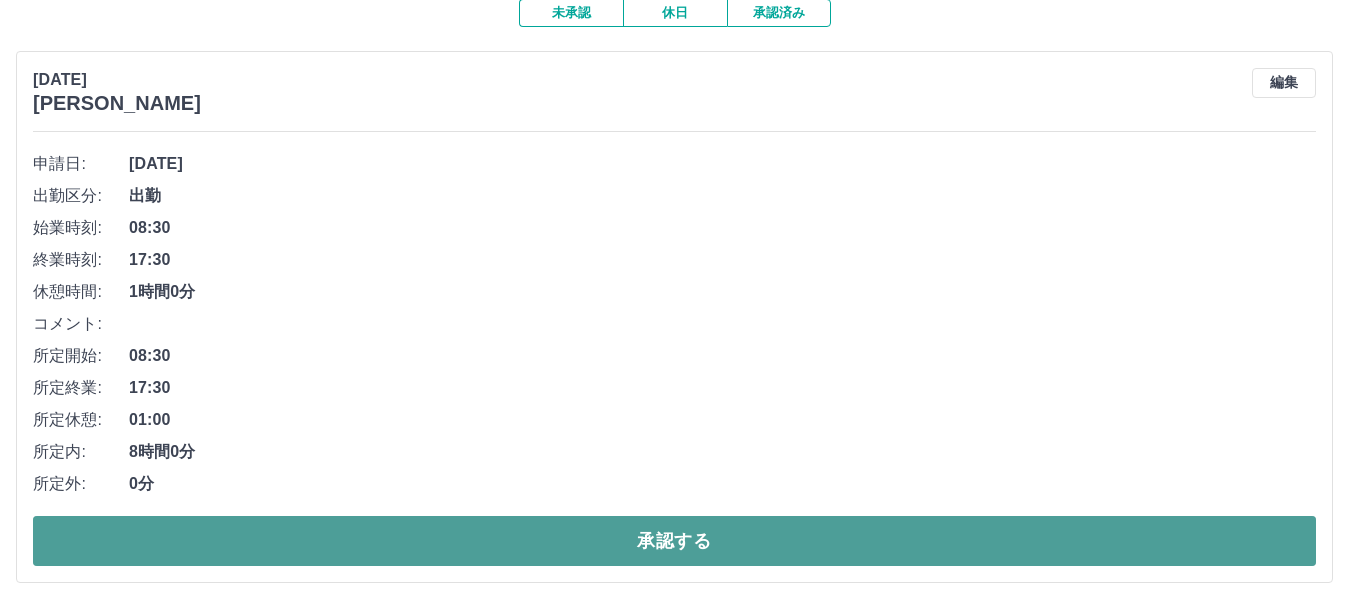 click on "承認する" at bounding box center (674, 541) 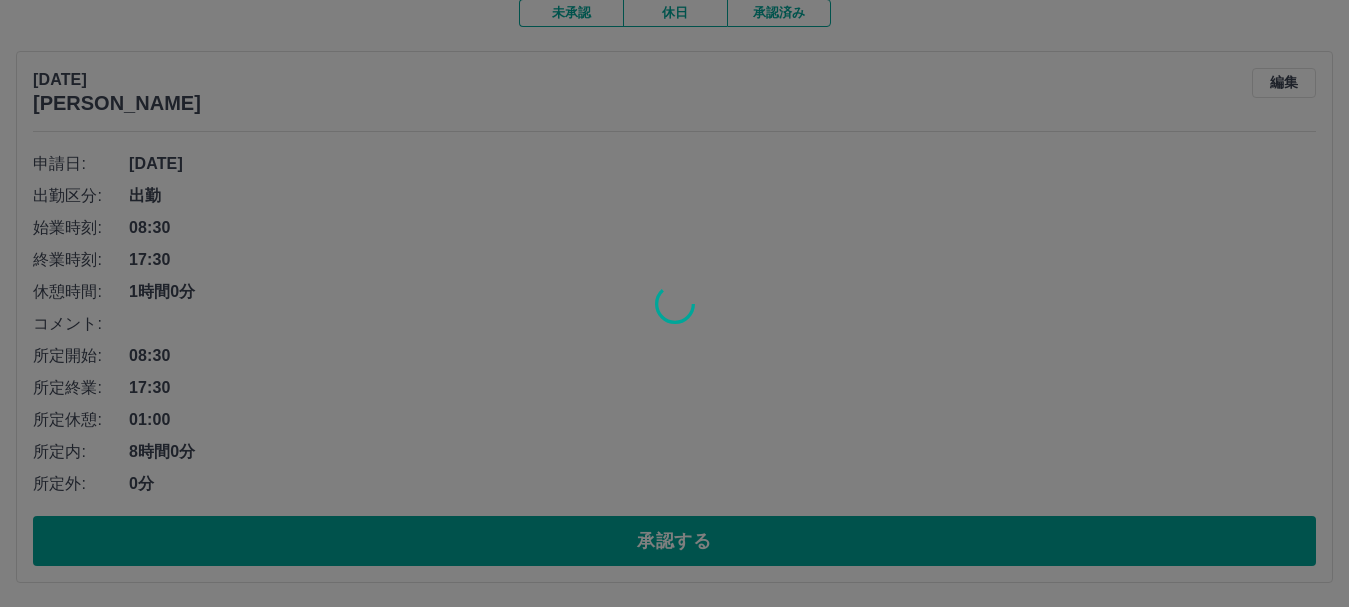 scroll, scrollTop: 0, scrollLeft: 0, axis: both 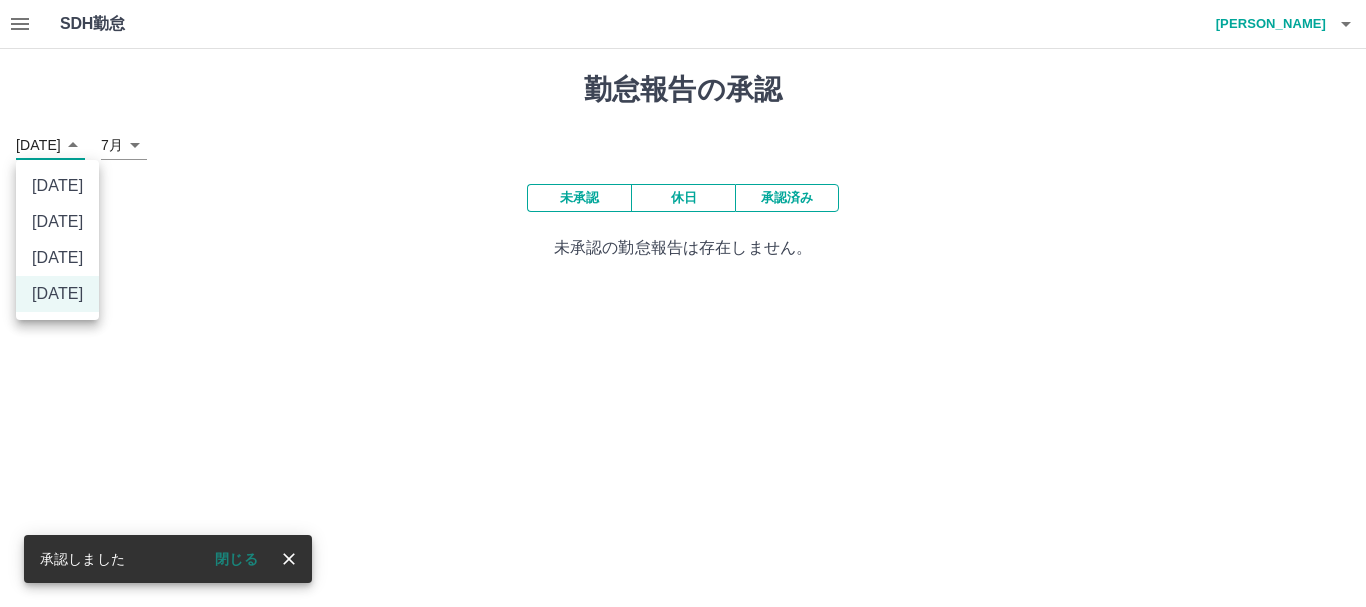 click on "SDH勤怠 [PERSON_NAME]しました 閉じる 勤怠報告の承認 [DATE] **** 7月 * 未承認 休日 承認済み 未承認の勤怠報告は存在しません。 SDH勤怠 [DATE] [DATE] [DATE] [DATE]" at bounding box center [683, 142] 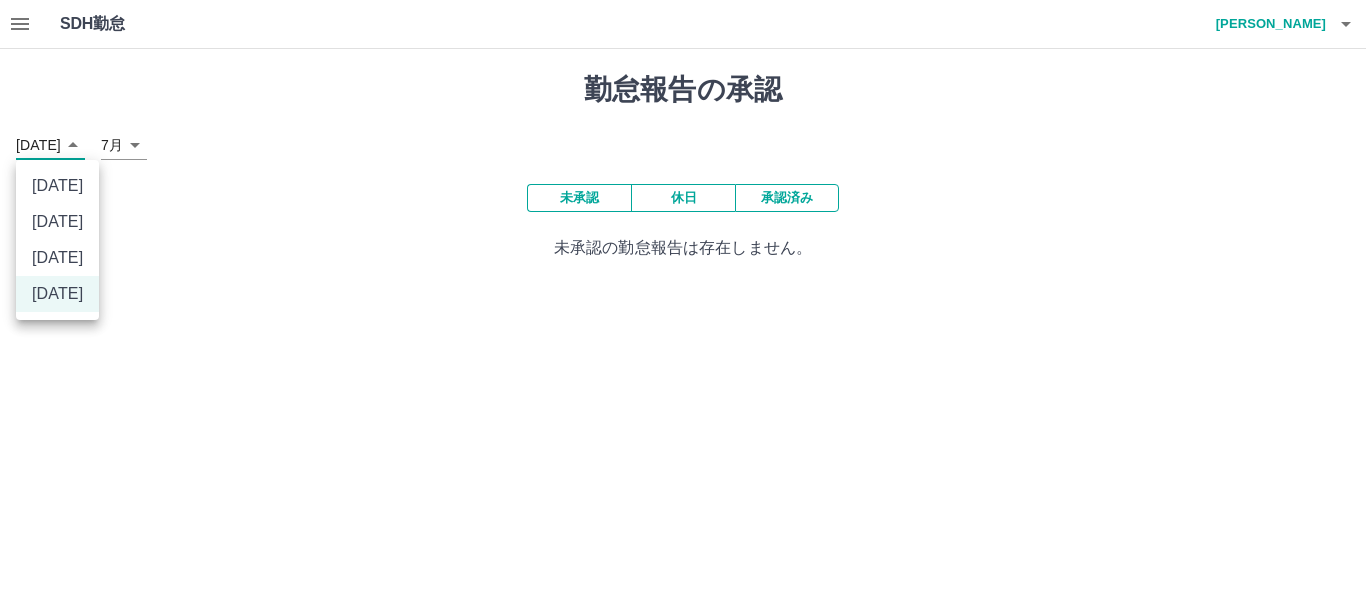 drag, startPoint x: 506, startPoint y: 395, endPoint x: 512, endPoint y: 378, distance: 18.027756 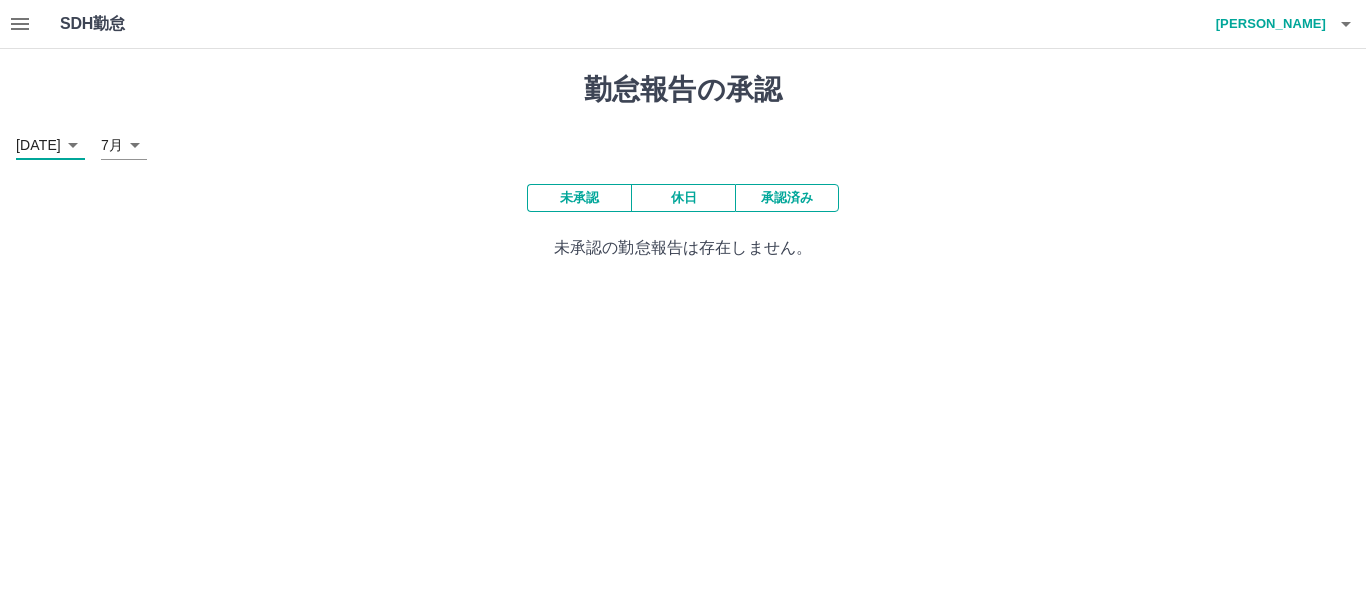 click 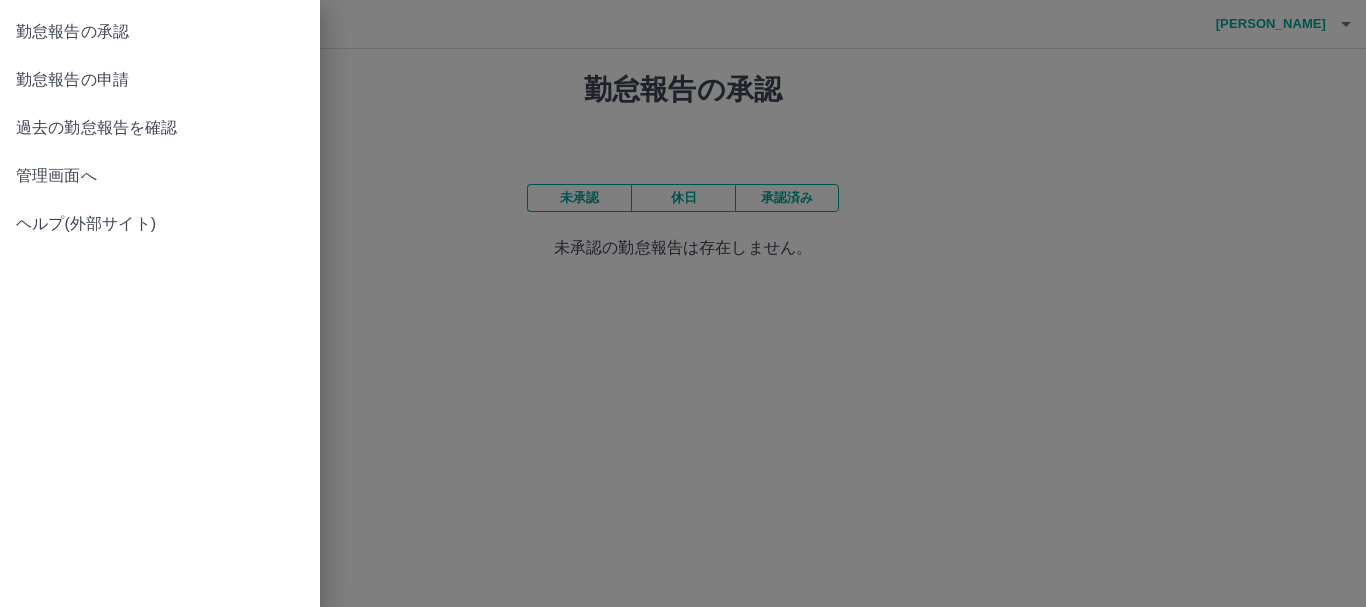 click on "勤怠報告の申請" at bounding box center [160, 80] 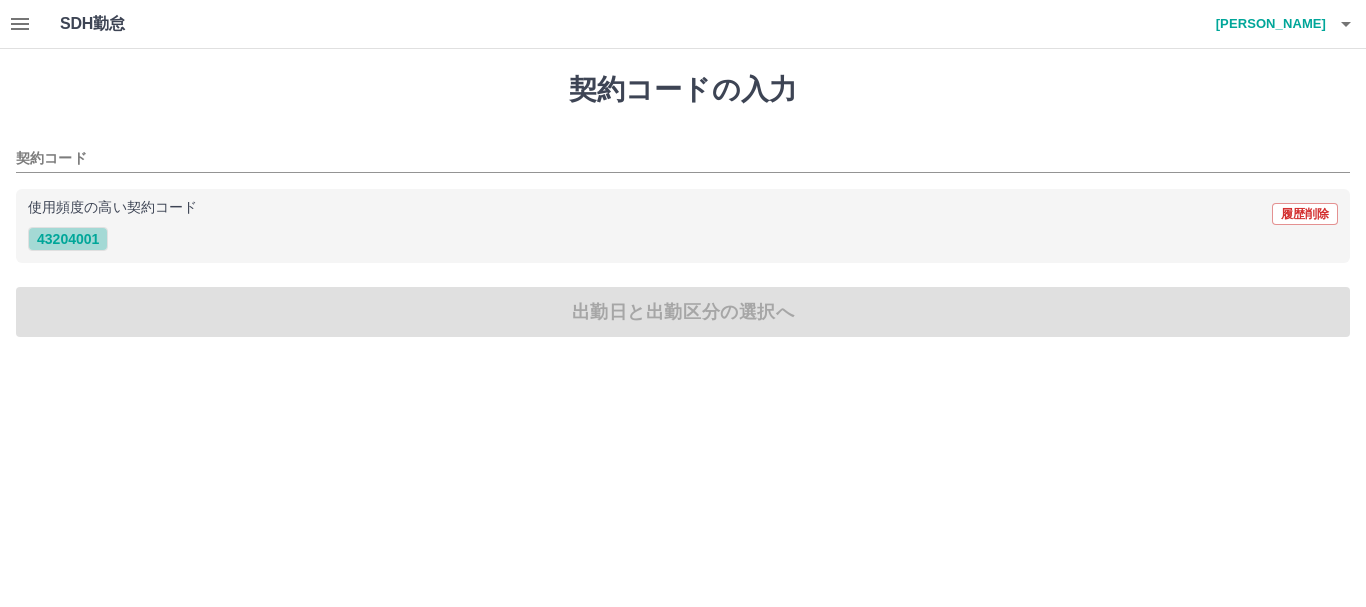 click on "43204001" at bounding box center [68, 239] 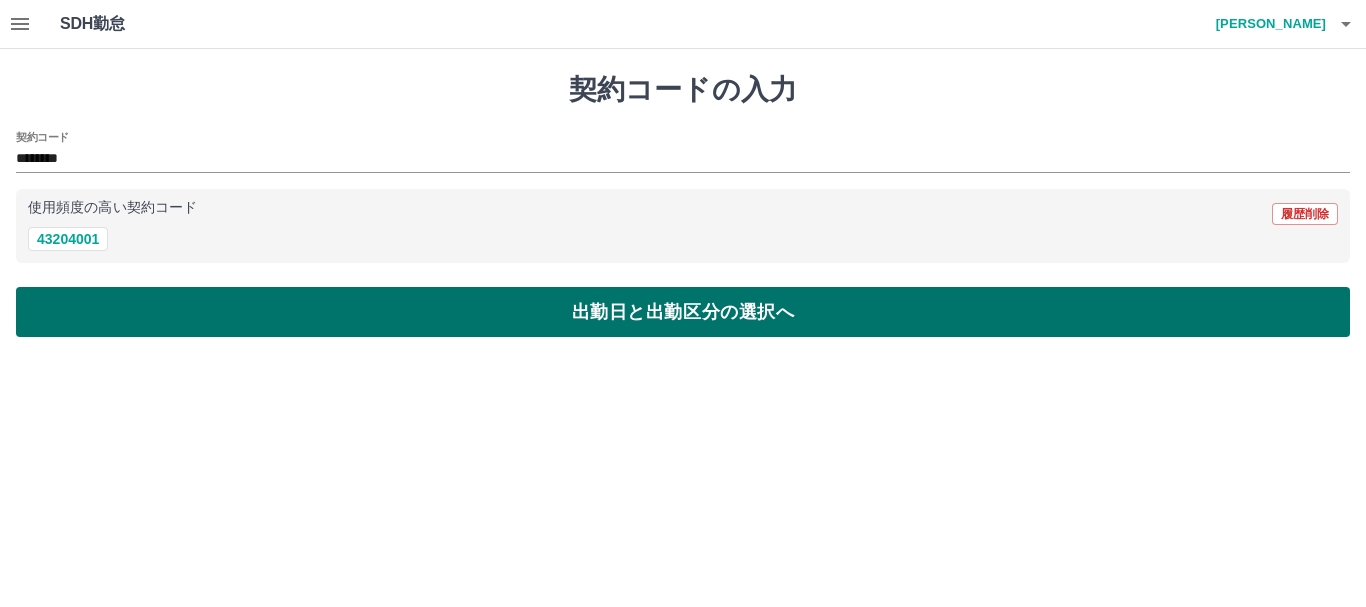 click on "出勤日と出勤区分の選択へ" at bounding box center (683, 312) 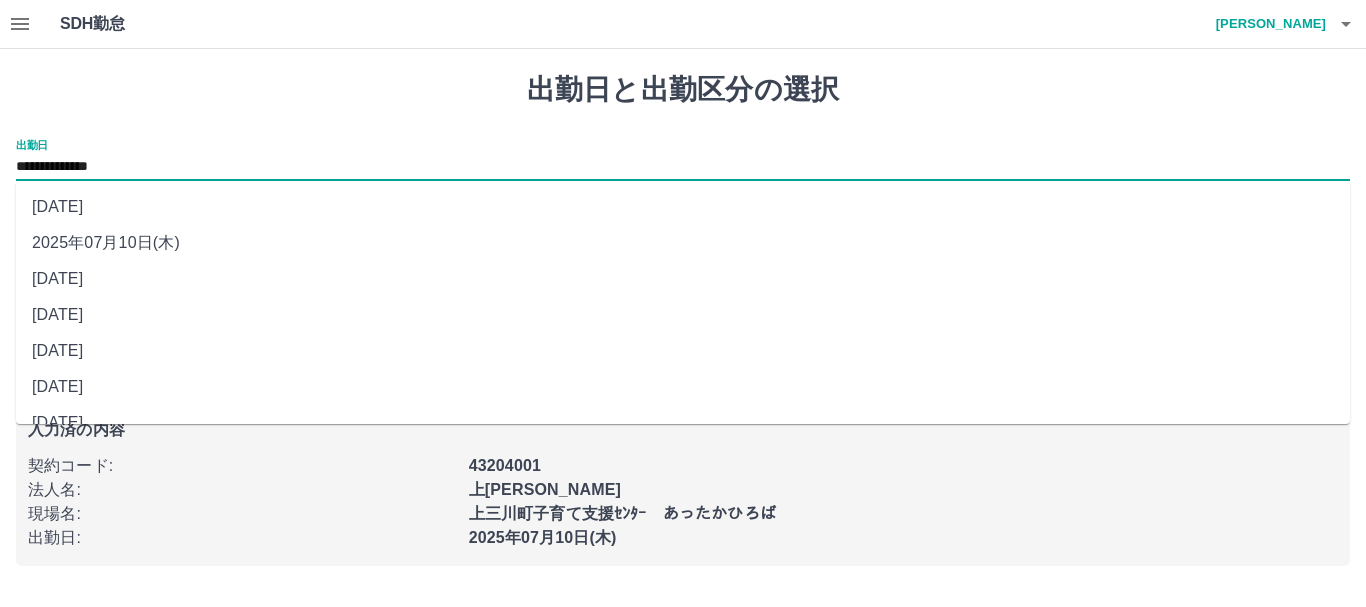 click on "**********" at bounding box center [683, 167] 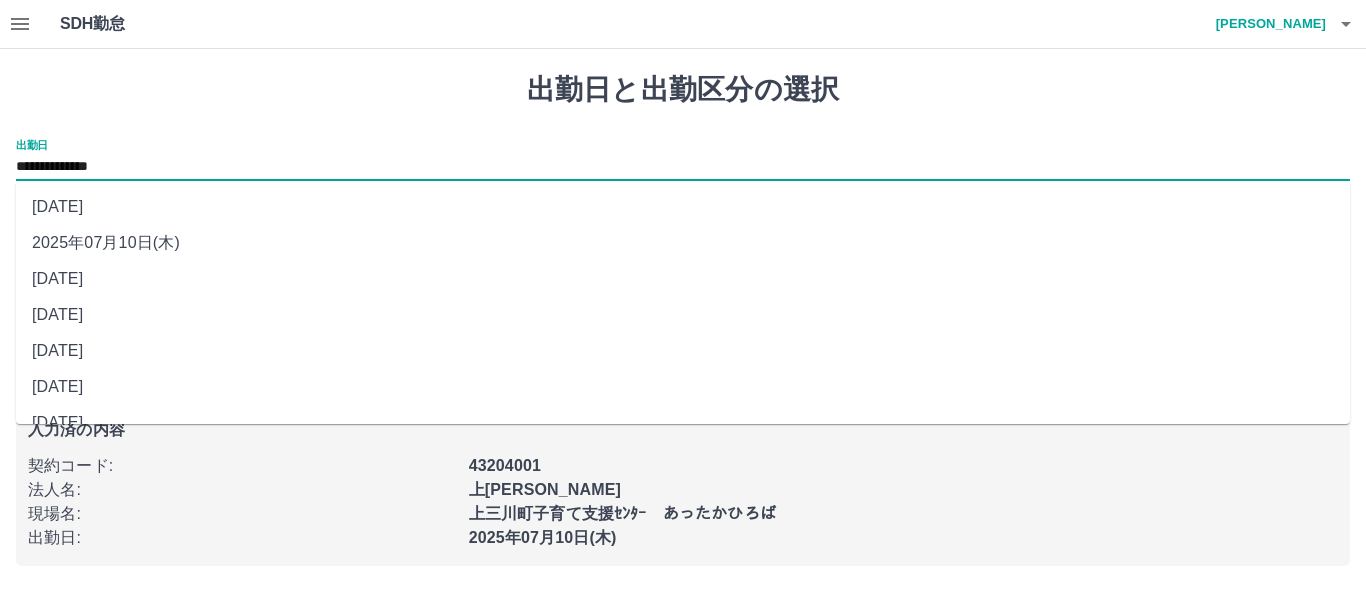 click on "[DATE]" at bounding box center [683, 279] 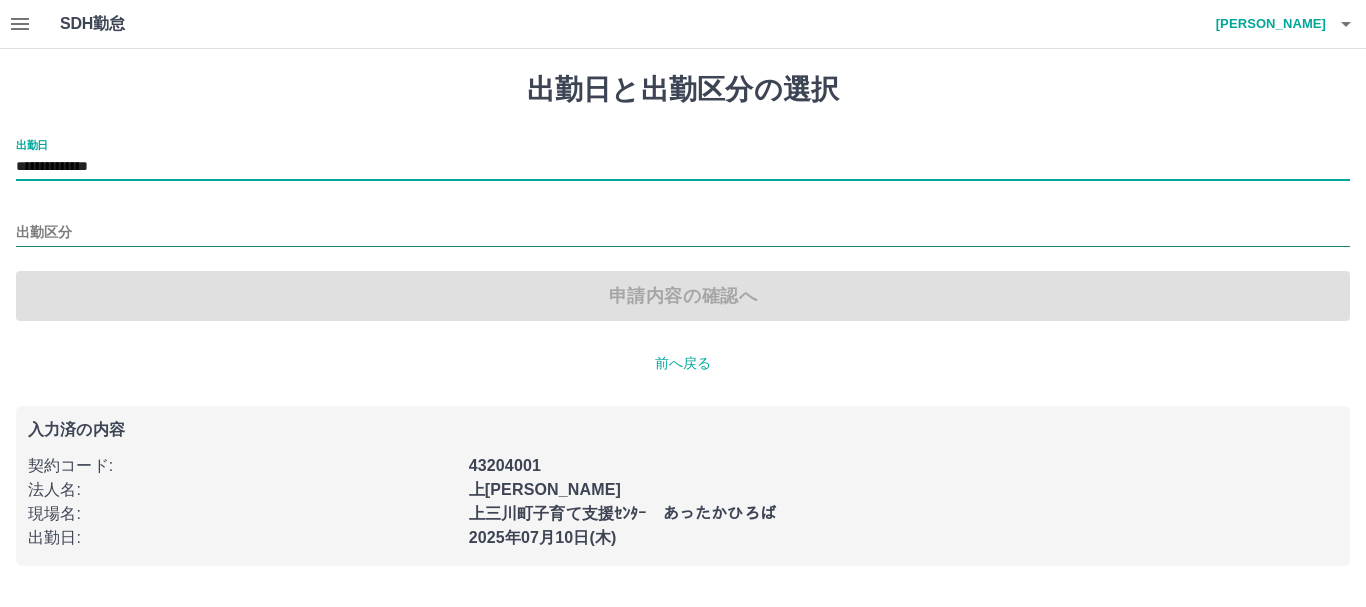 click on "出勤区分" at bounding box center [683, 233] 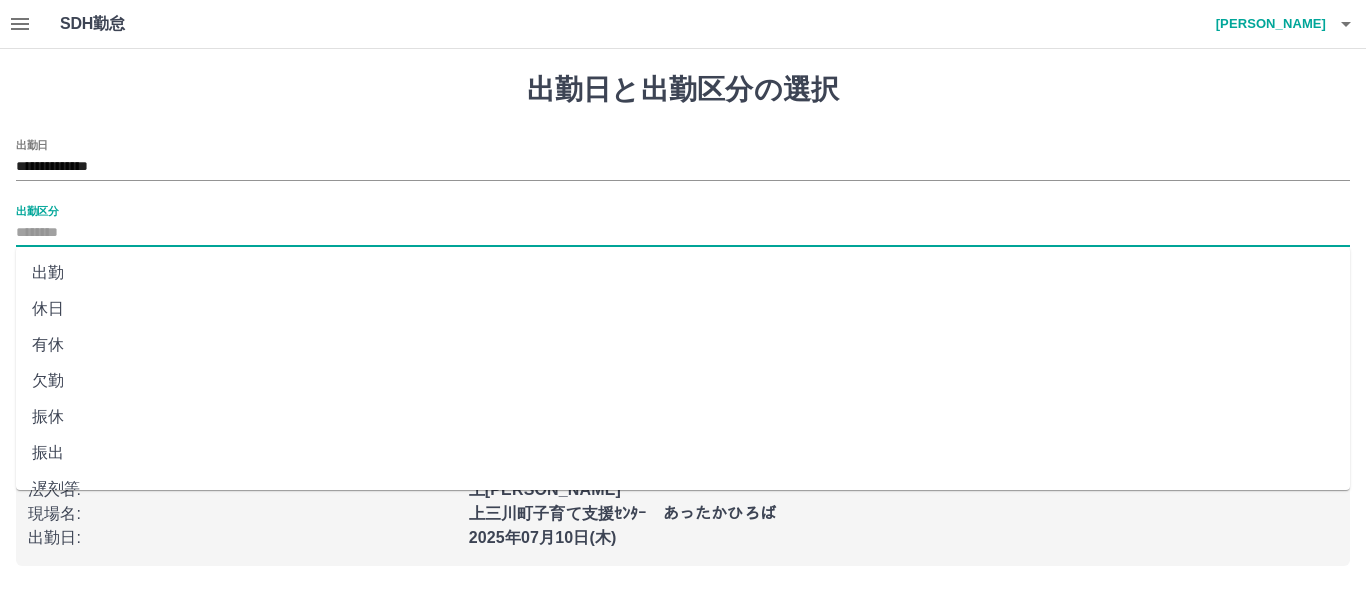 drag, startPoint x: 112, startPoint y: 296, endPoint x: 120, endPoint y: 311, distance: 17 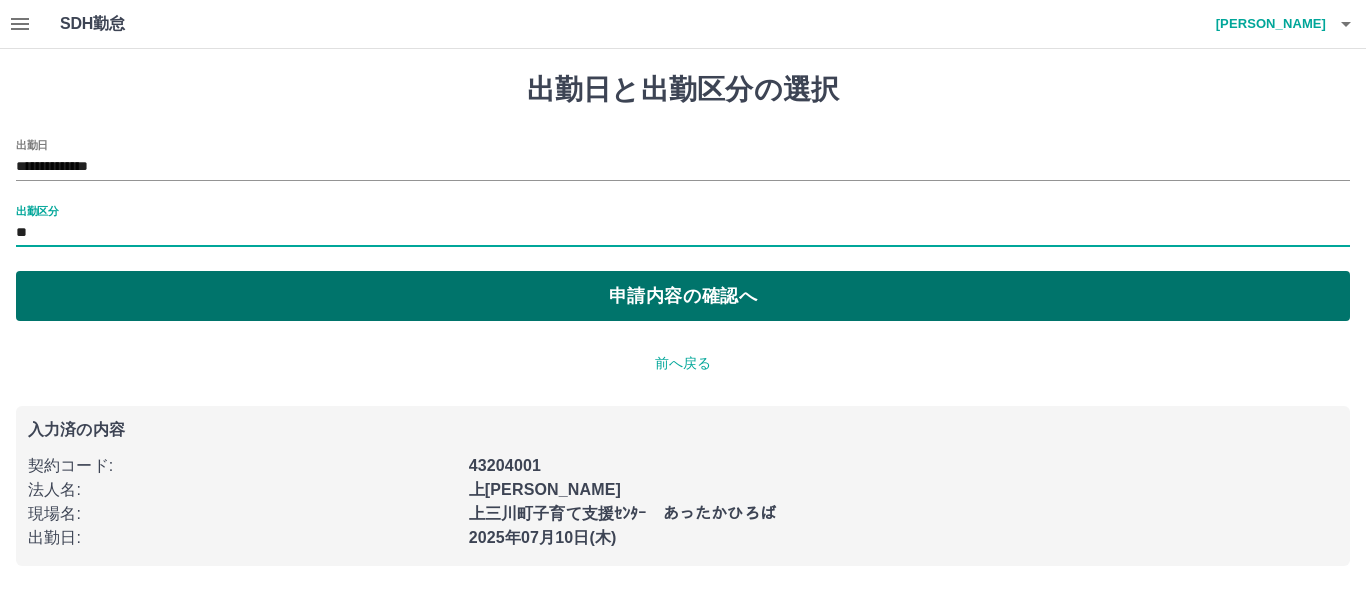 click on "申請内容の確認へ" at bounding box center (683, 296) 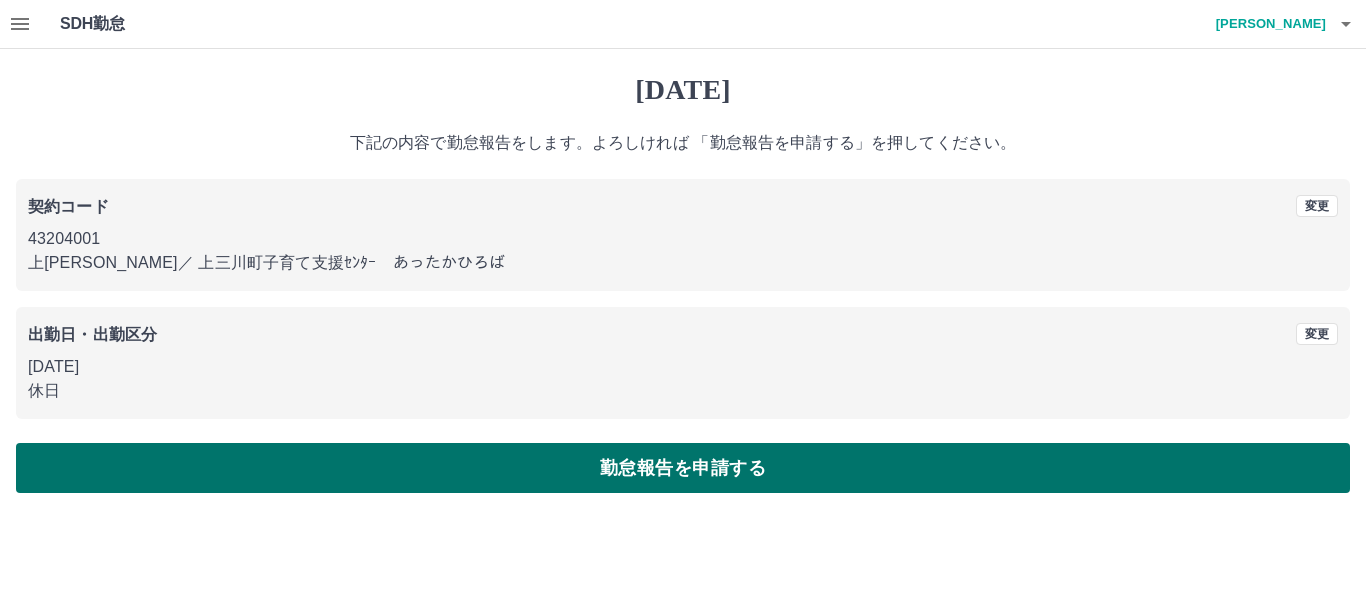 click on "勤怠報告を申請する" at bounding box center (683, 468) 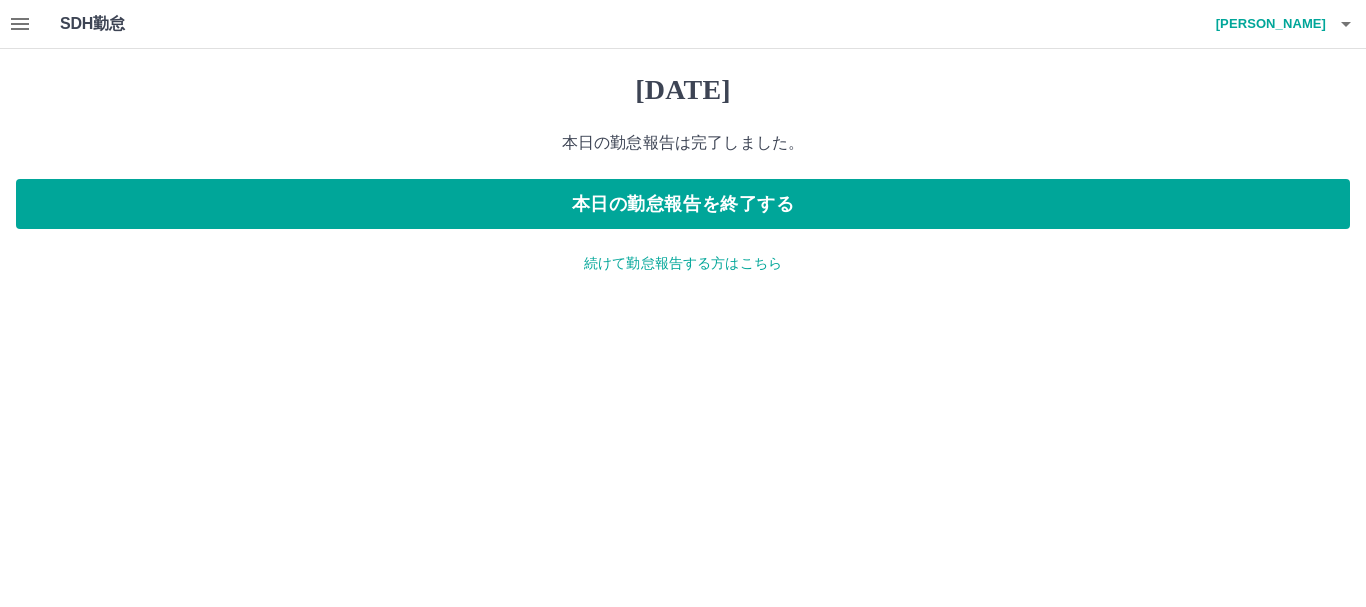 click on "[DATE] 本日の勤怠報告は完了しました。 本日の勤怠報告を終了する 続けて勤怠報告する方はこちら" at bounding box center (683, 173) 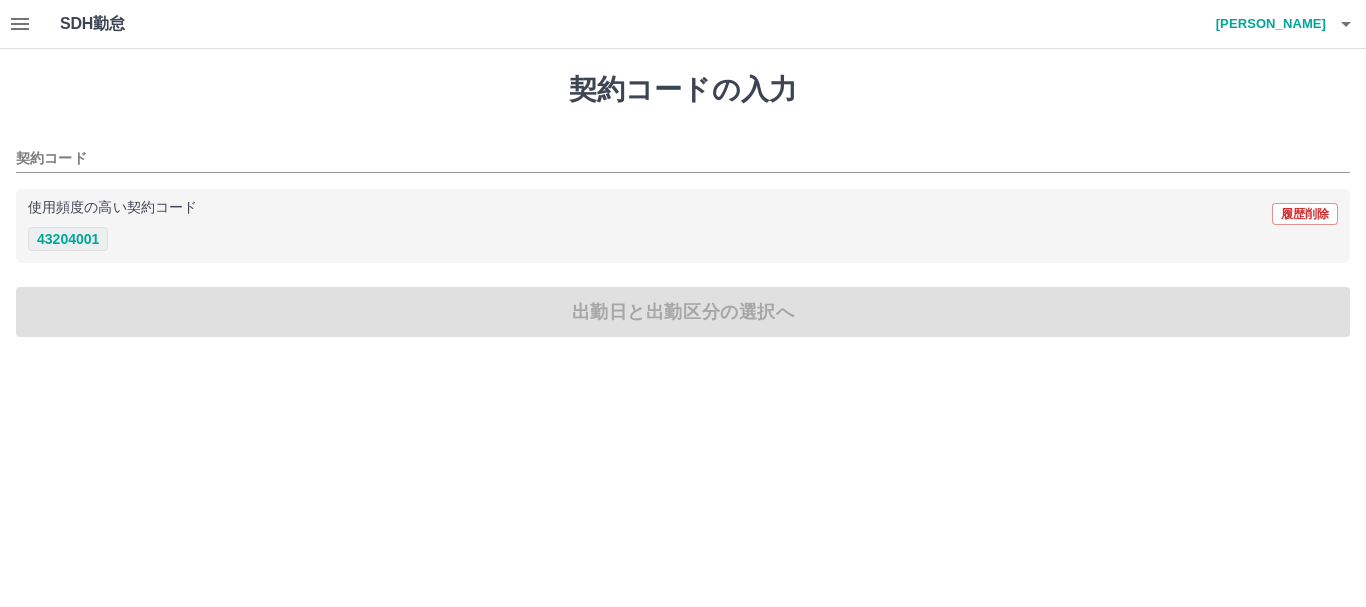click on "43204001" at bounding box center [68, 239] 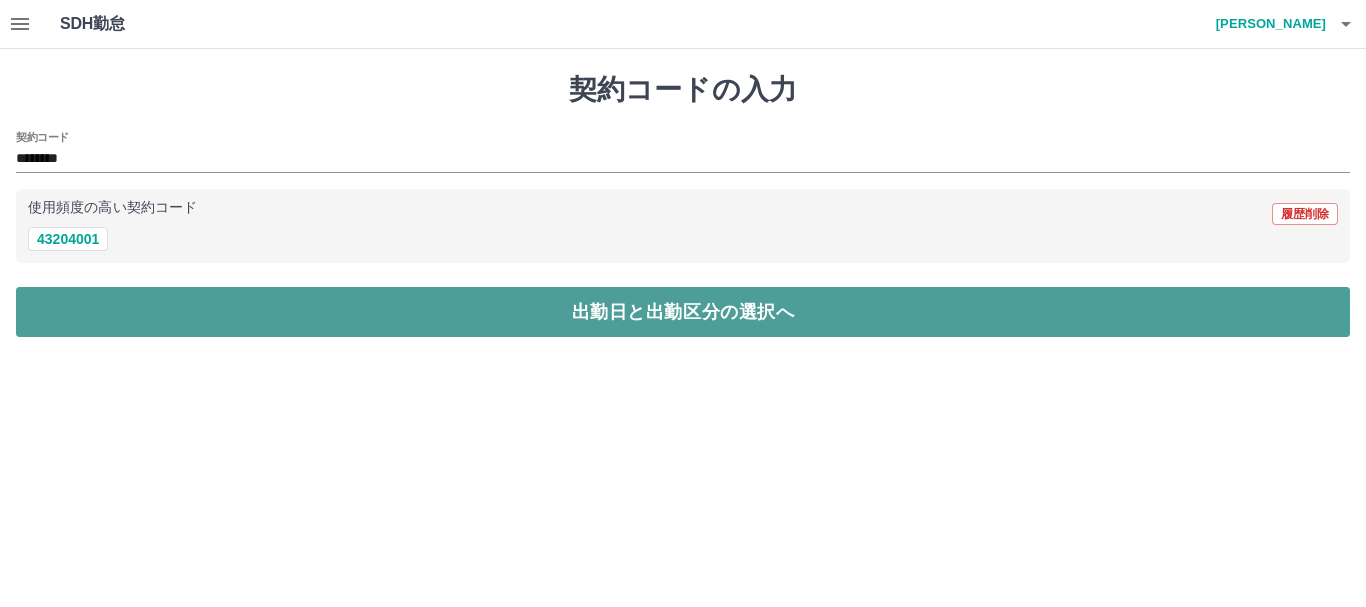 click on "出勤日と出勤区分の選択へ" at bounding box center [683, 312] 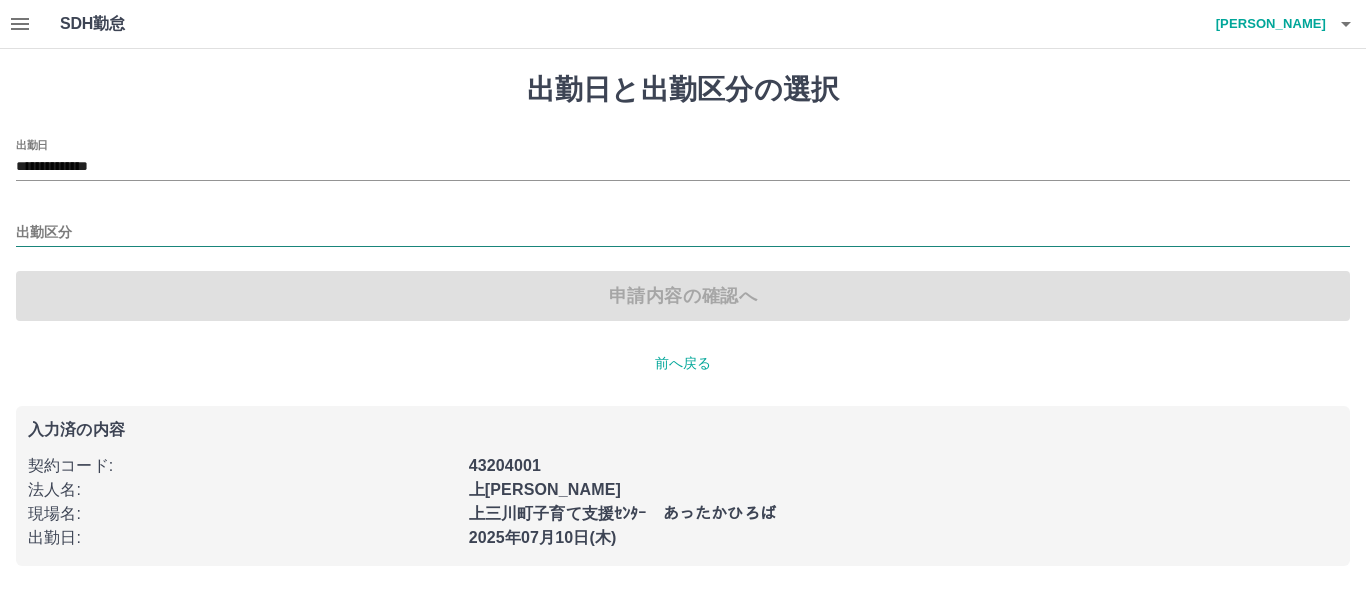 click on "出勤区分" at bounding box center [683, 226] 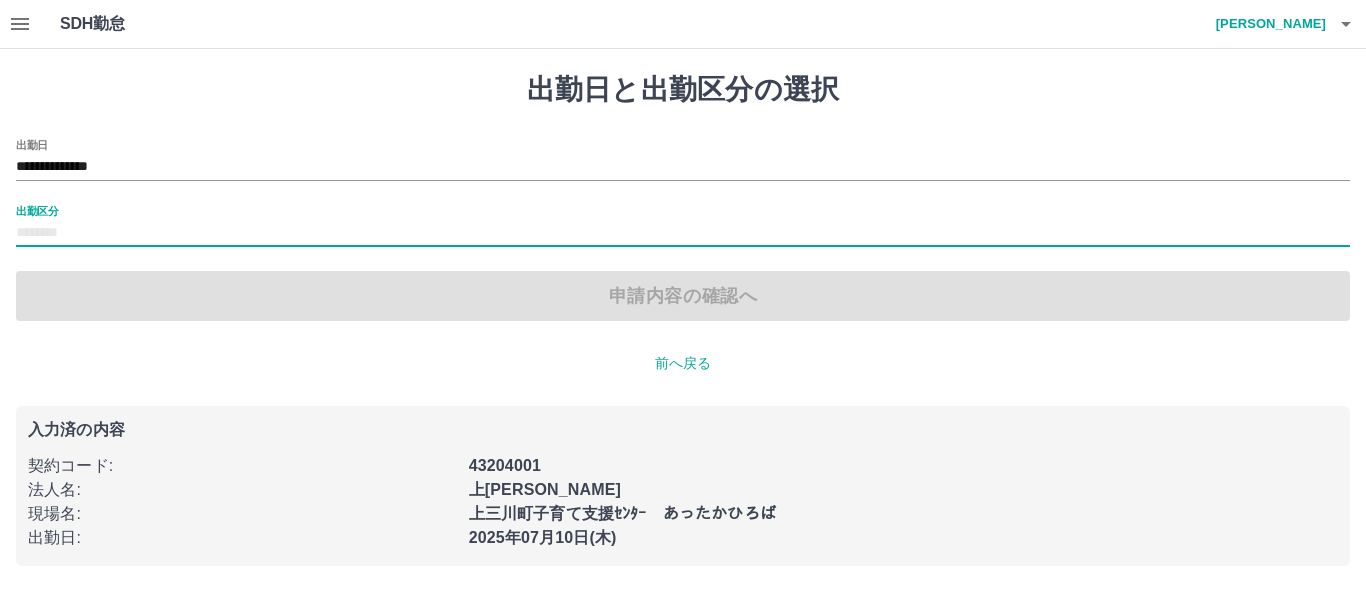 click on "出勤区分" at bounding box center [683, 233] 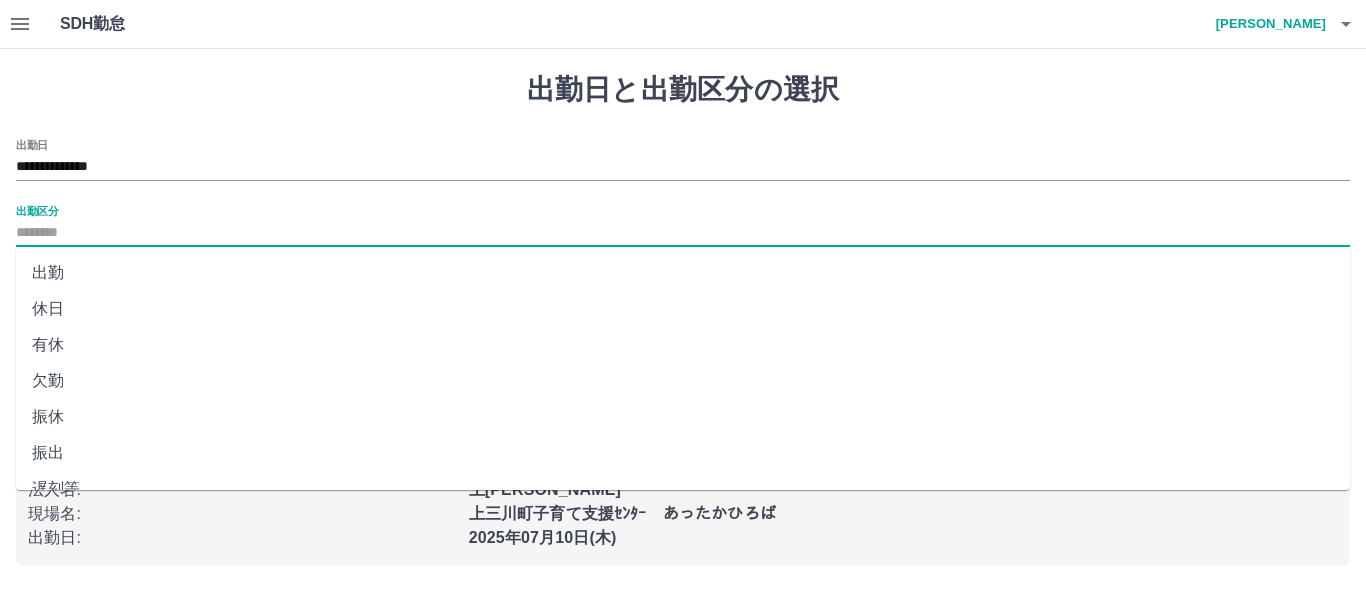 click on "出勤" at bounding box center (683, 273) 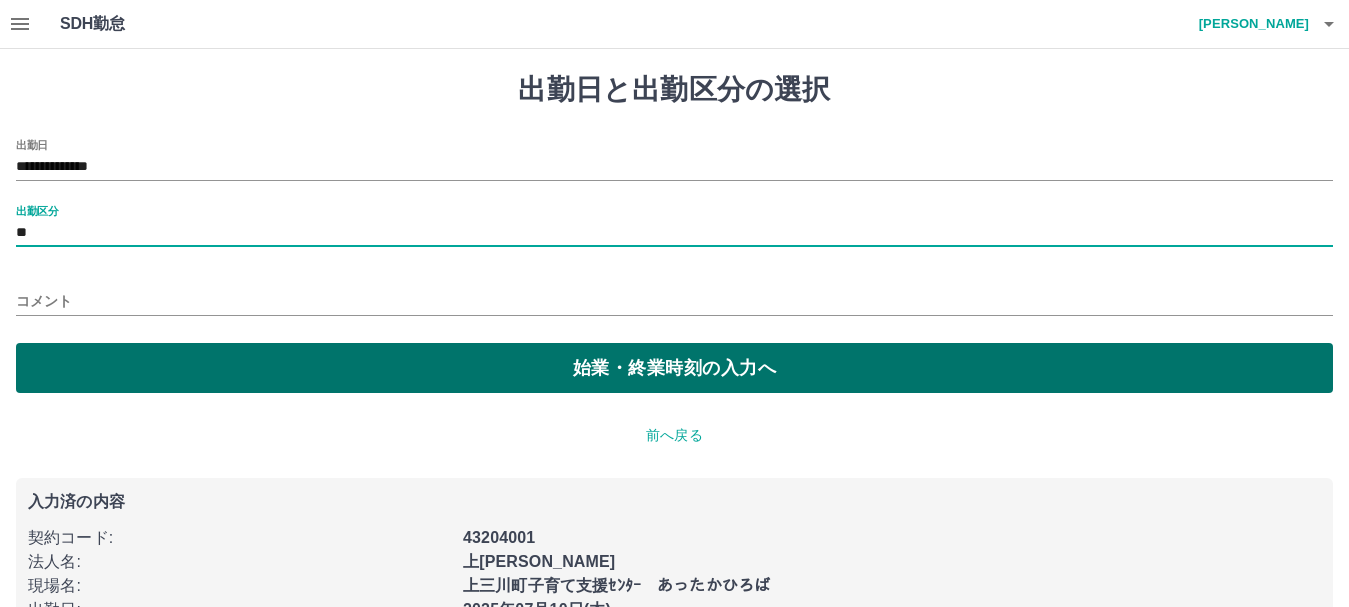 click on "始業・終業時刻の入力へ" at bounding box center [674, 368] 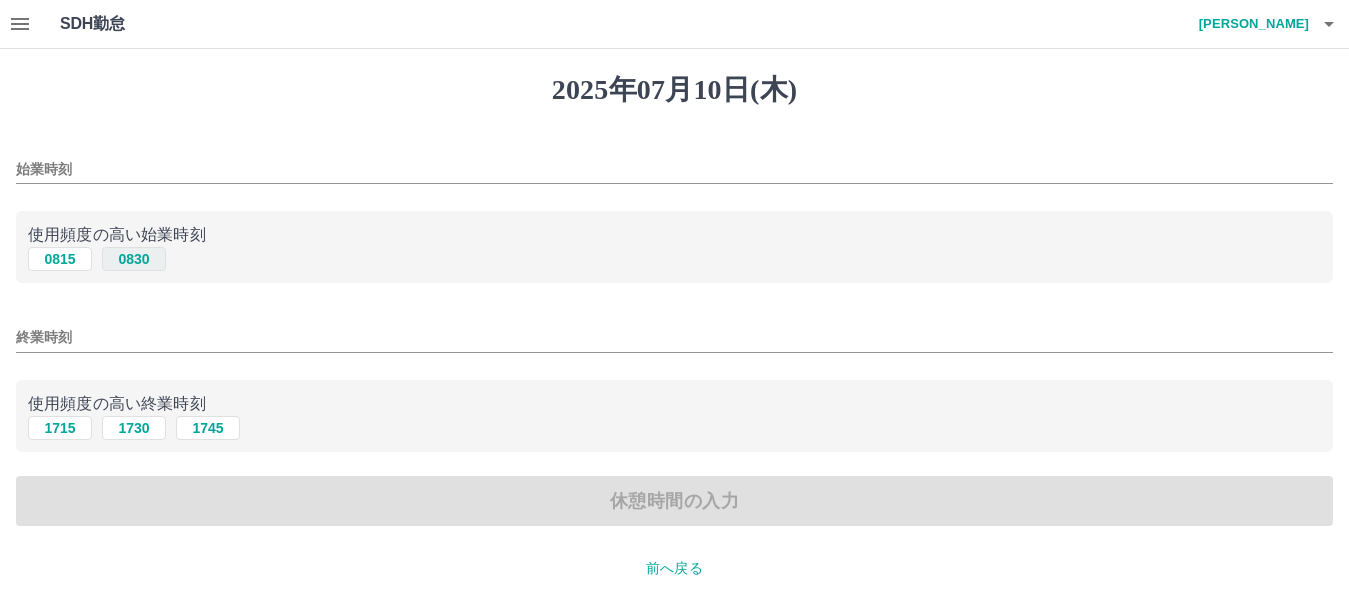 click on "0830" at bounding box center (134, 259) 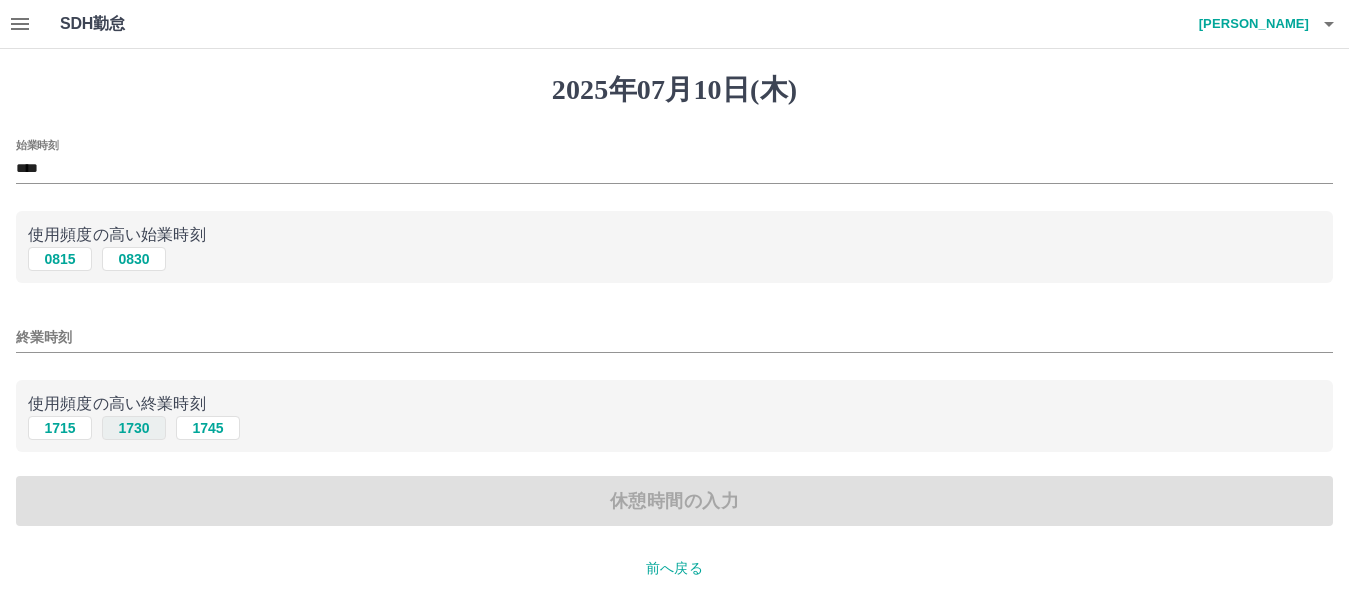 click on "1730" at bounding box center [134, 428] 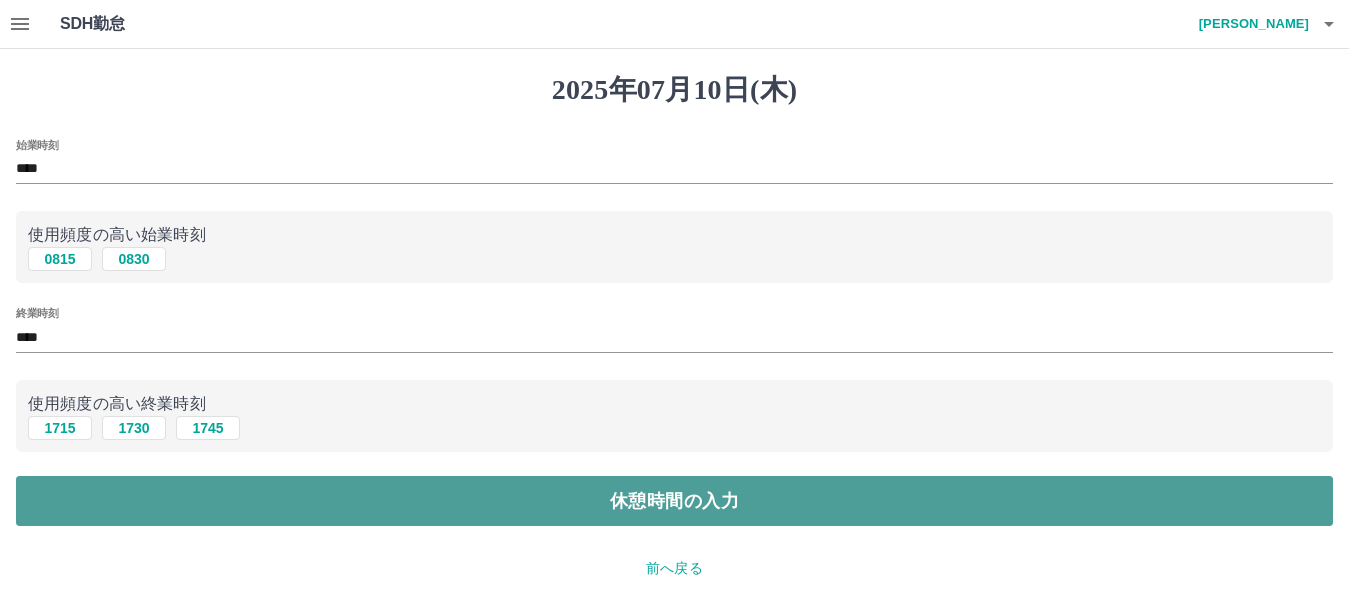 click on "休憩時間の入力" at bounding box center (674, 501) 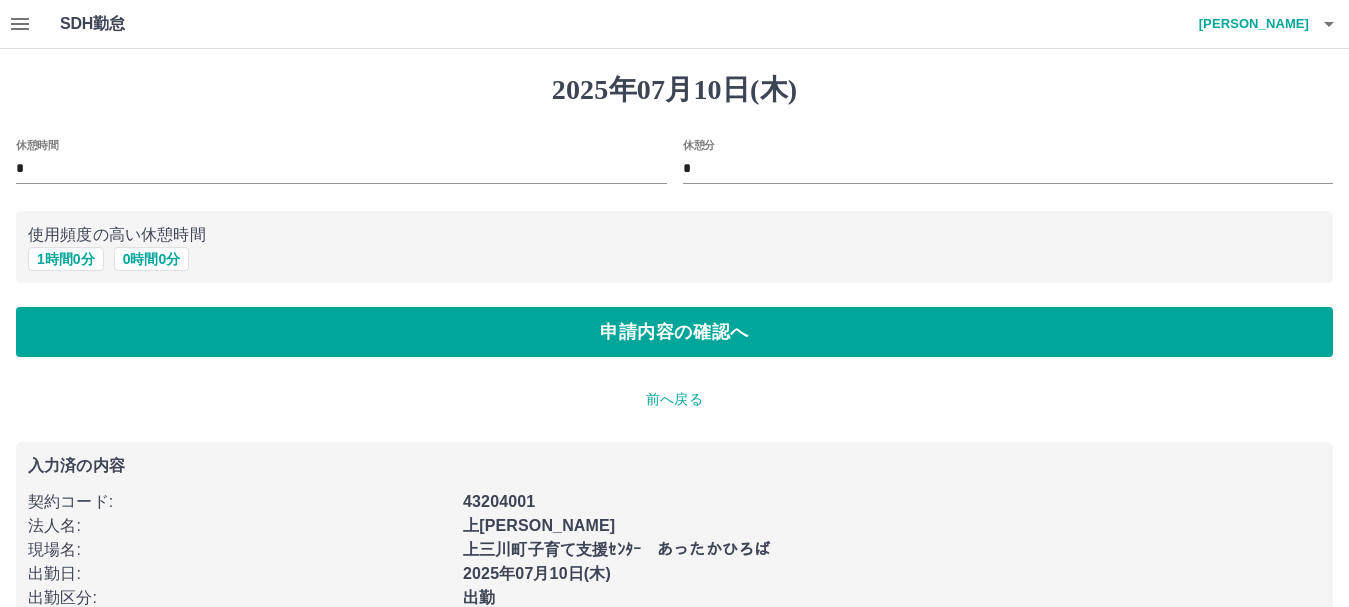 click on "使用頻度の高い休憩時間 1 時間 0 分 0 時間 0 分" at bounding box center (674, 247) 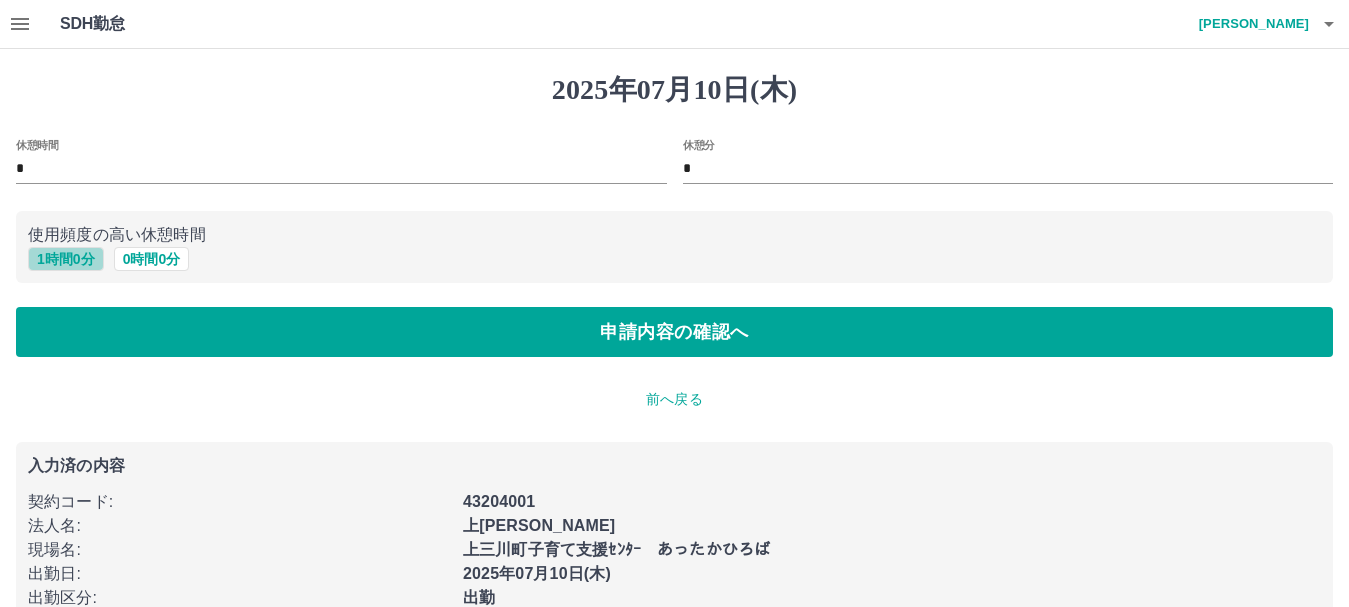 click on "1 時間 0 分" at bounding box center [66, 259] 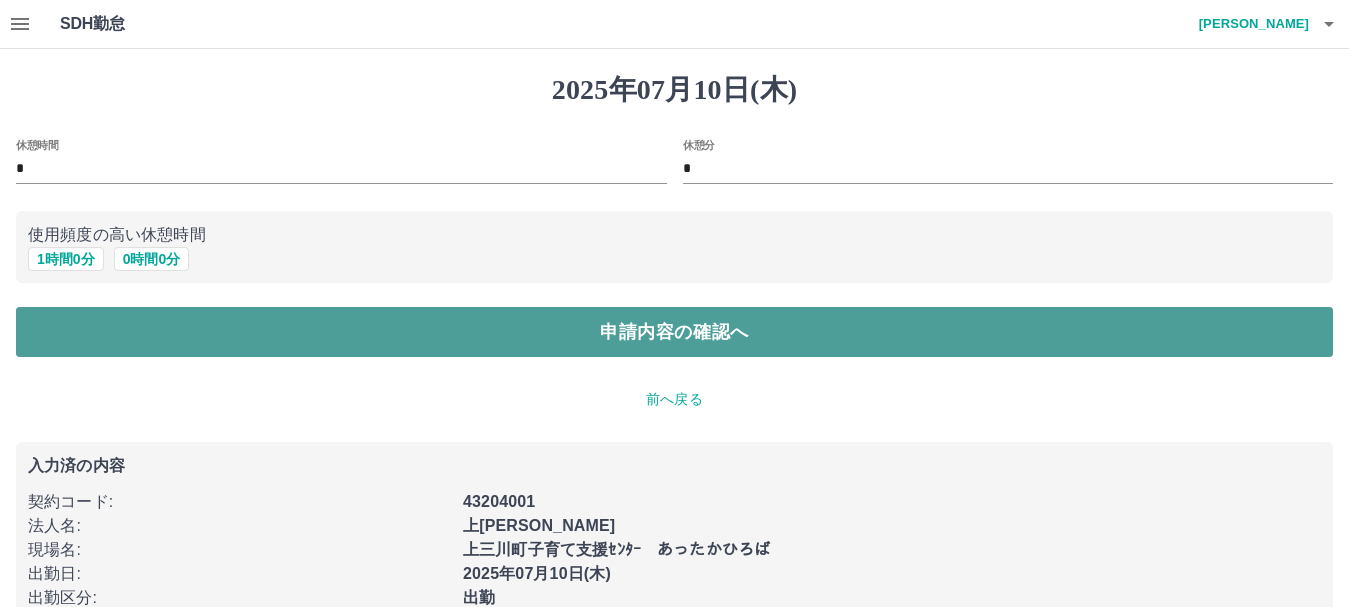 click on "申請内容の確認へ" at bounding box center [674, 332] 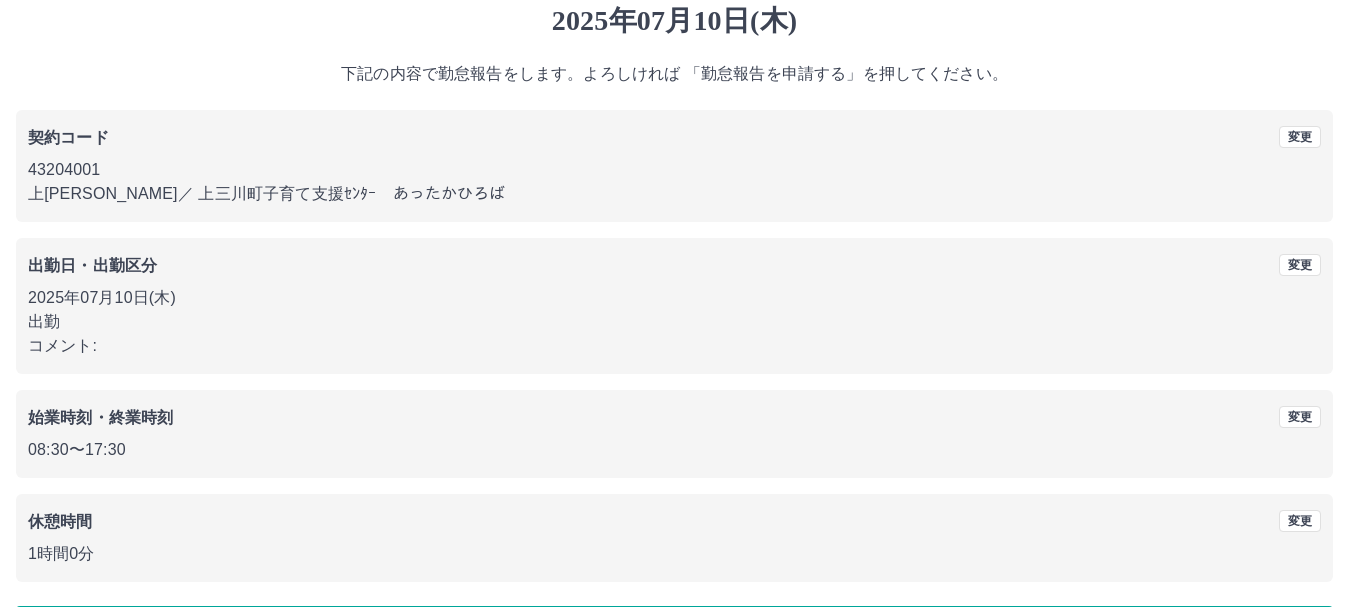 scroll, scrollTop: 142, scrollLeft: 0, axis: vertical 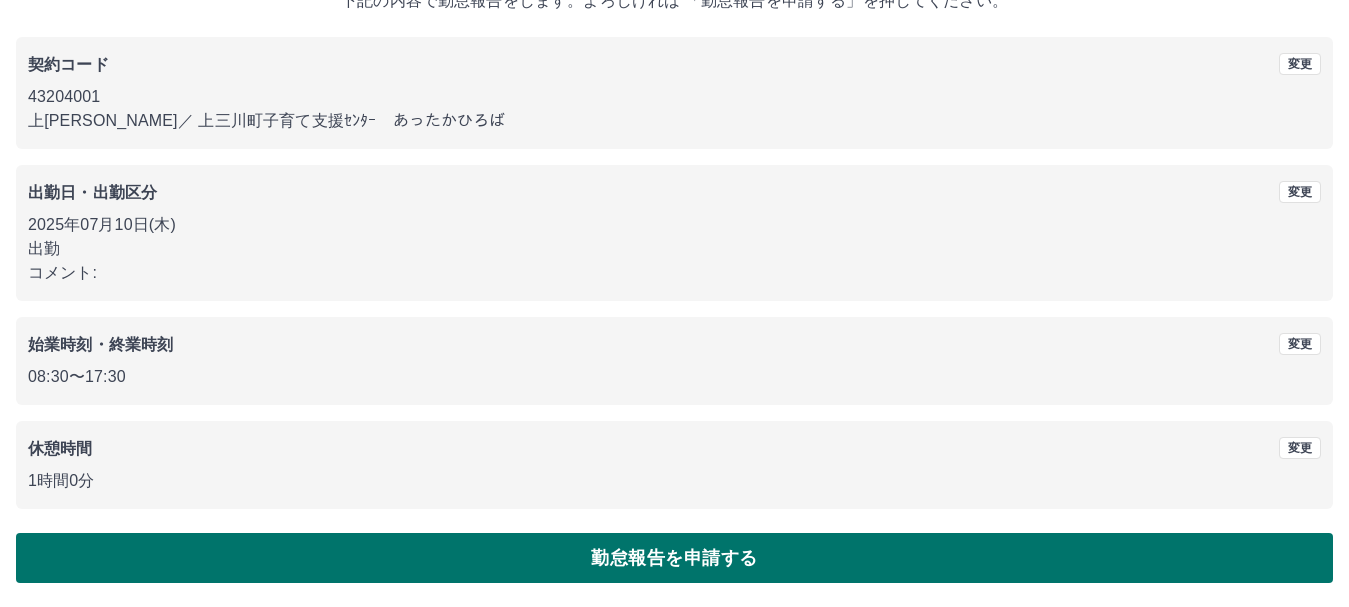click on "勤怠報告を申請する" at bounding box center [674, 558] 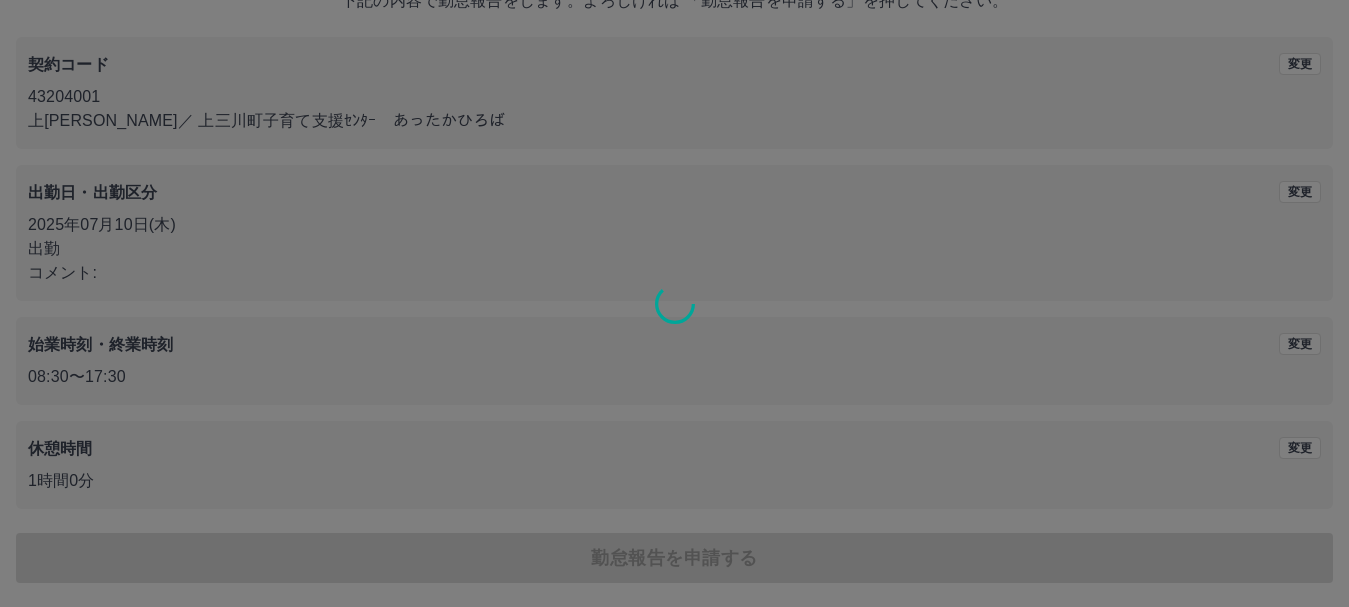 scroll, scrollTop: 0, scrollLeft: 0, axis: both 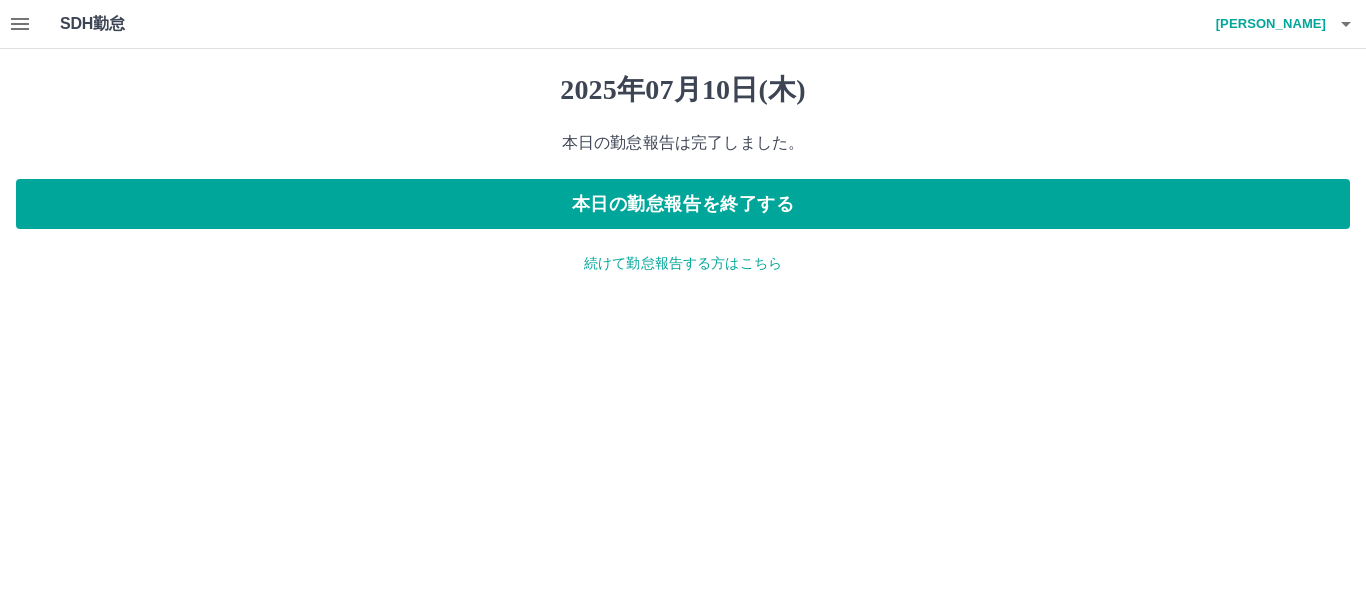click 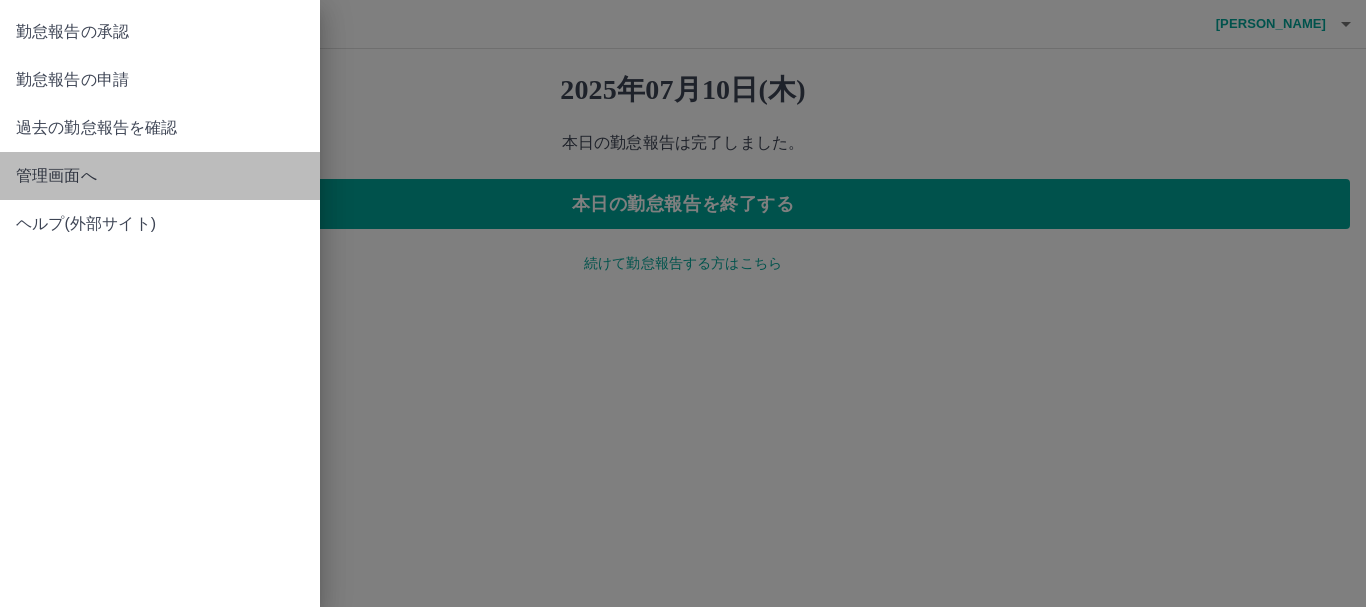click on "管理画面へ" at bounding box center (160, 176) 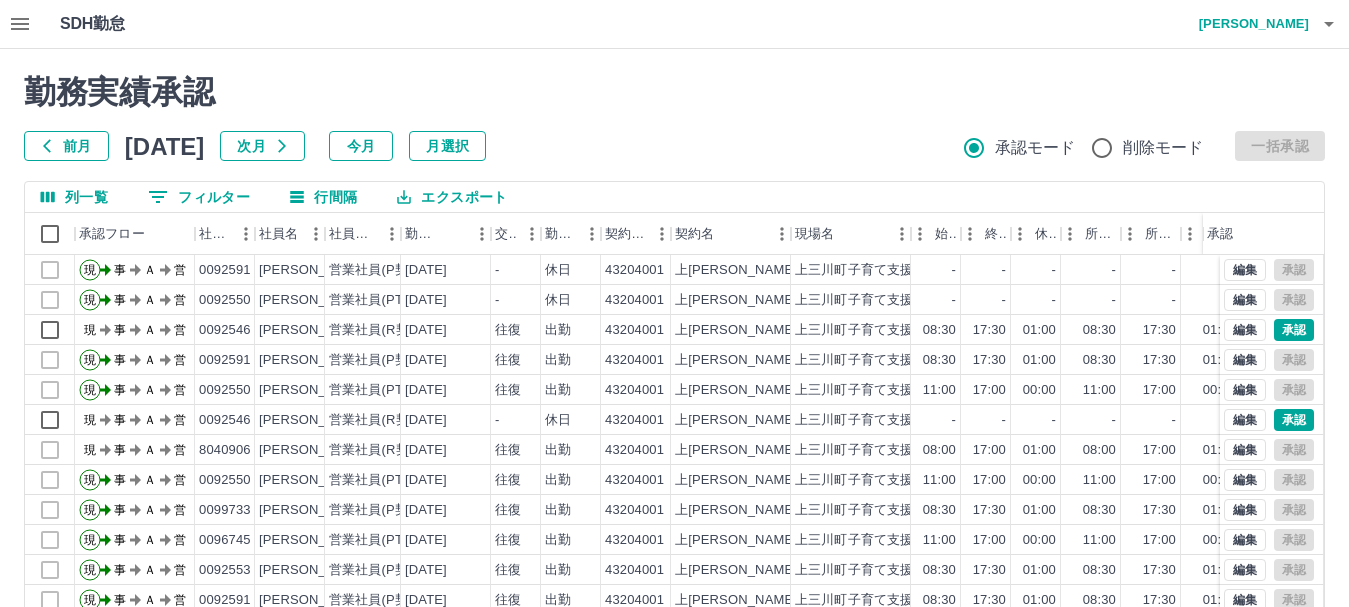 click on "0 フィルター" at bounding box center [199, 197] 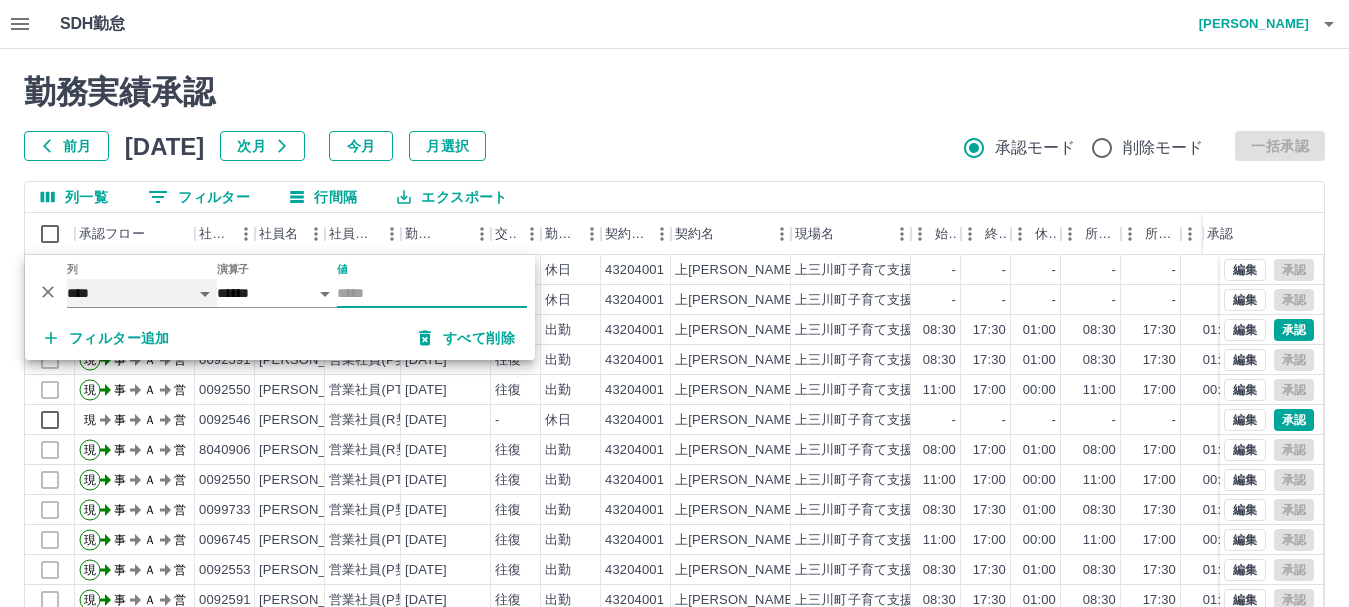click on "**** *** **** *** *** **** ***** *** *** ** ** ** **** **** **** ** ** *** **** *****" at bounding box center [142, 293] 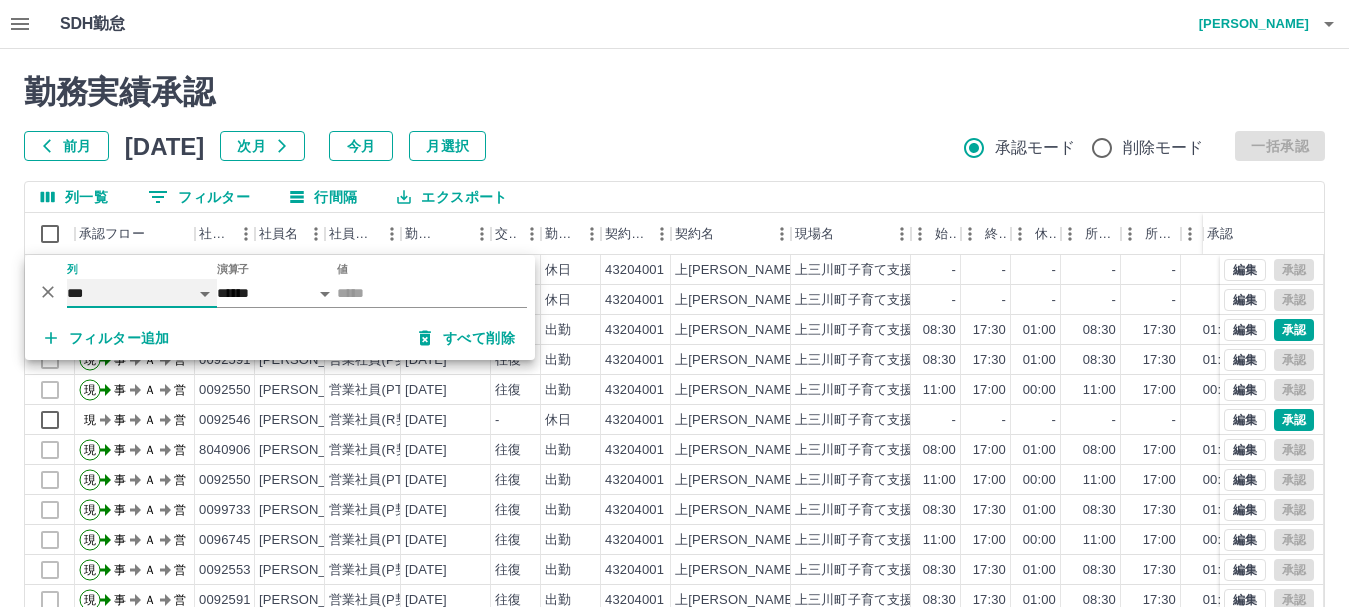 click on "**** *** **** *** *** **** ***** *** *** ** ** ** **** **** **** ** ** *** **** *****" at bounding box center [142, 293] 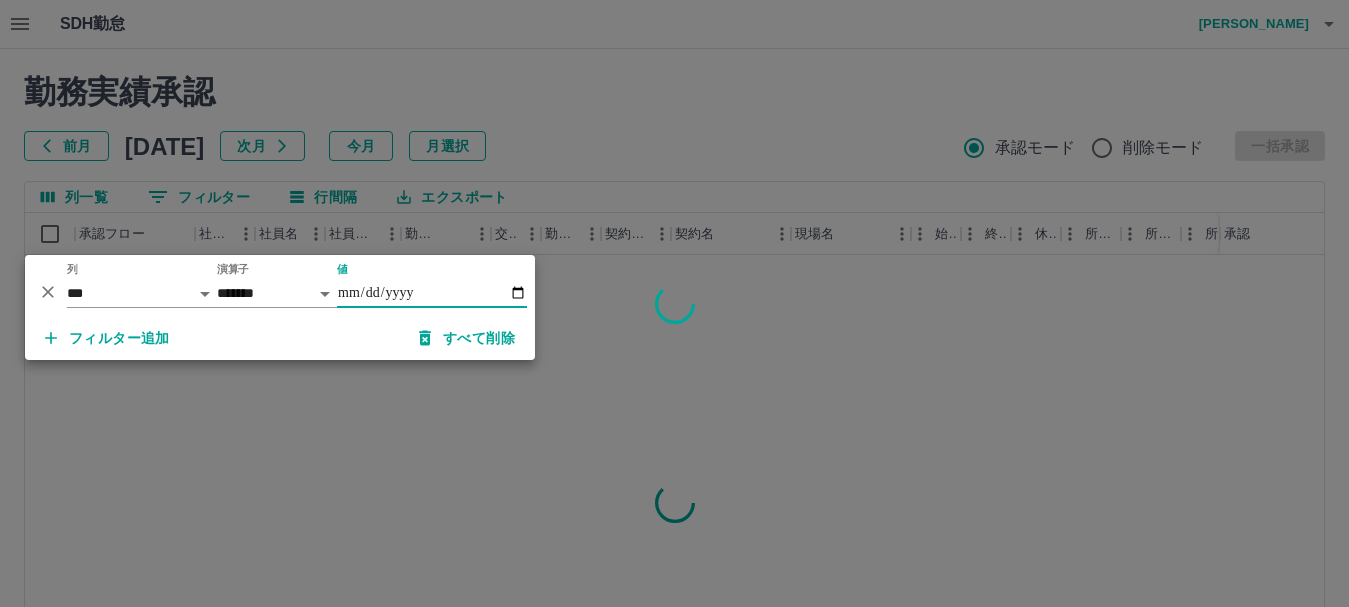 click on "値" at bounding box center [432, 293] 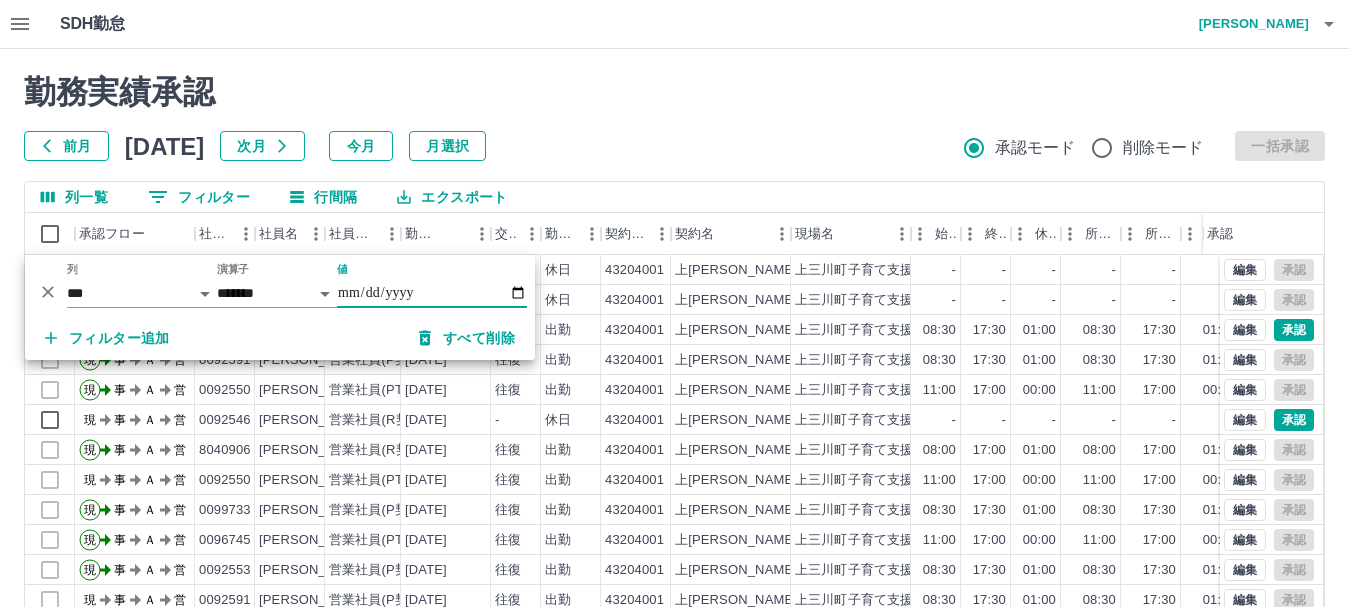 click on "値" at bounding box center [432, 293] 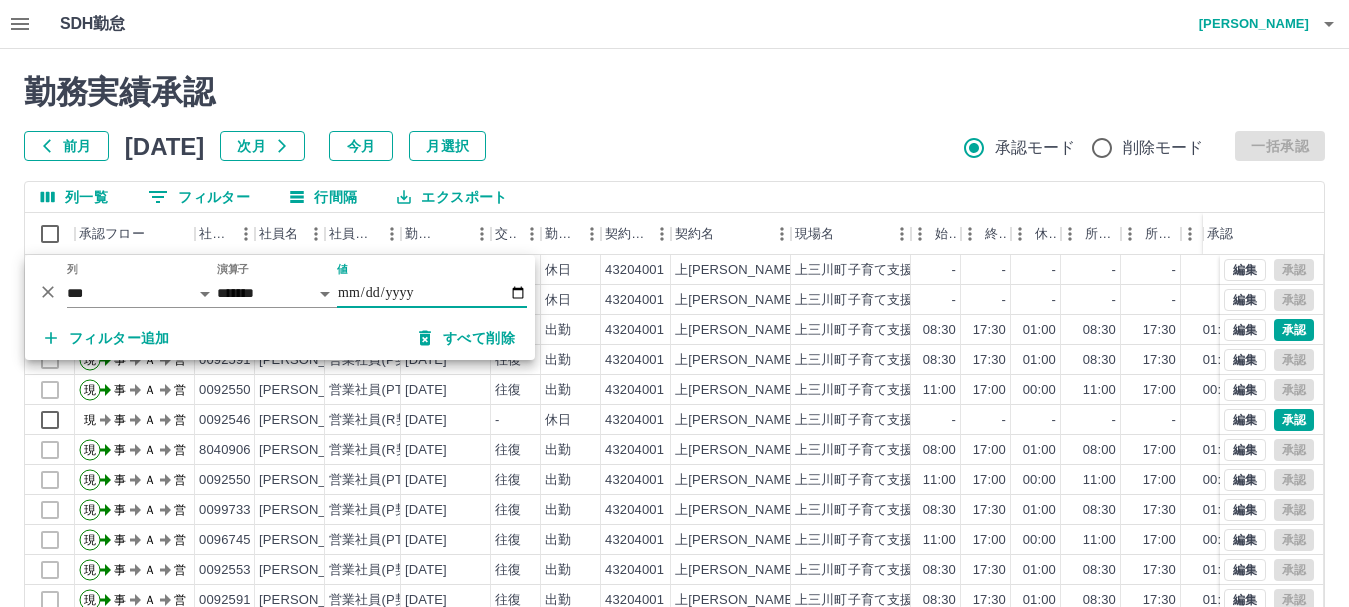 type on "**********" 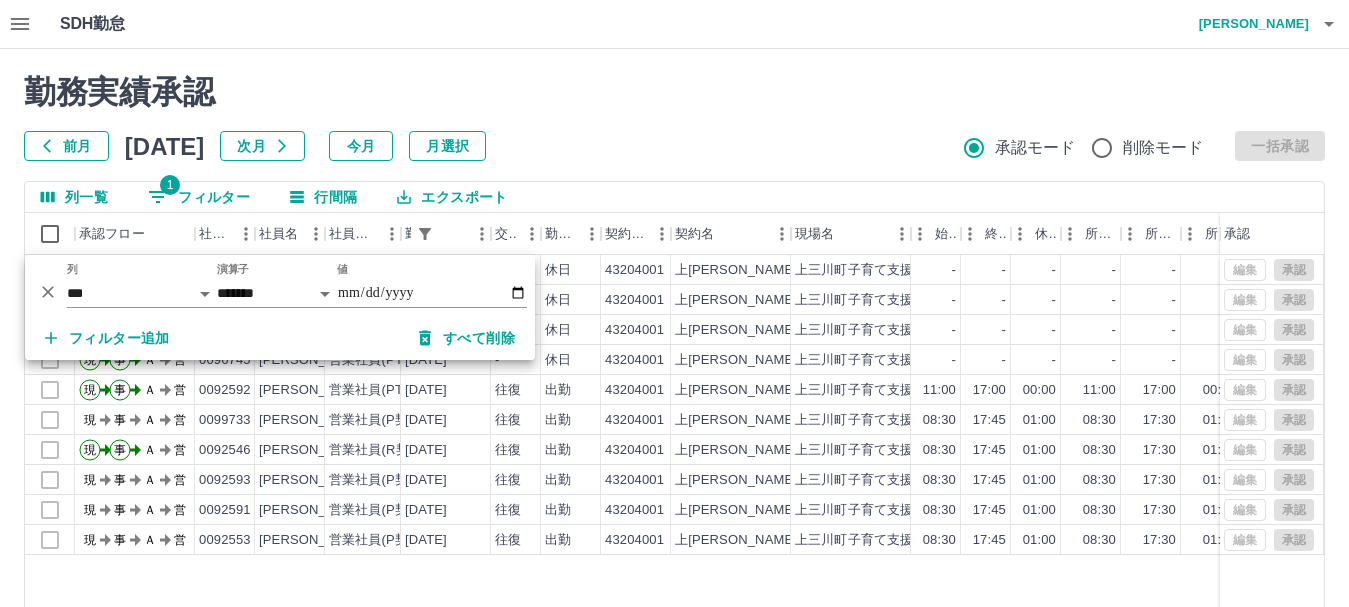 click at bounding box center (674, 303) 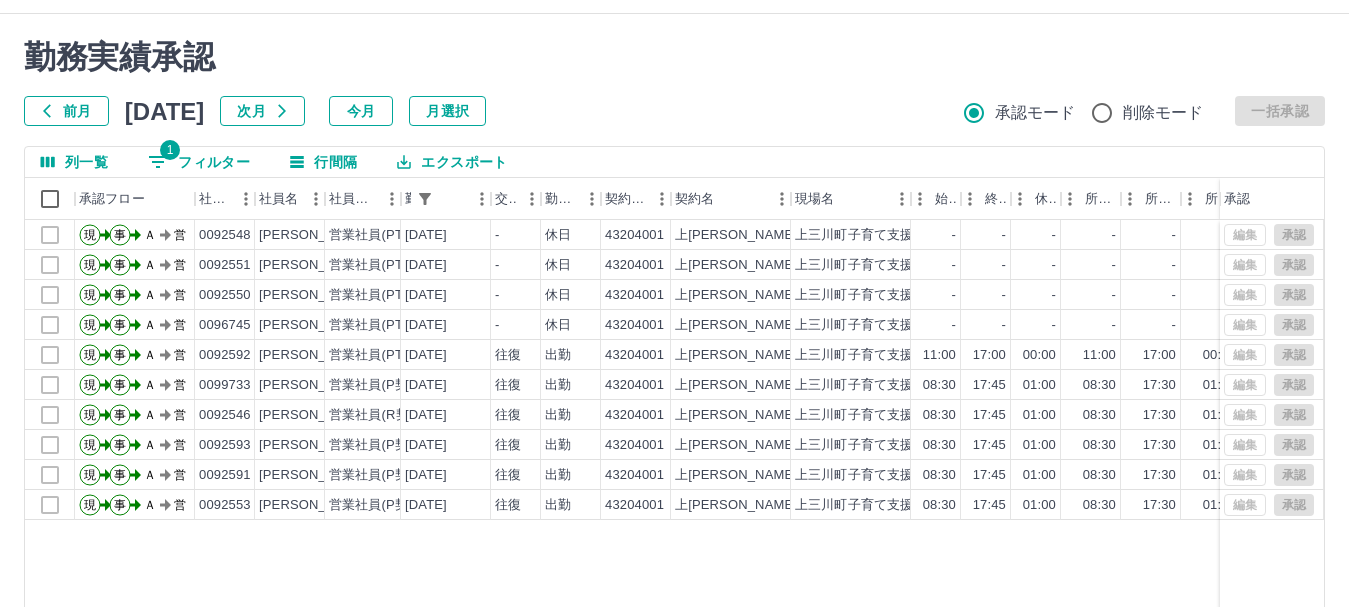scroll, scrollTop: 0, scrollLeft: 0, axis: both 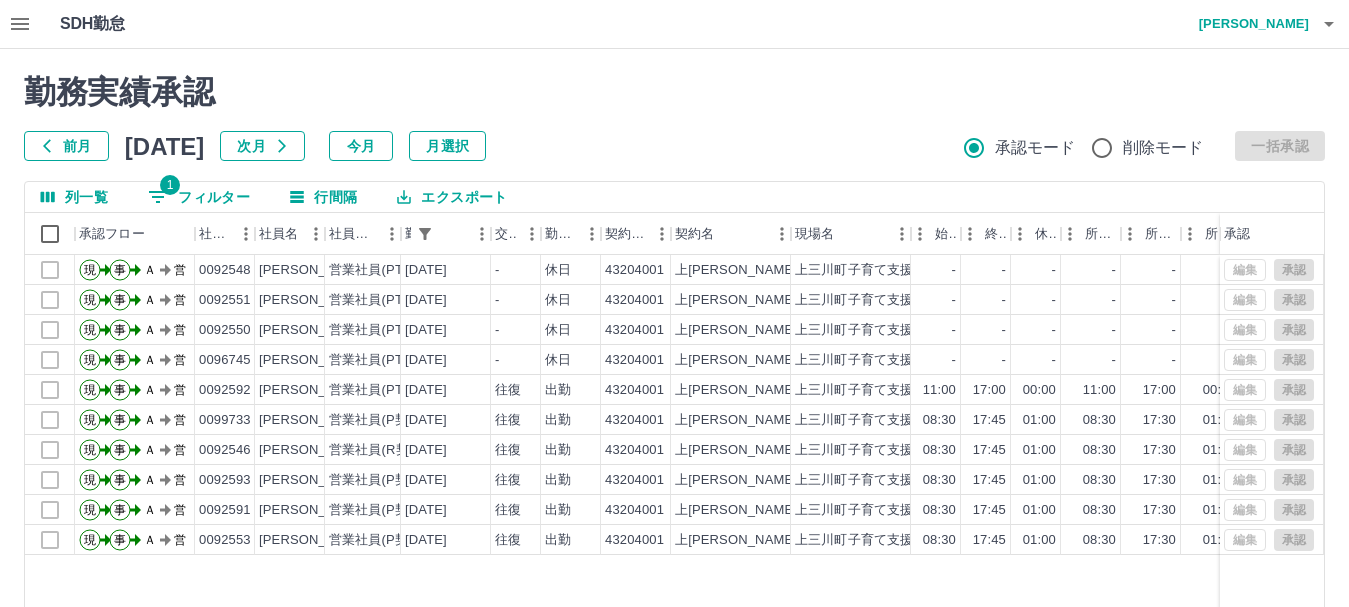 click on "1 フィルター" at bounding box center (199, 197) 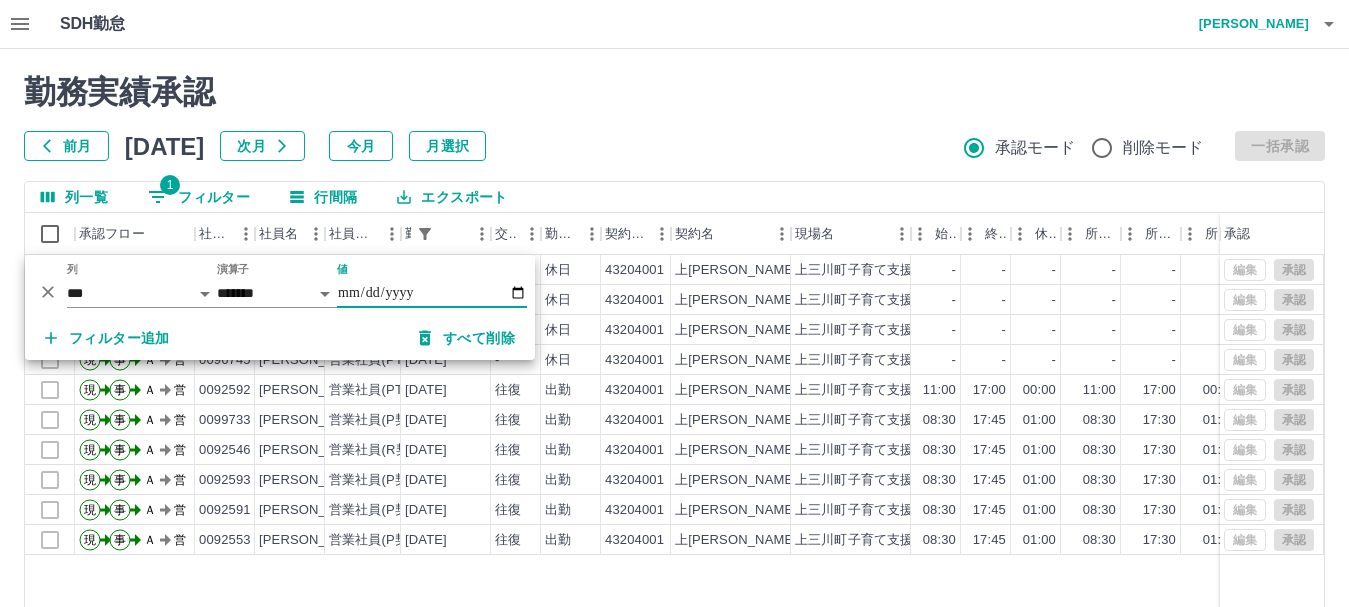 click on "**********" at bounding box center [432, 293] 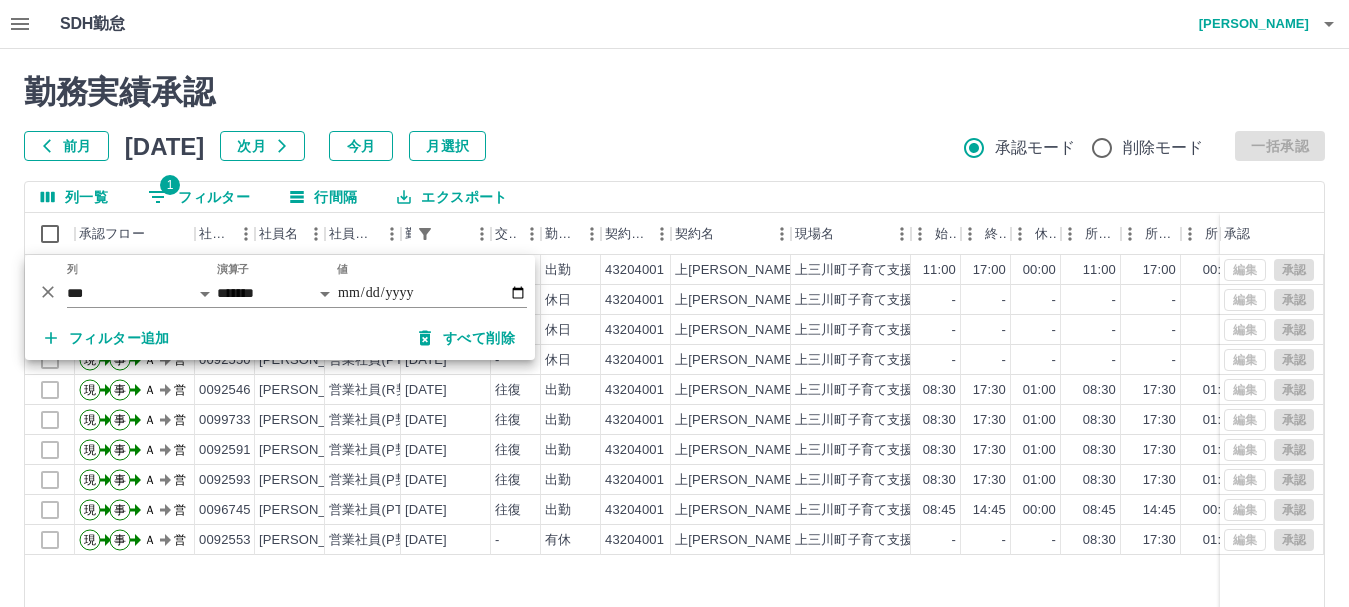 click on "勤務実績承認 前月 [DATE] 次月 今月 月選択 承認モード 削除モード 一括承認" at bounding box center [674, 117] 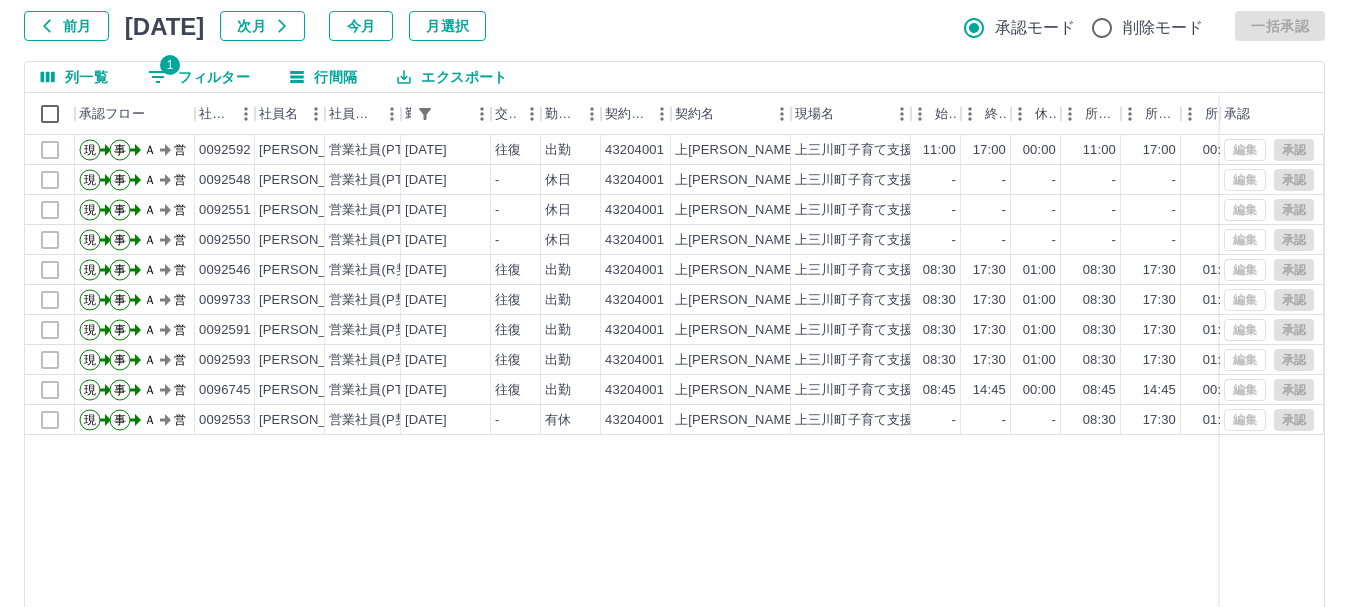 scroll, scrollTop: 0, scrollLeft: 0, axis: both 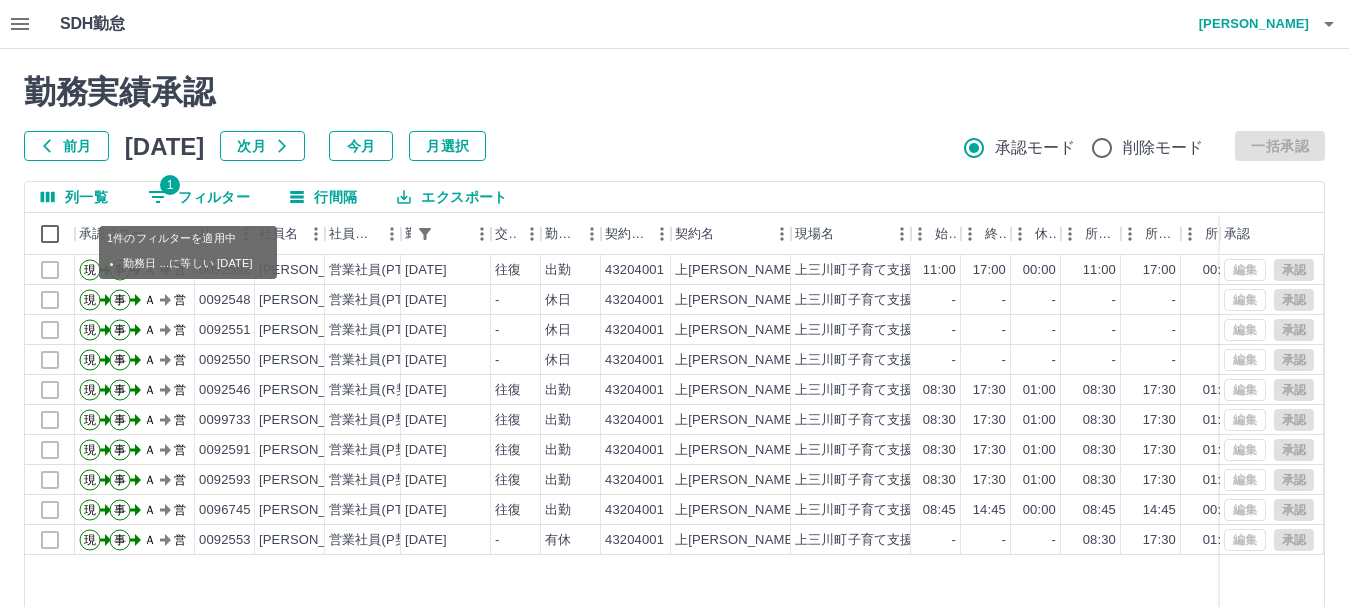 click on "1 フィルター" at bounding box center [199, 197] 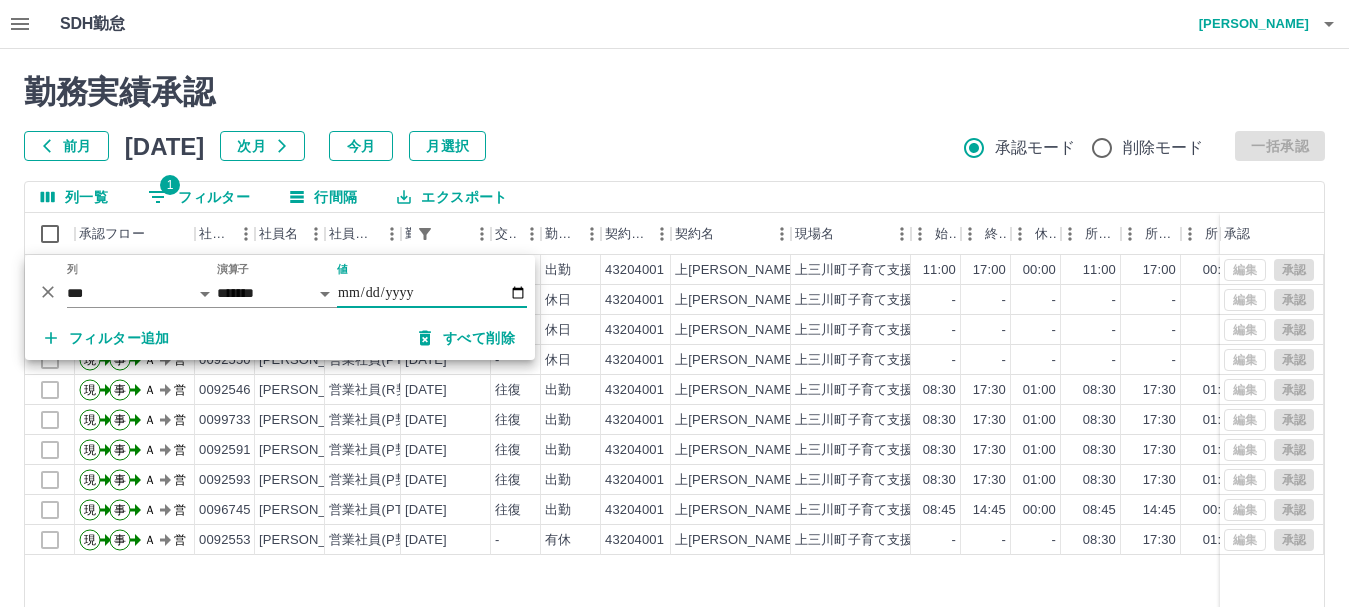 click on "**********" at bounding box center (432, 293) 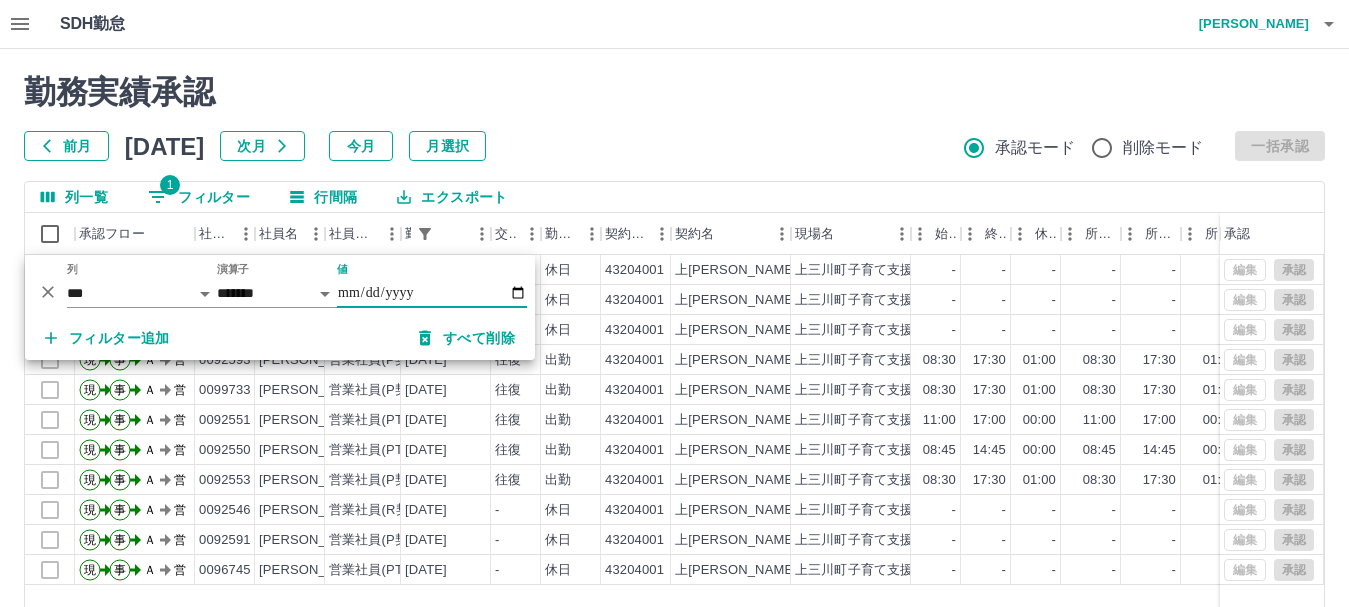 click on "勤務実績承認 前月 [DATE] 次月 今月 月選択 承認モード 削除モード 一括承認 列一覧 1 フィルター 行間隔 エクスポート 承認フロー 社員番号 社員名 社員区分 勤務日 交通費 勤務区分 契約コード 契約名 現場名 始業 終業 休憩 所定開始 所定終業 所定休憩 拘束 勤務 遅刻等 コメント ステータス 承認 現 事 Ａ 営 0092592 [PERSON_NAME] 営業社員(PT契約) [DATE]  -  休日 43204001 [GEOGRAPHIC_DATA][PERSON_NAME]育て支援ｾﾝﾀｰ　あったかひろば - - - - - - 00:00 00:00 00:00 AM承認待 現 事 Ａ 営 0066728 [PERSON_NAME] 営業社員(PT契約) [DATE]  -  休日 43204001 [GEOGRAPHIC_DATA][PERSON_NAME]育て支援ｾﾝﾀｰ　あったかひろば - - - - - - 00:00 00:00 00:00 AM承認待 現 事 Ａ 営 0092548 [PERSON_NAME] 営業社員(PT契約) [DATE]  -  休日 43204001 [GEOGRAPHIC_DATA][PERSON_NAME]育て支援ｾﾝﾀｰ　あったかひろば - - - - - - 00:00 00:00 00:00" at bounding box center [674, 447] 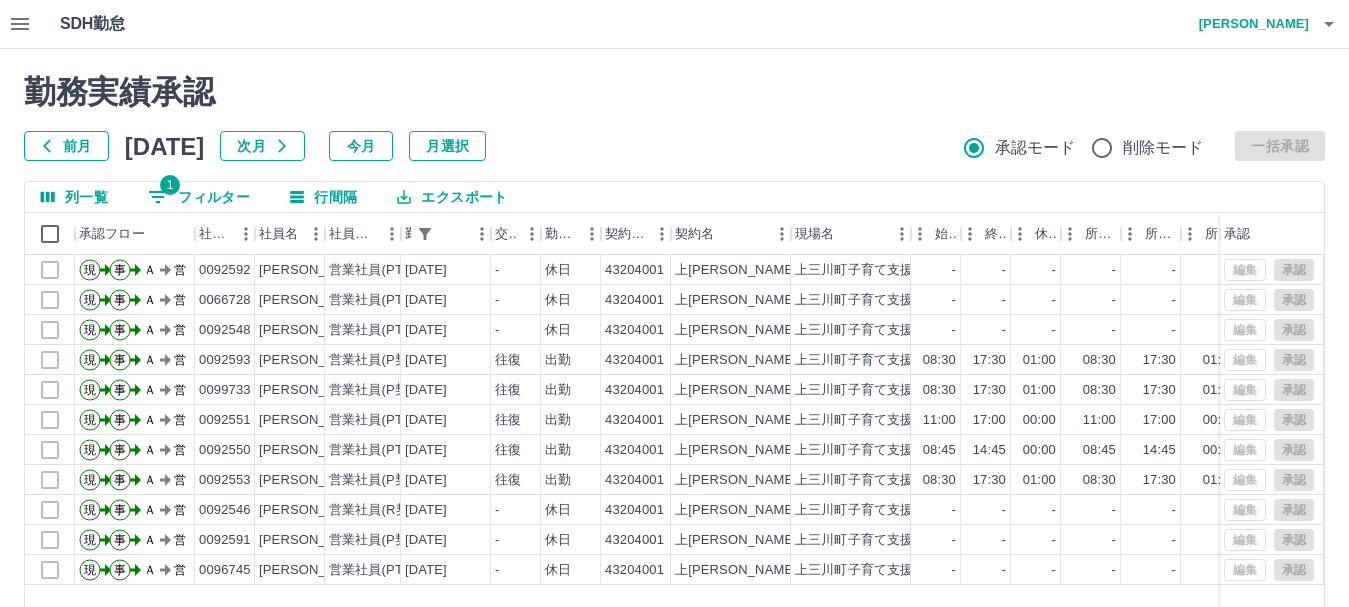 scroll, scrollTop: 100, scrollLeft: 0, axis: vertical 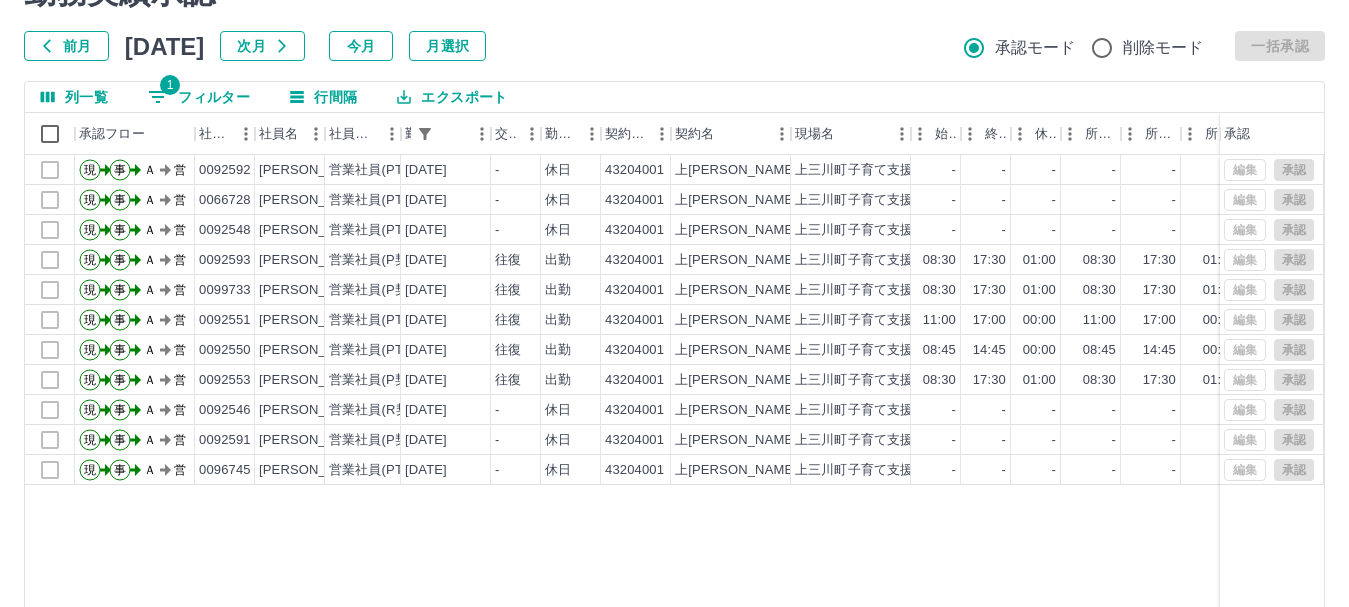 click on "1 フィルター" at bounding box center (199, 97) 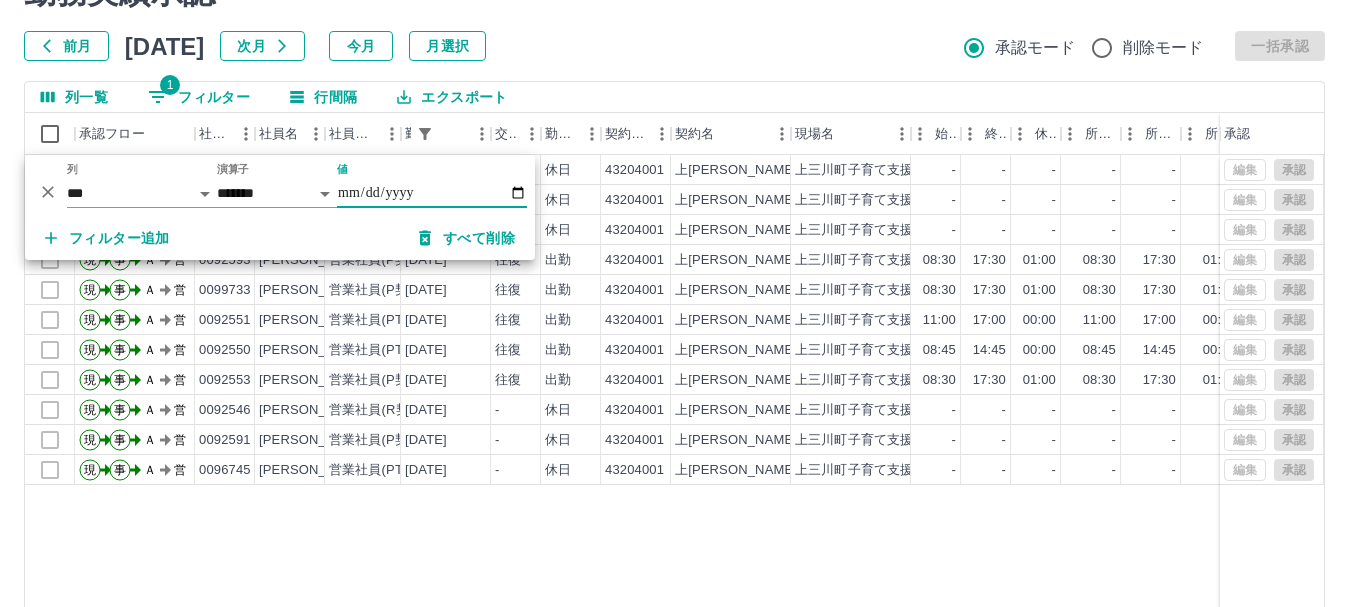 click on "**********" at bounding box center (432, 193) 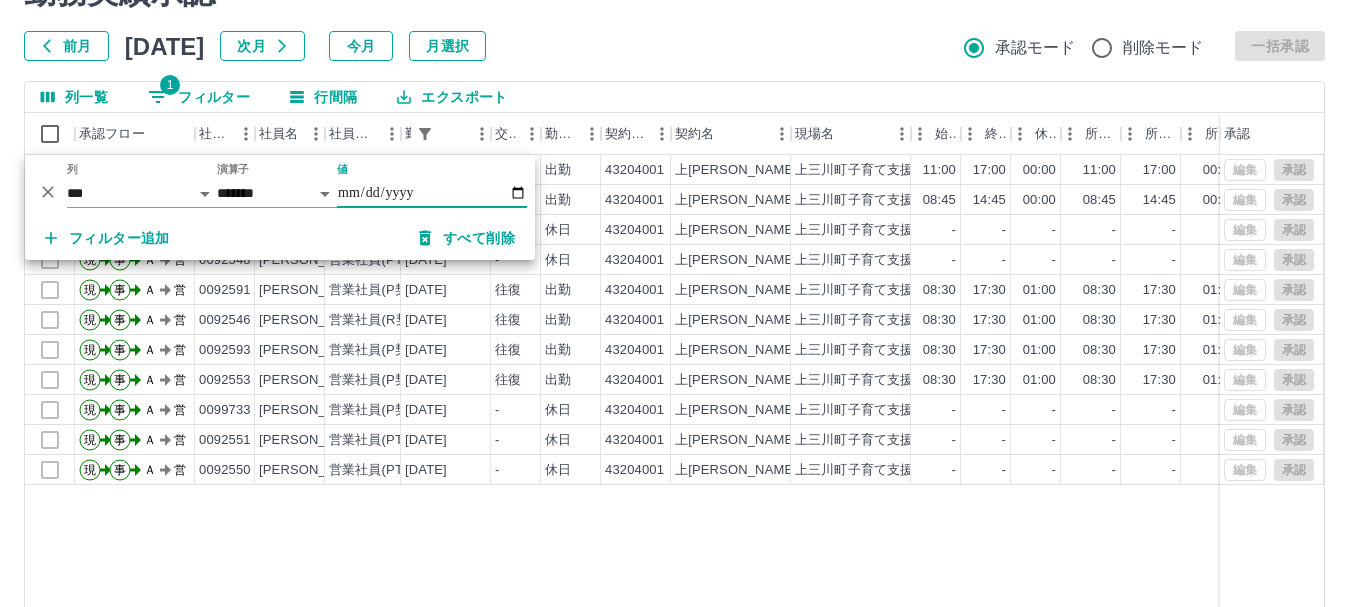 click on "現 事 Ａ 営 0092592 [PERSON_NAME] 営業社員(PT契約) [DATE] 往復 出勤 43204001 [GEOGRAPHIC_DATA][PERSON_NAME]育て支援ｾﾝﾀｰ　あったかひろば 11:00 17:00 00:00 11:00 17:00 00:00 06:00 06:00 00:00 AM承認待 現 事 Ａ 営 0066728 [PERSON_NAME] 営業社員(PT契約) [DATE] 往復 出勤 43204001 [GEOGRAPHIC_DATA][PERSON_NAME]育て支援ｾﾝﾀｰ　あったかひろば 08:45 14:45 00:00 08:45 14:45 00:00 06:00 06:00 00:00 AM承認待 現 事 Ａ 営 0096745 [PERSON_NAME] 営業社員(PT契約) [DATE]  -  休日 43204001 [GEOGRAPHIC_DATA][PERSON_NAME]育て支援ｾﾝﾀｰ　あったかひろば - - - - - - 00:00 00:00 00:00 AM承認待 現 事 Ａ 営 0092548 [PERSON_NAME] 営業社員(PT契約) [DATE]  -  休日 43204001 [GEOGRAPHIC_DATA][PERSON_NAME]育て支援ｾﾝﾀｰ　あったかひろば - - - - - - 00:00 00:00 00:00 AM承認待 現 事 Ａ 営 0092591 [PERSON_NAME] 営業社員(P契約) [DATE] 往復 出勤 43204001 上[PERSON_NAME] 08:30 17:30 01:00 現" at bounding box center (898, 411) 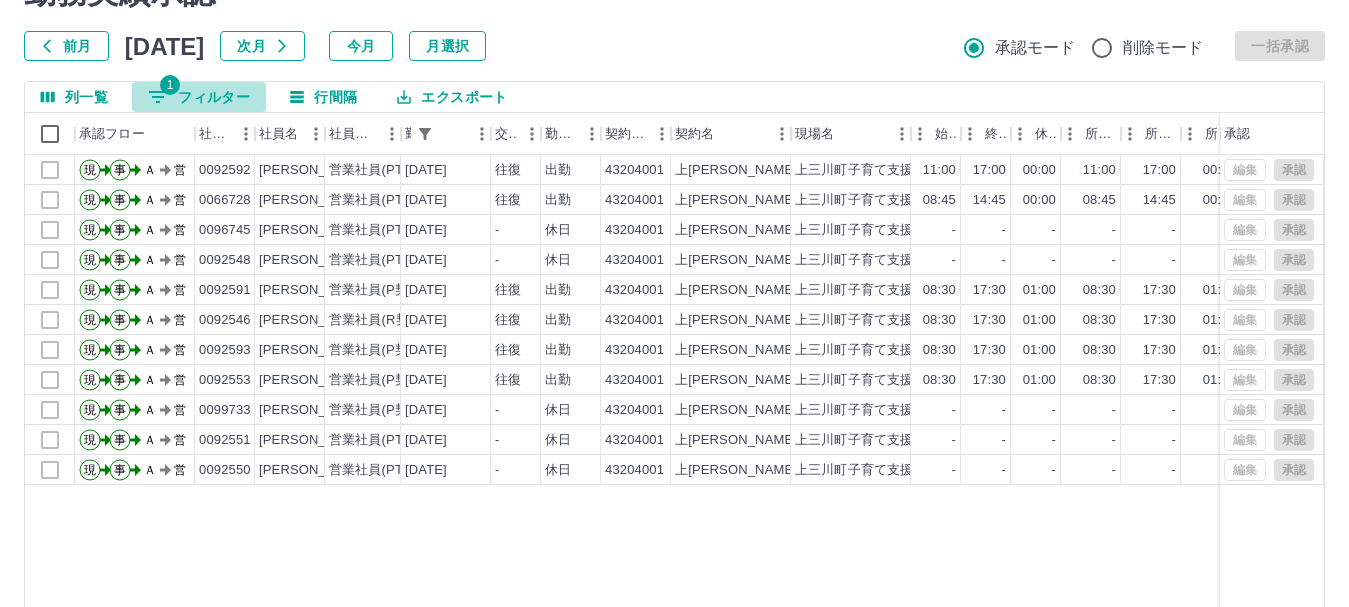 click on "1 フィルター" at bounding box center [199, 97] 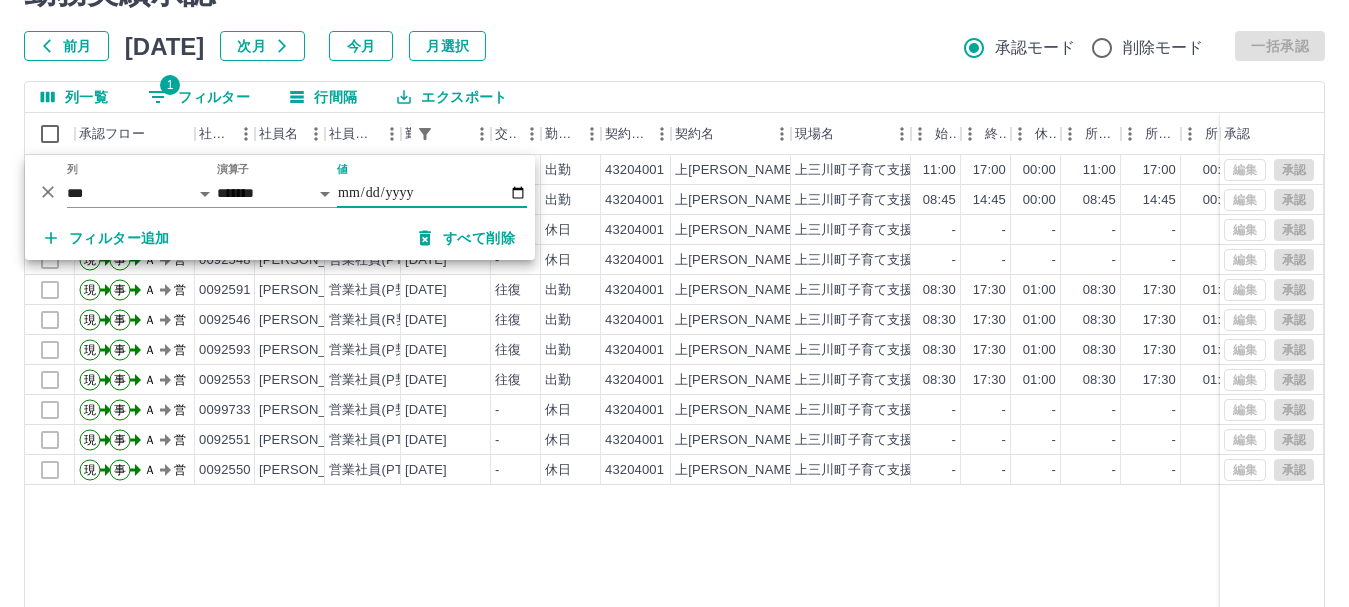click on "**********" at bounding box center (432, 193) 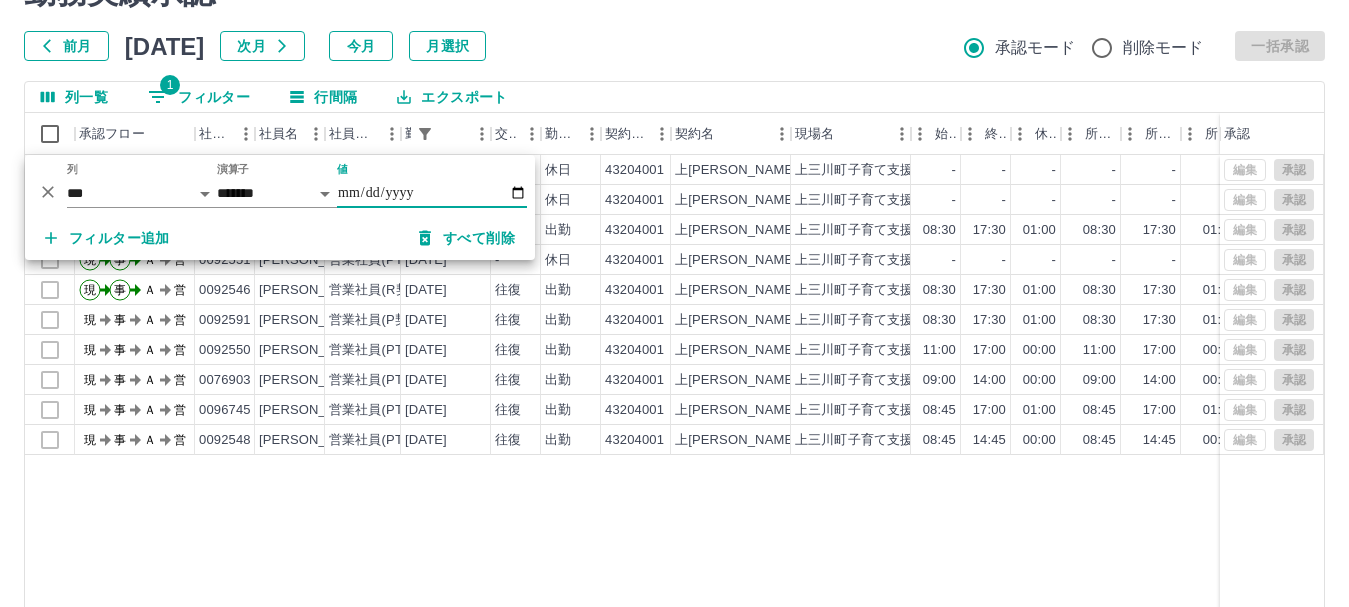 click on "現 事 Ａ 営 0092553 [PERSON_NAME] 営業社員(P契約) [DATE]  -  休日 43204001 [GEOGRAPHIC_DATA][PERSON_NAME]育て支援ｾﾝﾀｰ　あったかひろば - - - - - - 00:00 00:00 00:00 AM承認待 現 事 Ａ 営 0099733 [PERSON_NAME] 営業社員(P契約) [DATE]  -  休日 43204001 [GEOGRAPHIC_DATA][PERSON_NAME]育て支援ｾﾝﾀｰ　あったかひろば - - - - - - 00:00 00:00 00:00 AM承認待 現 事 Ａ 営 0066728 [PERSON_NAME] 営業社員(PT契約) [DATE] 往復 出勤 43204001 [GEOGRAPHIC_DATA][PERSON_NAME]育て支援ｾﾝﾀｰ　あったかひろば 08:30 17:30 01:00 08:30 17:30 01:00 09:00 08:00 00:00 AM承認待 現 事 Ａ 営 0092551 [PERSON_NAME] 営業社員(PT契約) [DATE]  -  休日 43204001 [GEOGRAPHIC_DATA][PERSON_NAME]育て支援ｾﾝﾀｰ　あったかひろば - - - - - - 00:00 00:00 00:00 AM承認待 現 事 Ａ 営 0092546 [PERSON_NAME] 営業社員(R契約) [DATE] 往復 出勤 43204001 上[PERSON_NAME] 08:30 17:30 01:00 08:30 17:30 01:00 09:00" at bounding box center (898, 411) 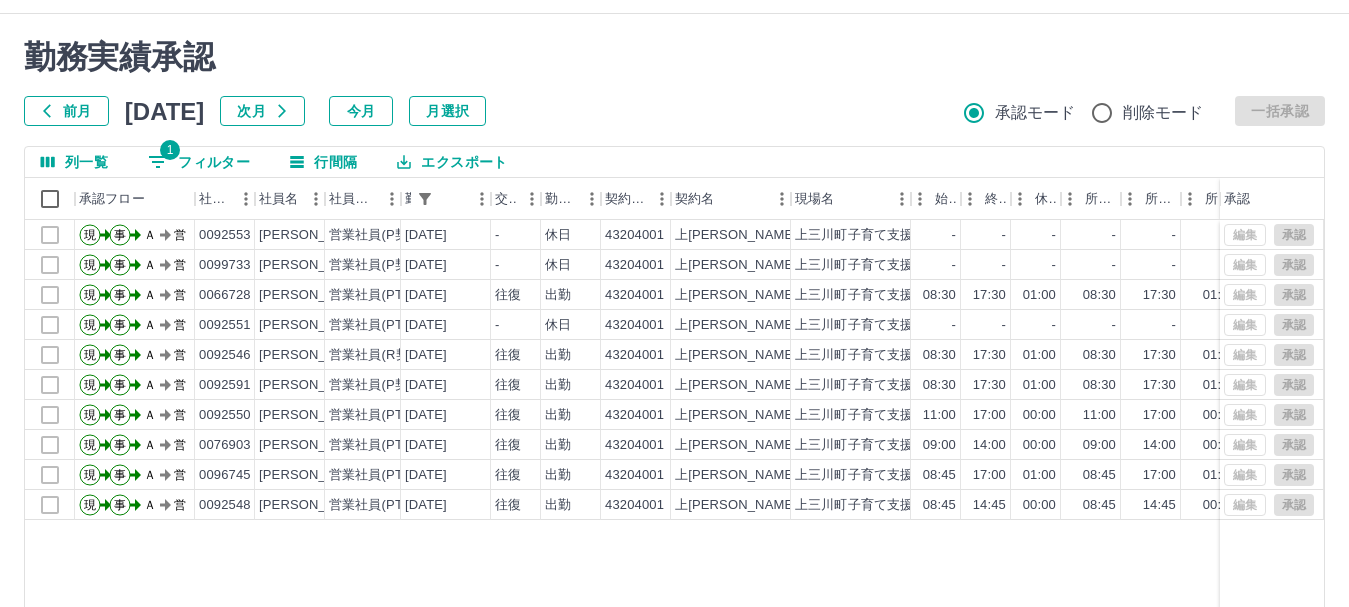 scroll, scrollTop: 0, scrollLeft: 0, axis: both 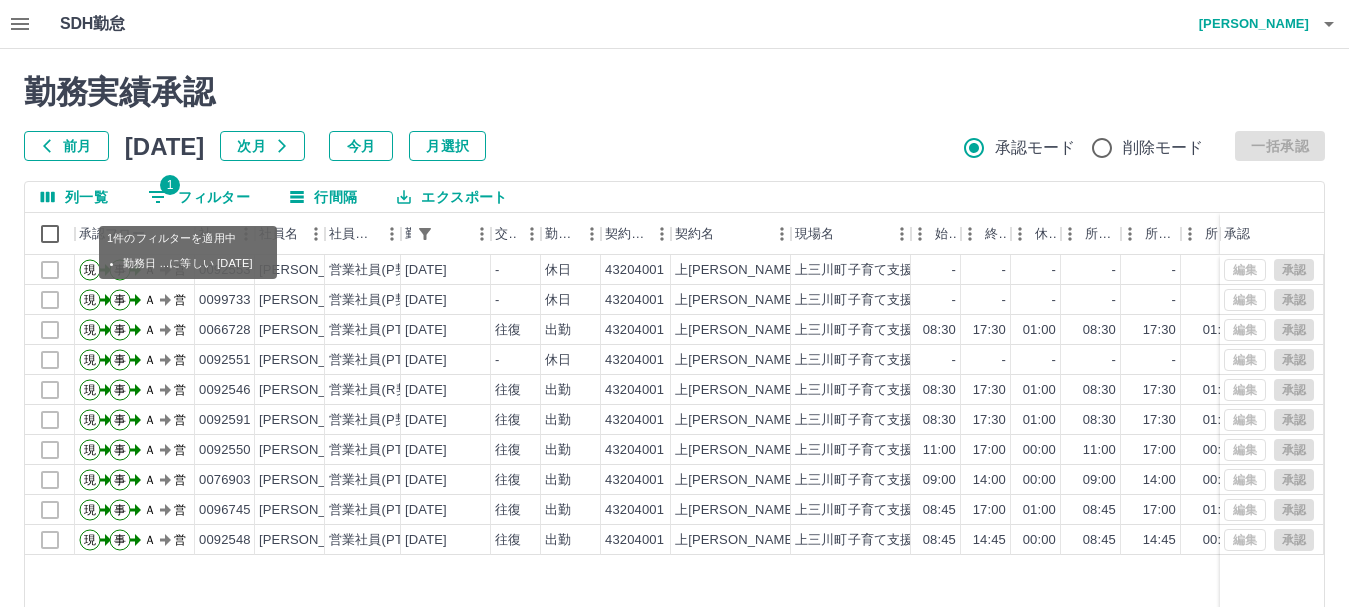 drag, startPoint x: 221, startPoint y: 194, endPoint x: 208, endPoint y: 188, distance: 14.3178215 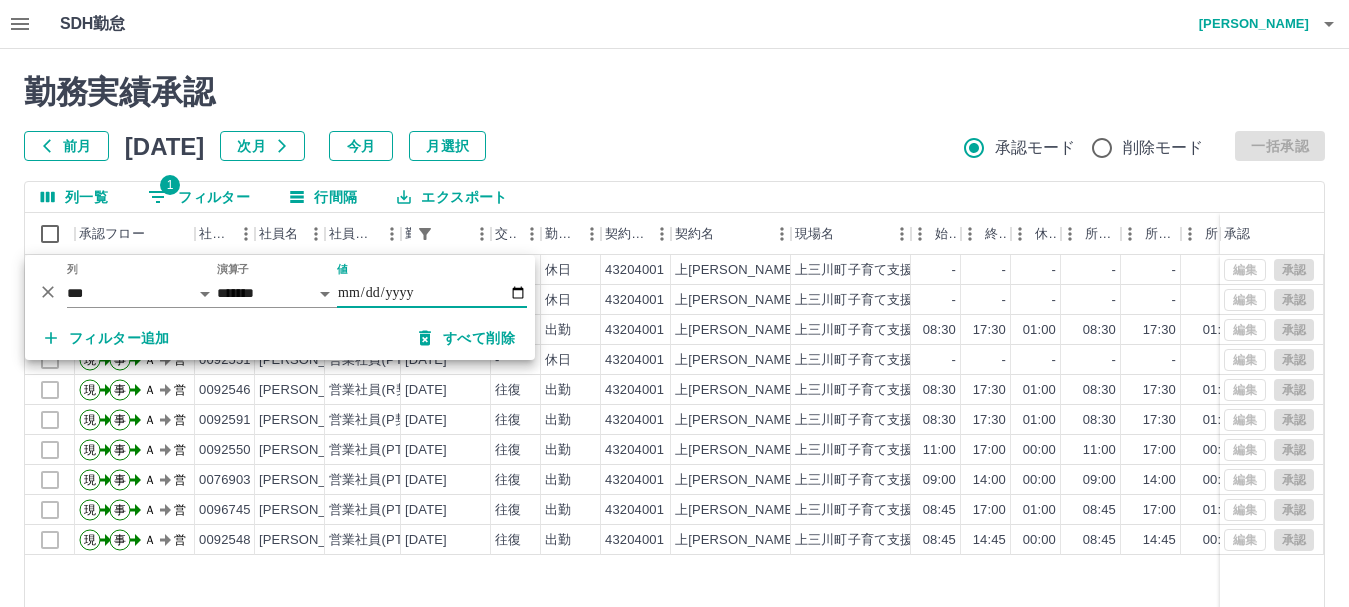 click on "**********" at bounding box center [432, 293] 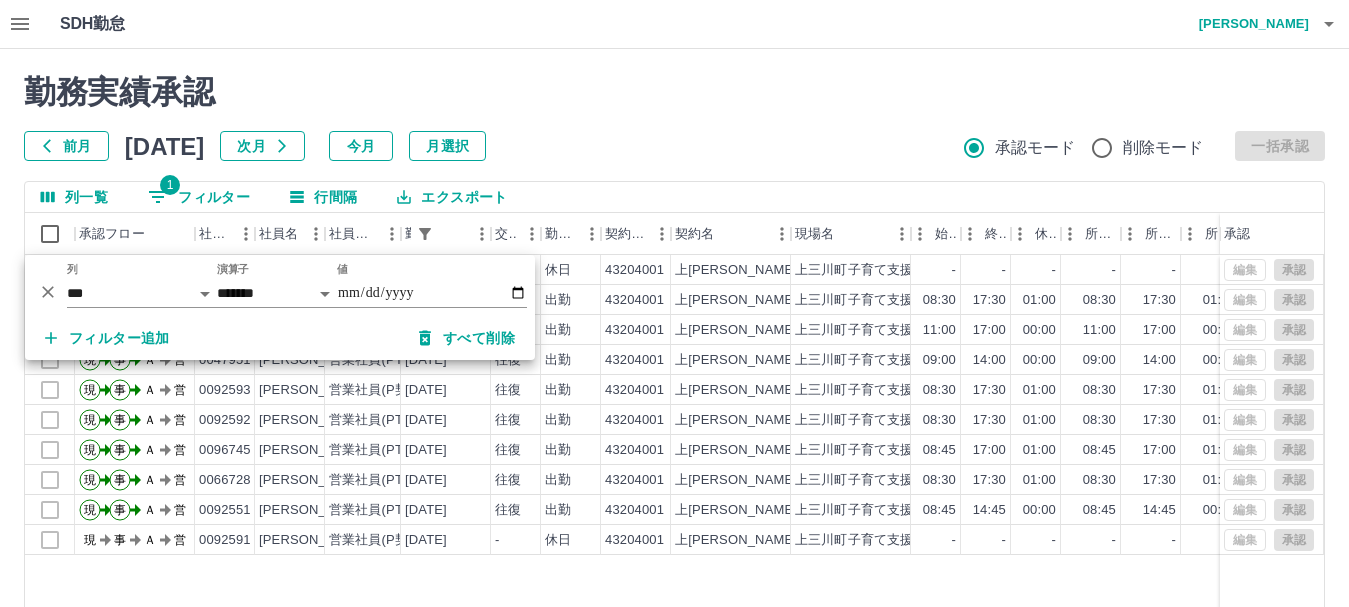 click on "勤務実績承認" at bounding box center [674, 92] 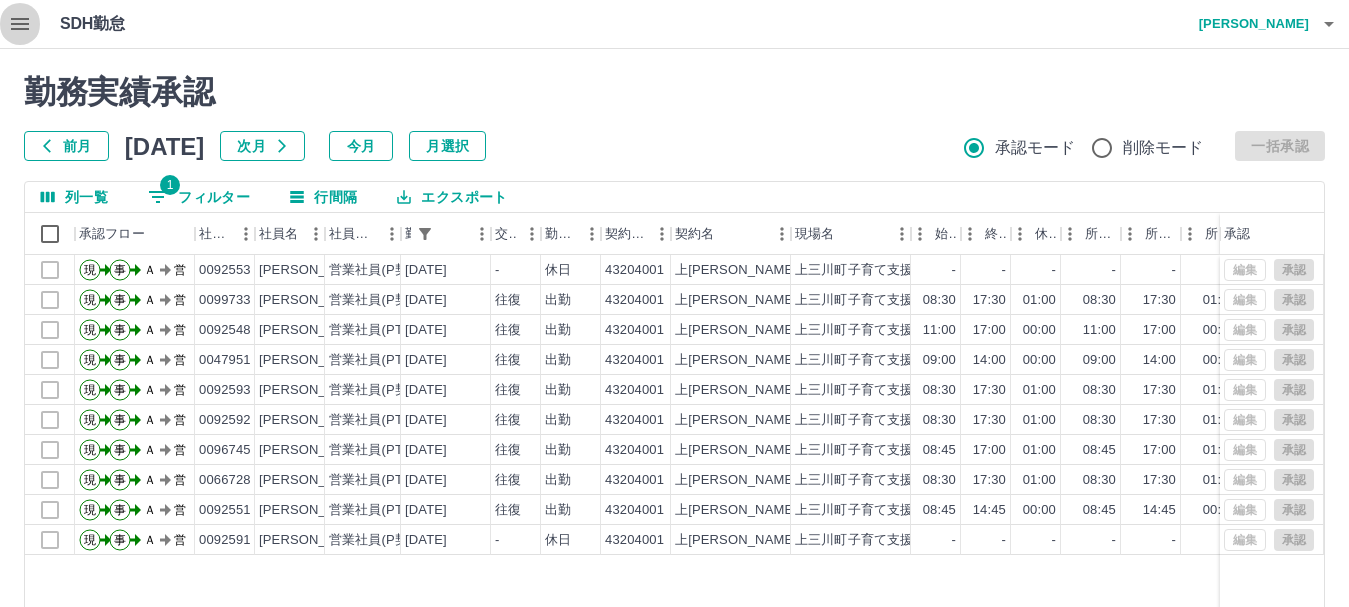 click 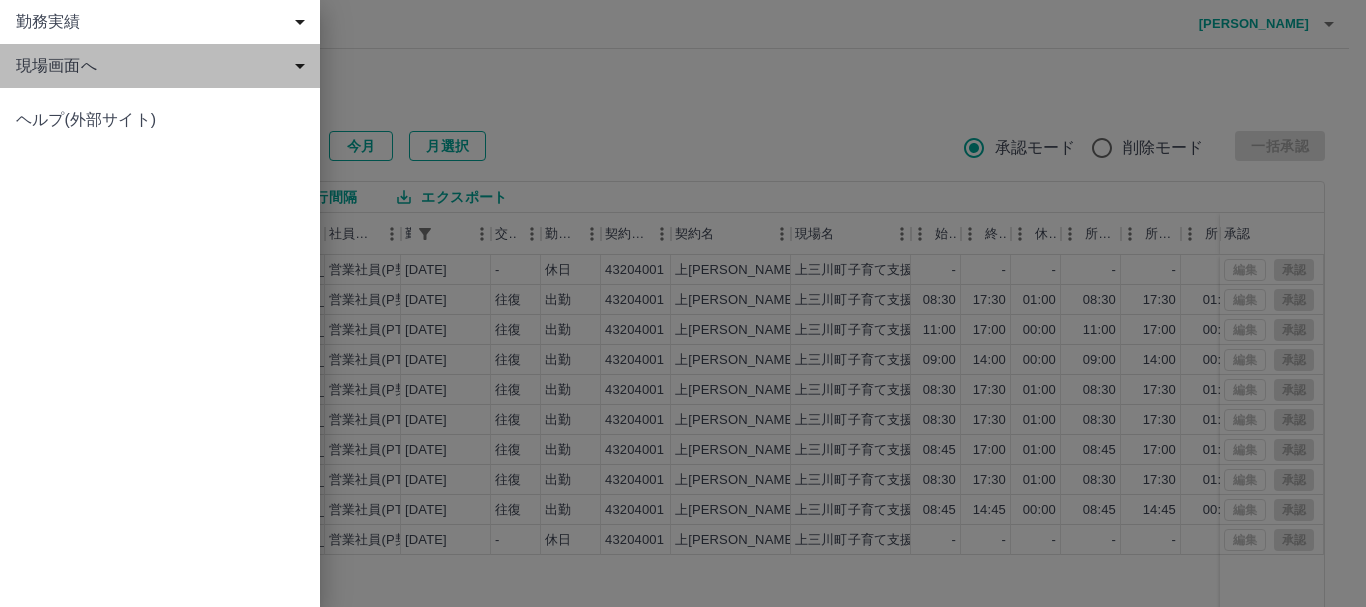 click on "現場画面へ" at bounding box center [160, 66] 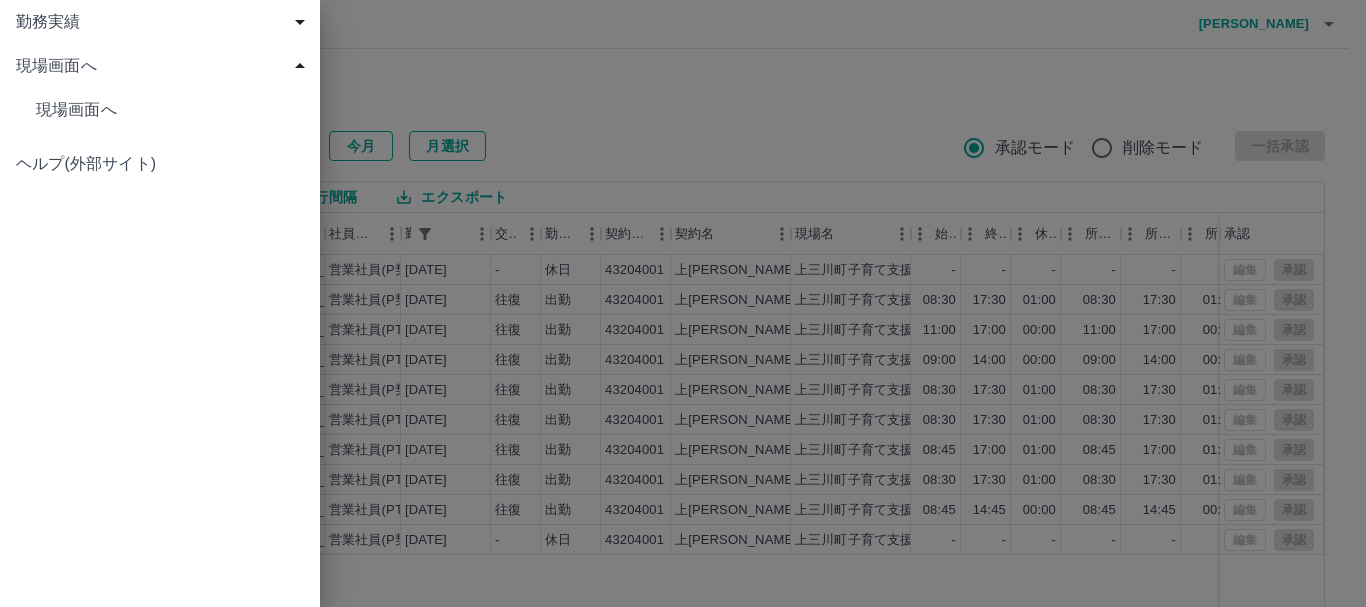 click on "現場画面へ" at bounding box center (170, 110) 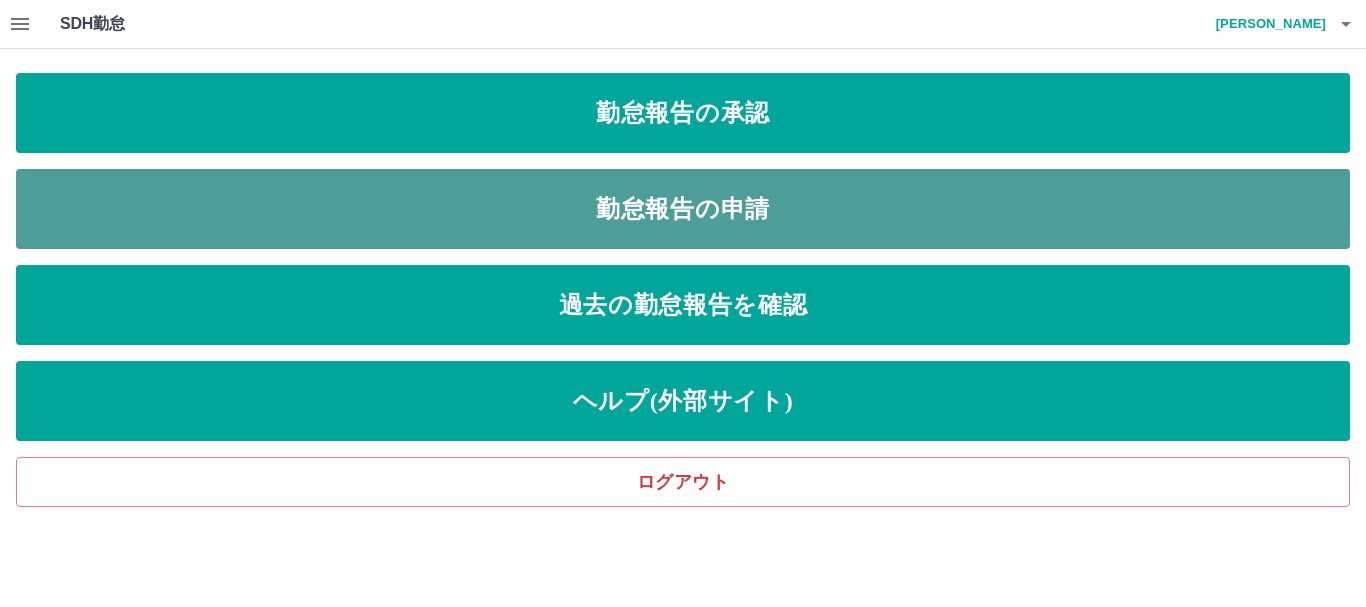 click on "勤怠報告の申請" at bounding box center [683, 209] 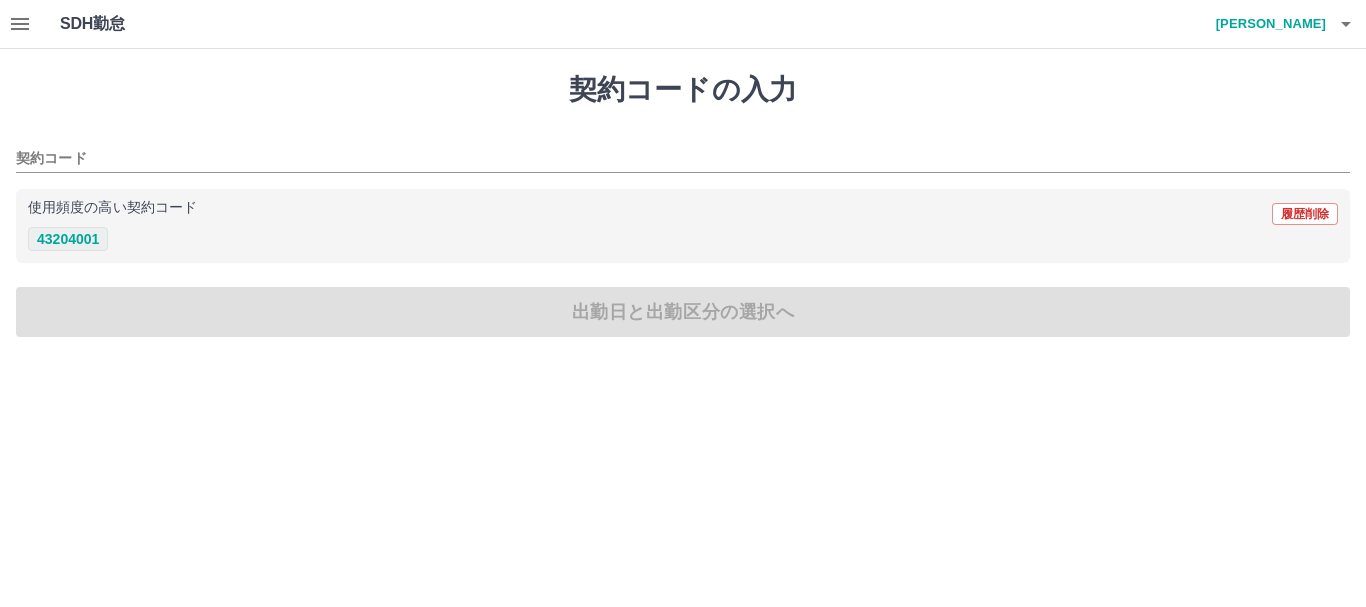 click on "43204001" at bounding box center [68, 239] 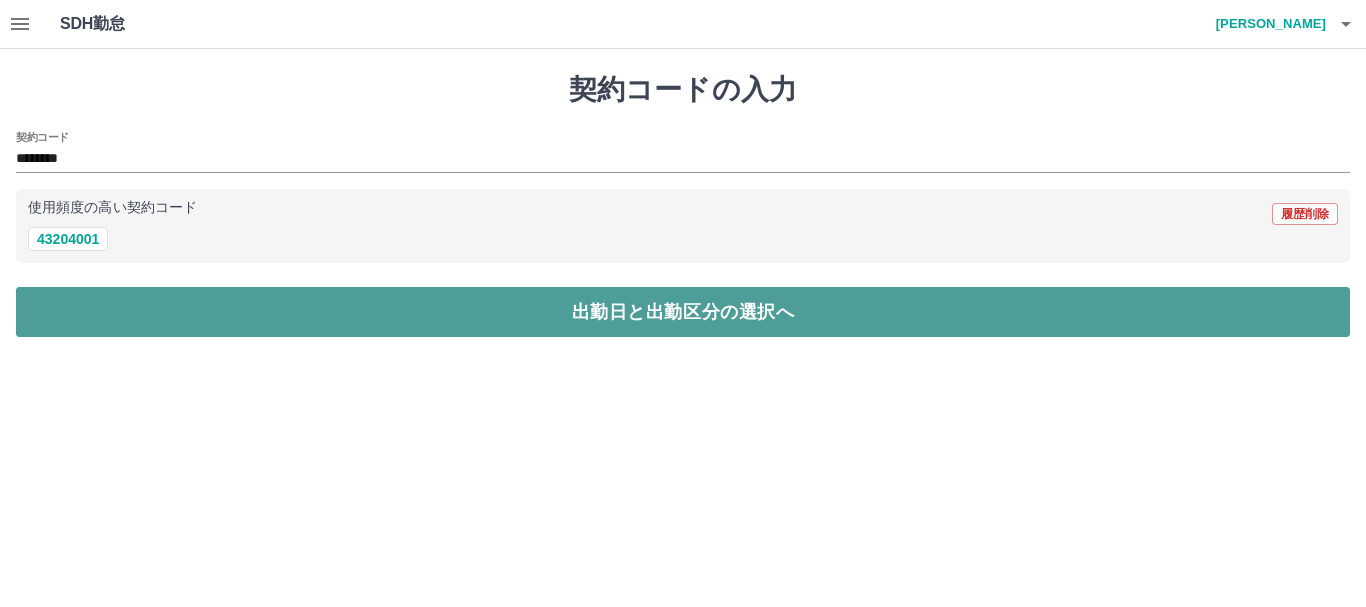 click on "出勤日と出勤区分の選択へ" at bounding box center (683, 312) 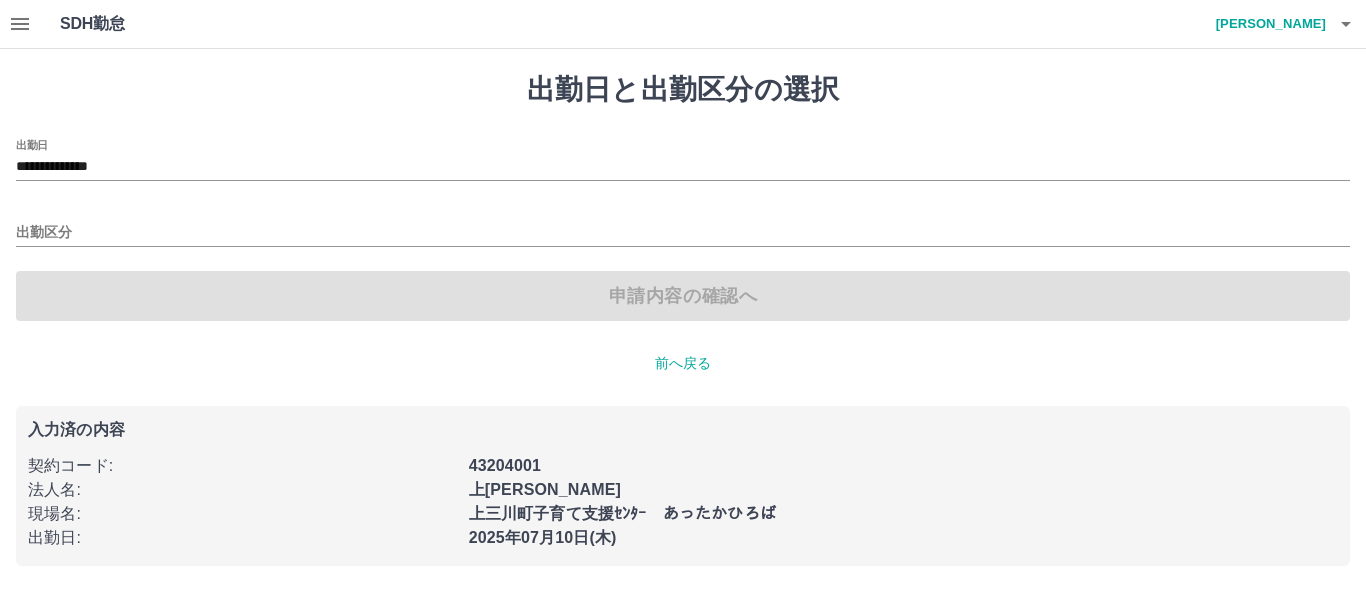 click on "**********" at bounding box center [683, 160] 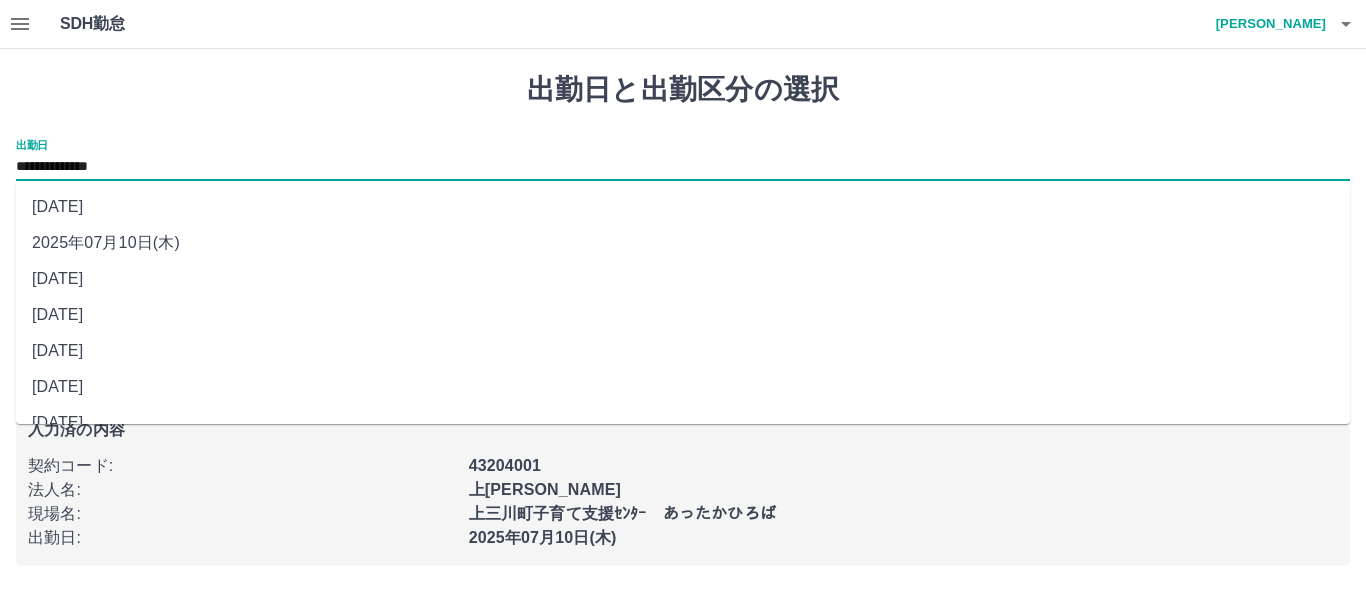 click on "**********" at bounding box center [683, 167] 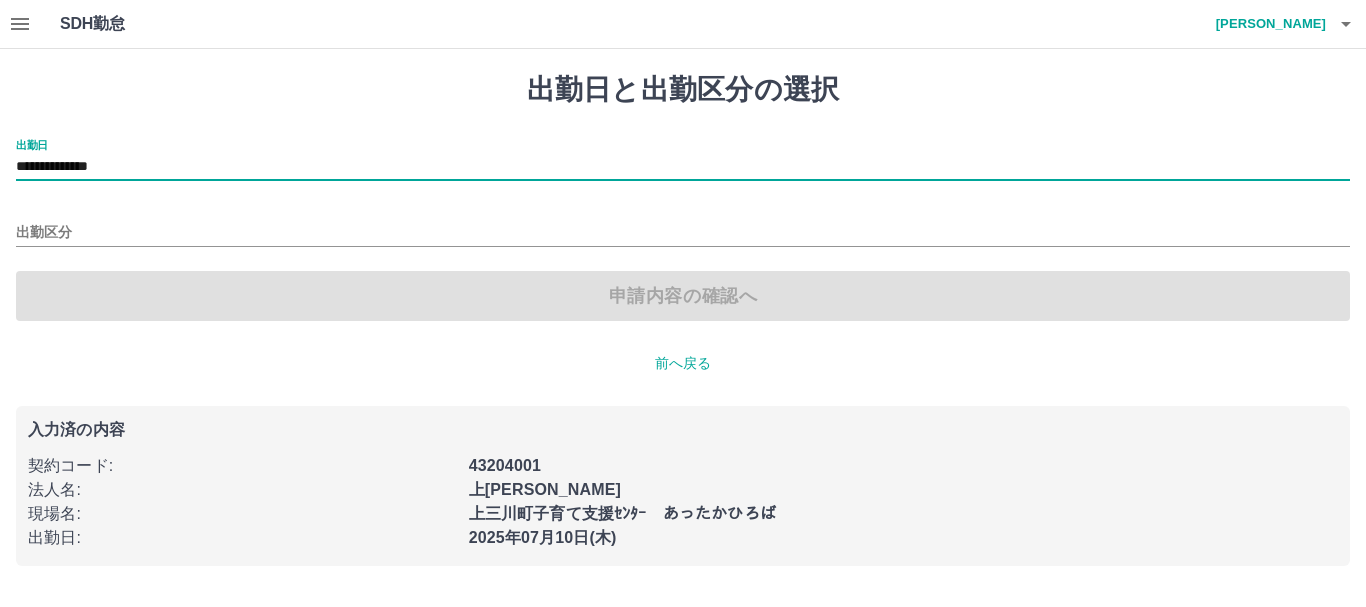 click on "出勤区分" at bounding box center (683, 226) 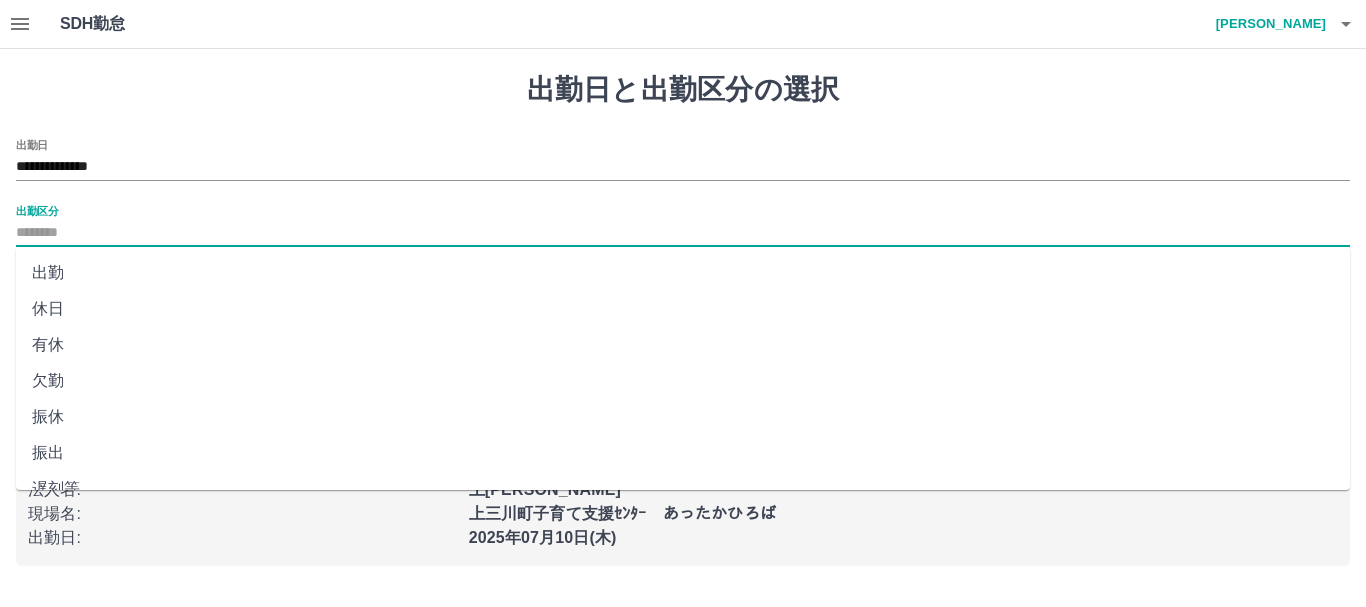 click on "出勤区分" at bounding box center (683, 233) 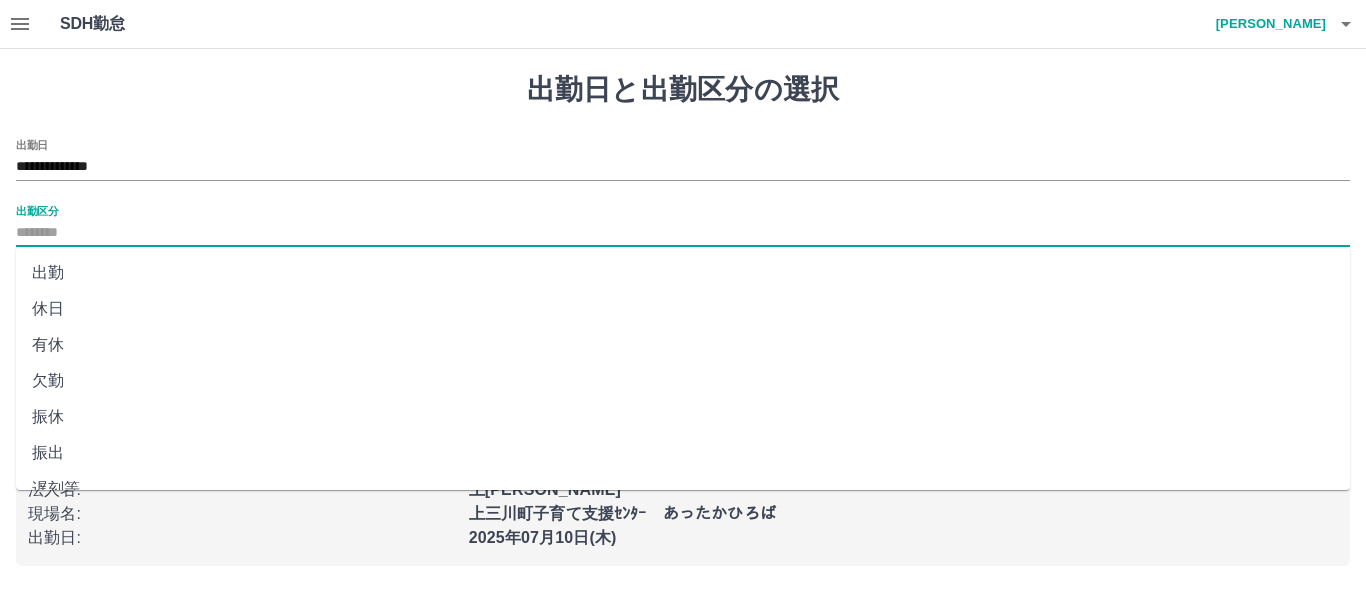 click on "出勤" at bounding box center [683, 273] 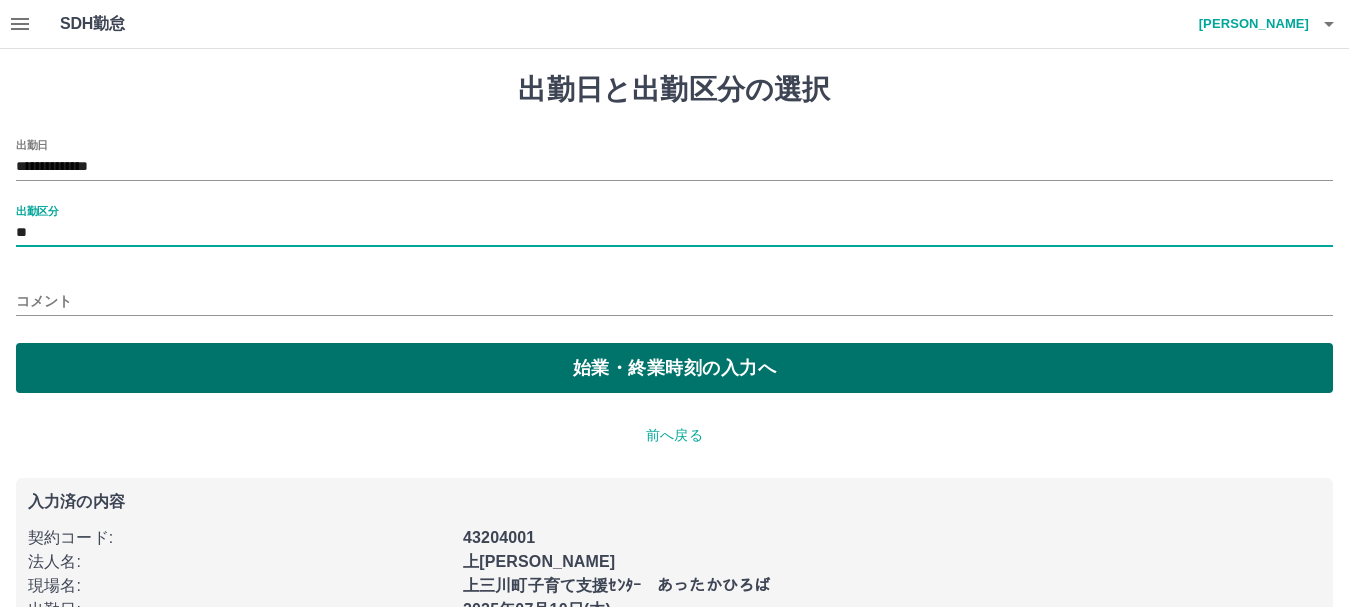 click on "始業・終業時刻の入力へ" at bounding box center [674, 368] 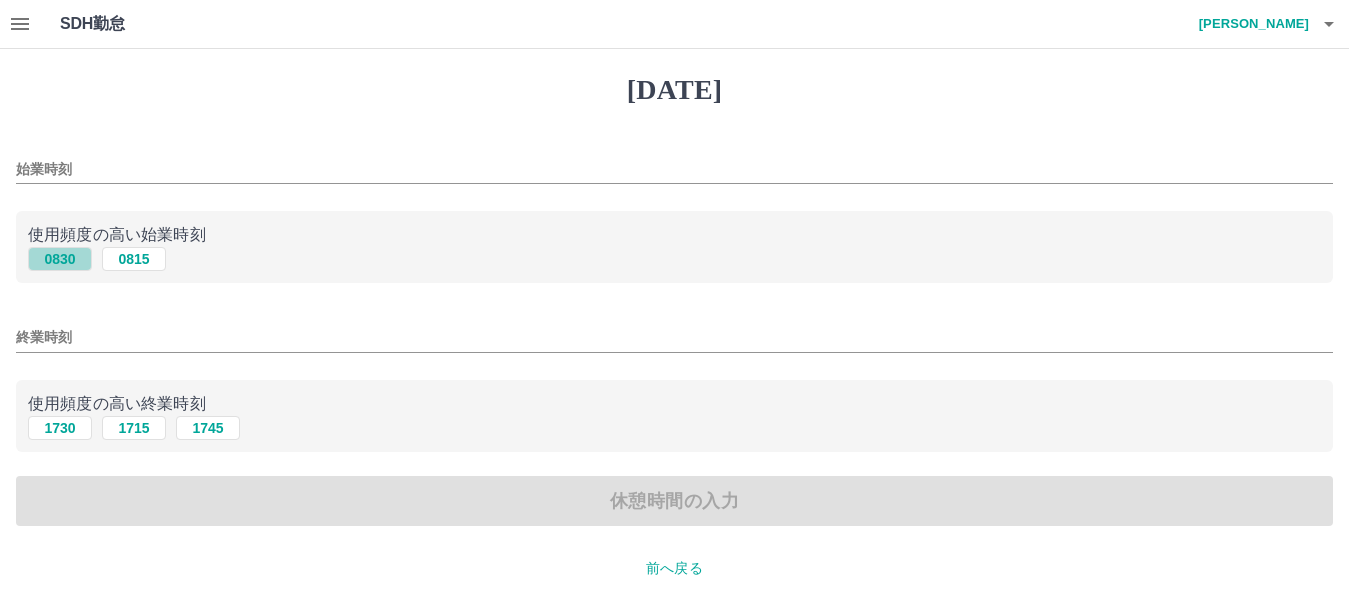 click on "0830" at bounding box center (60, 259) 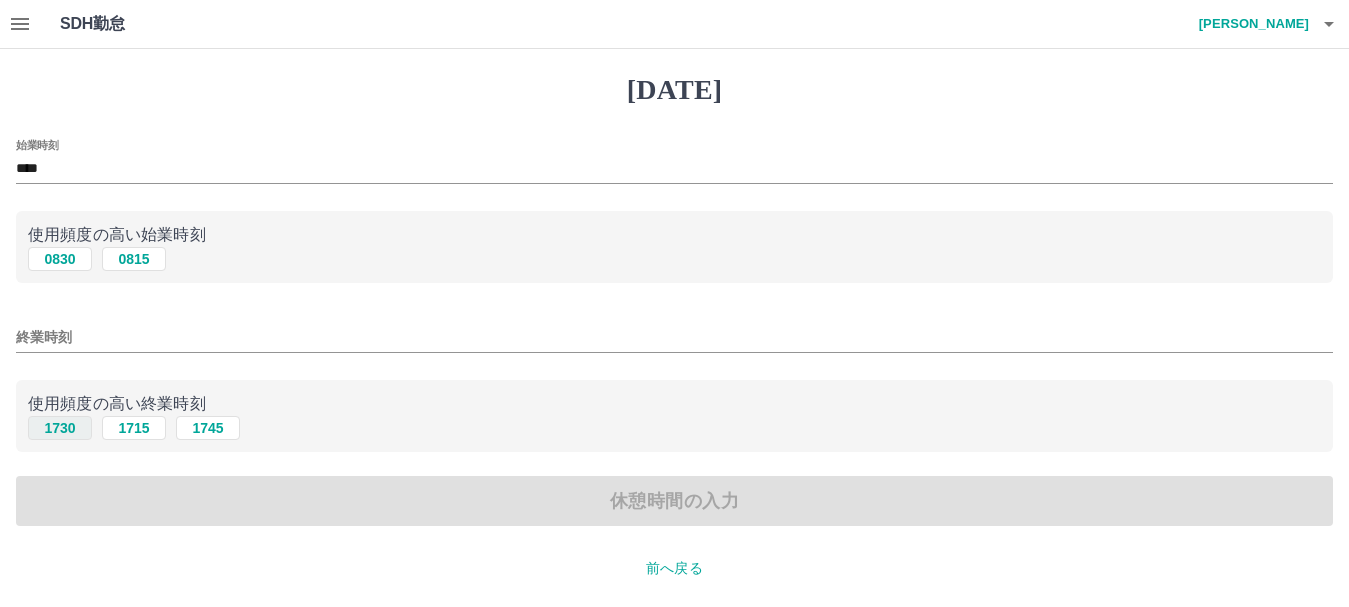 click on "1730" at bounding box center (60, 428) 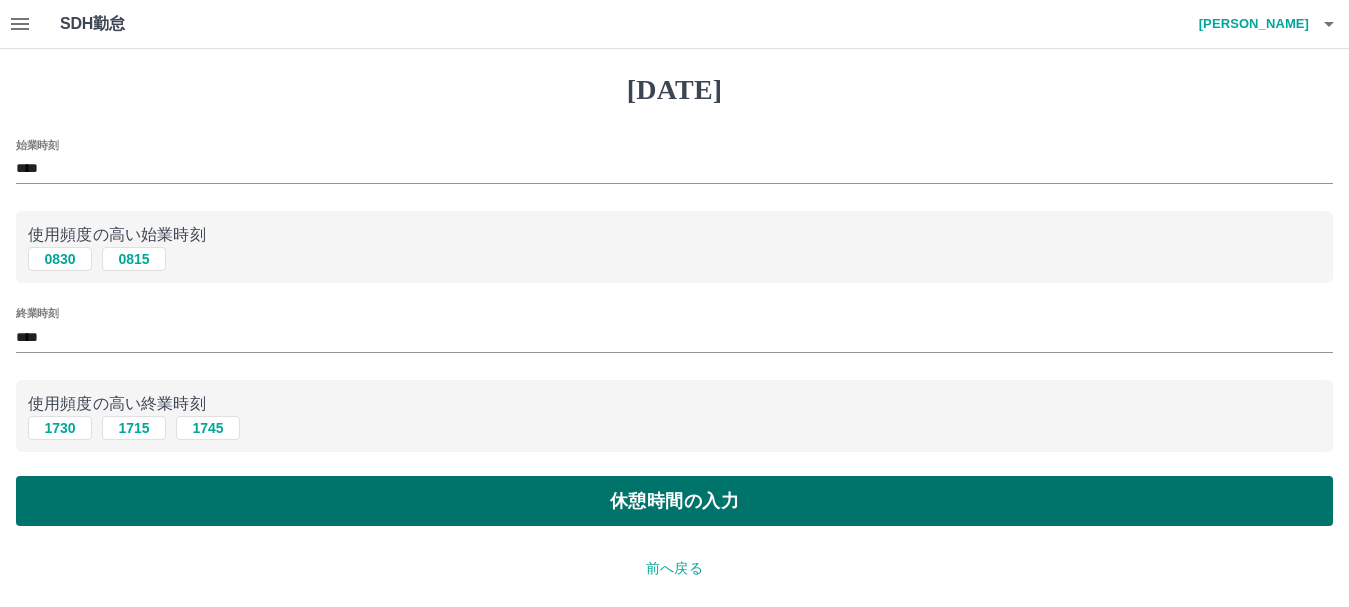 click on "休憩時間の入力" at bounding box center [674, 501] 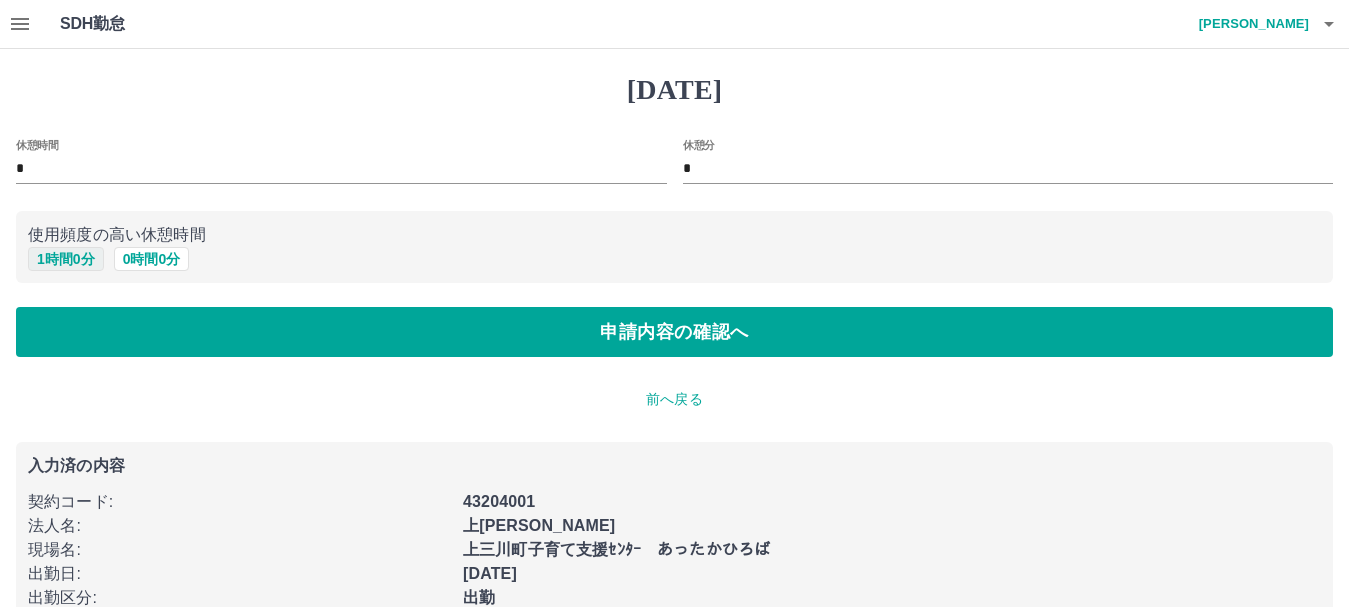 click on "1 時間 0 分" at bounding box center [66, 259] 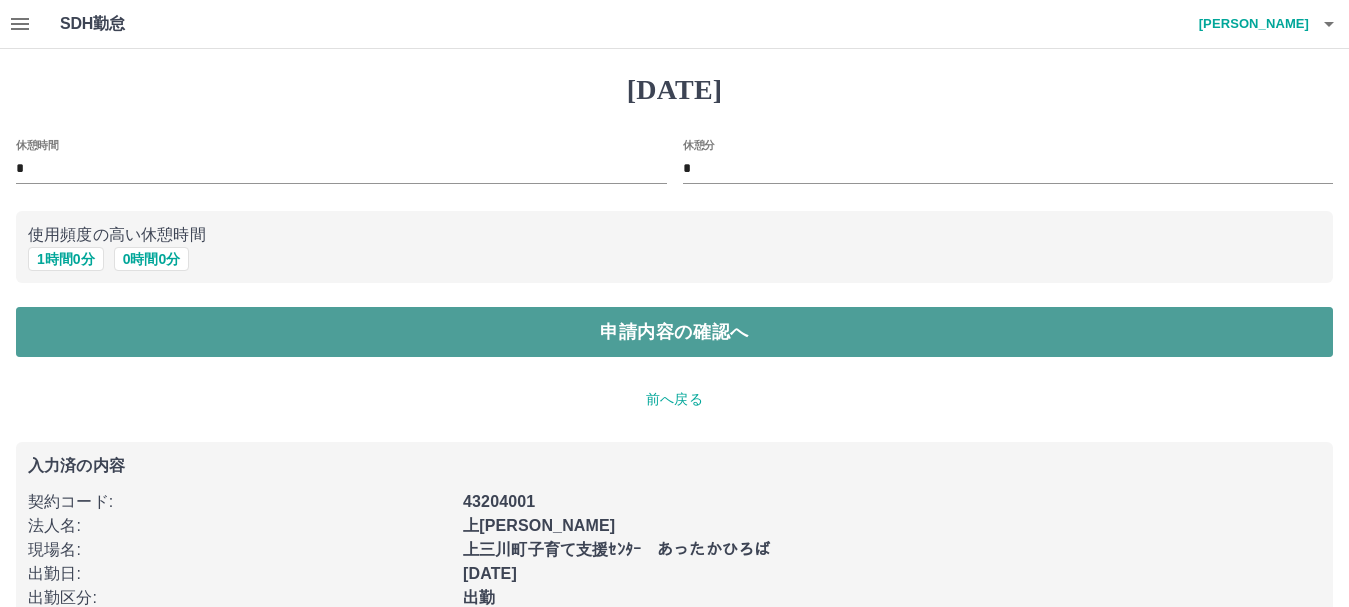 click on "申請内容の確認へ" at bounding box center (674, 332) 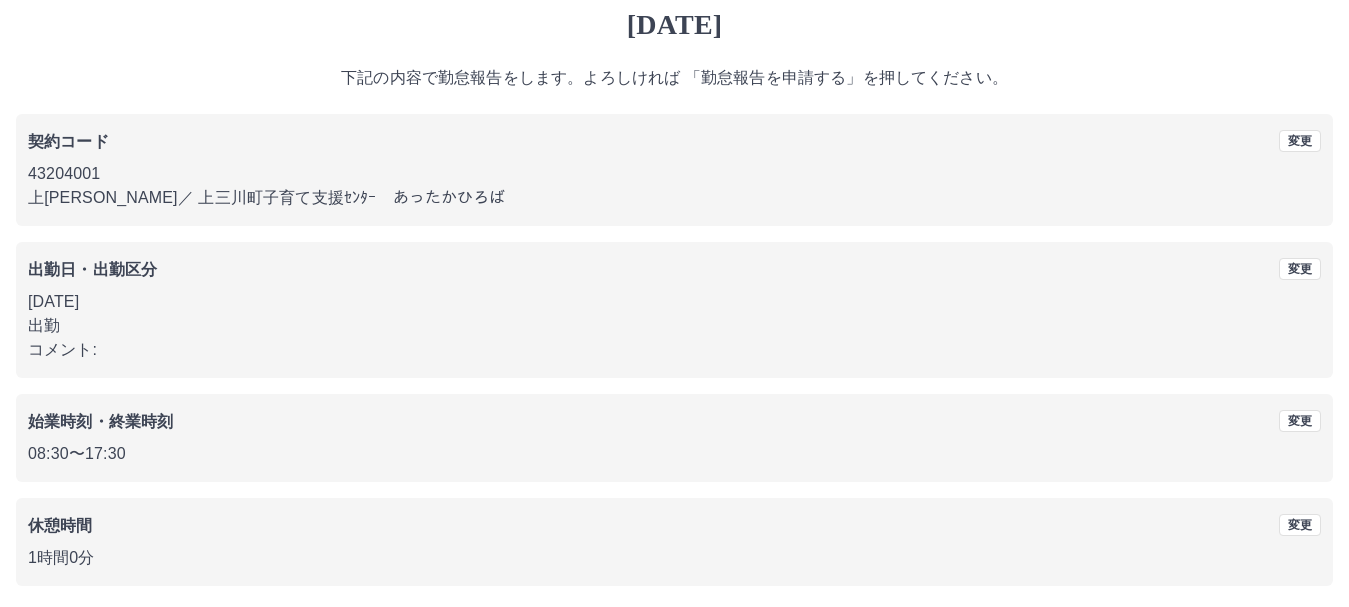 scroll, scrollTop: 142, scrollLeft: 0, axis: vertical 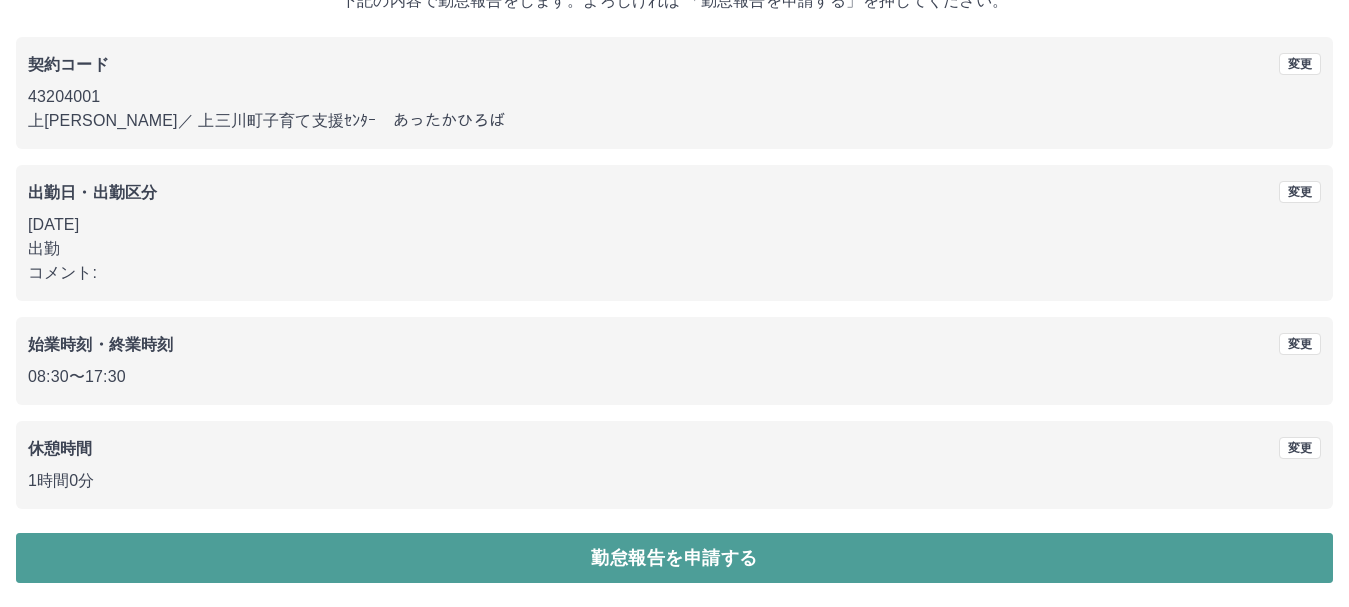 click on "勤怠報告を申請する" at bounding box center [674, 558] 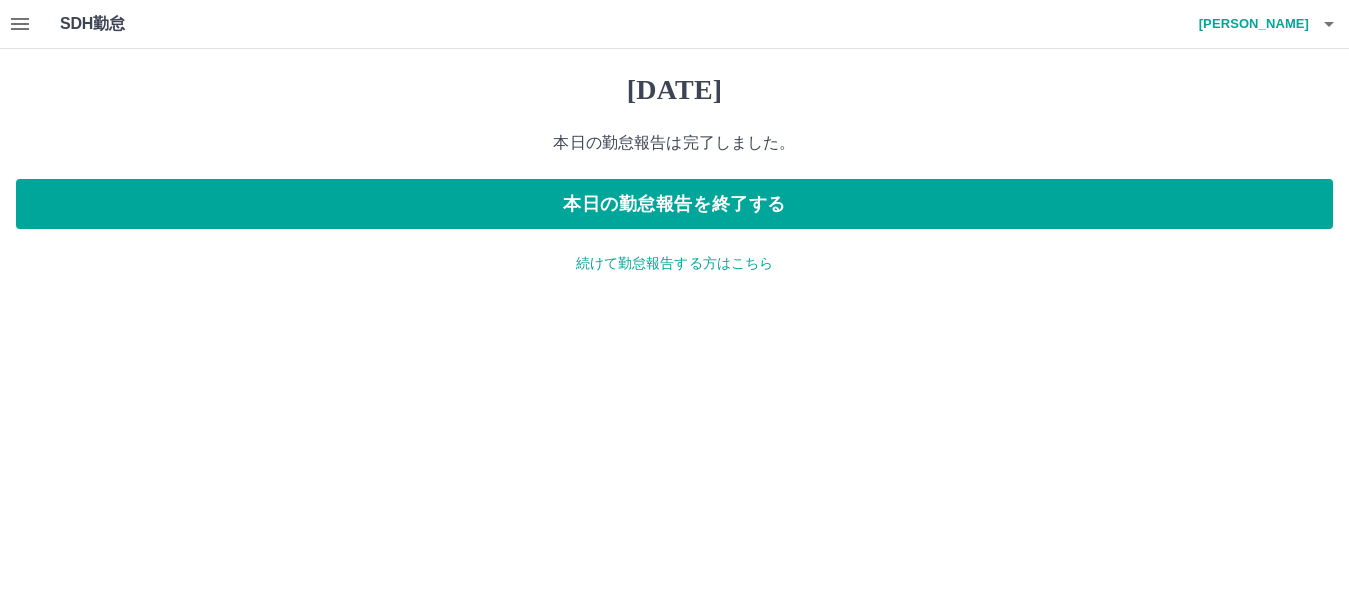 scroll, scrollTop: 0, scrollLeft: 0, axis: both 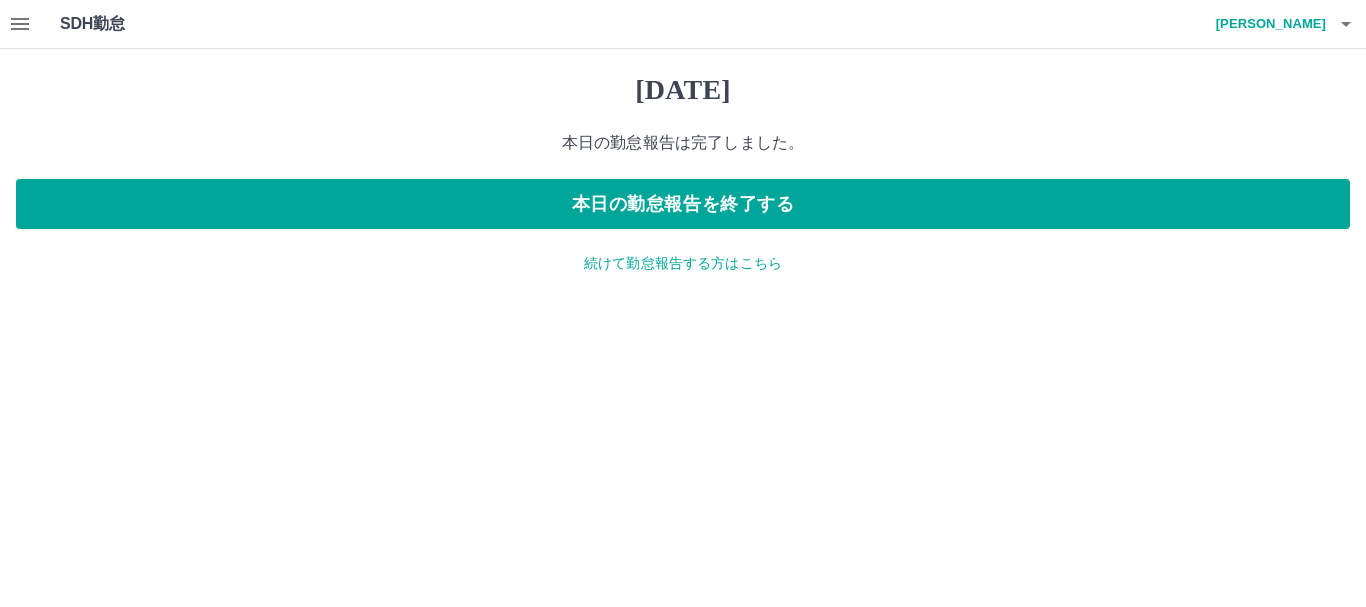 click 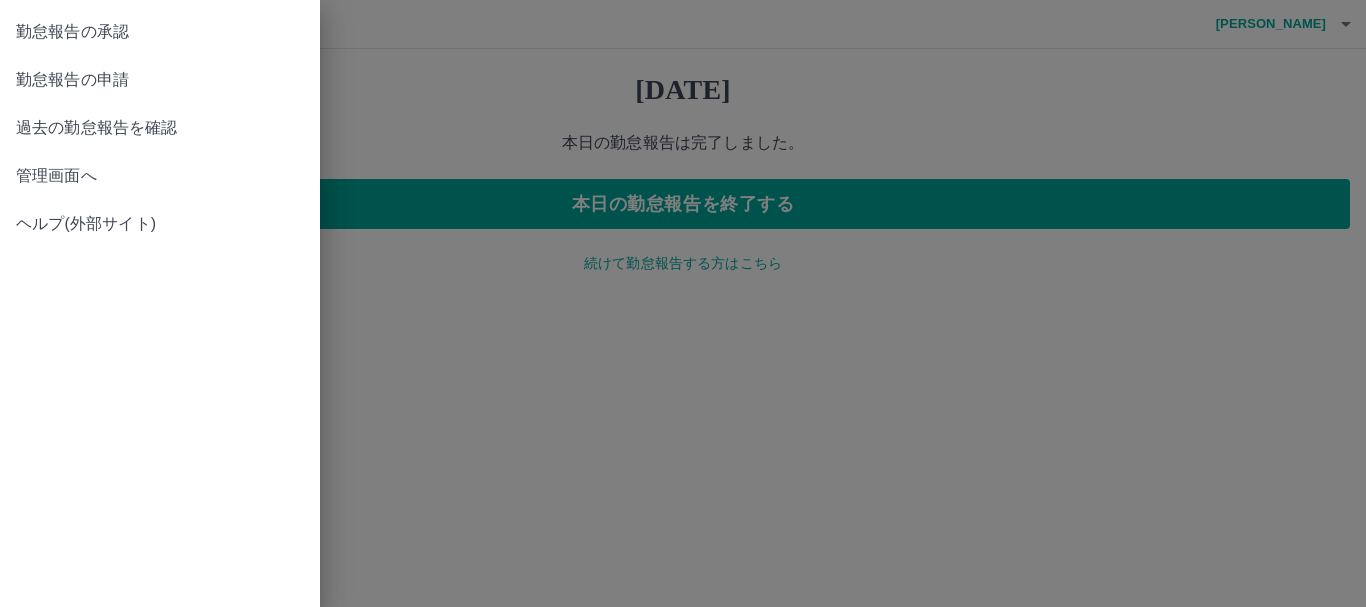 click on "勤怠報告の承認" at bounding box center [160, 32] 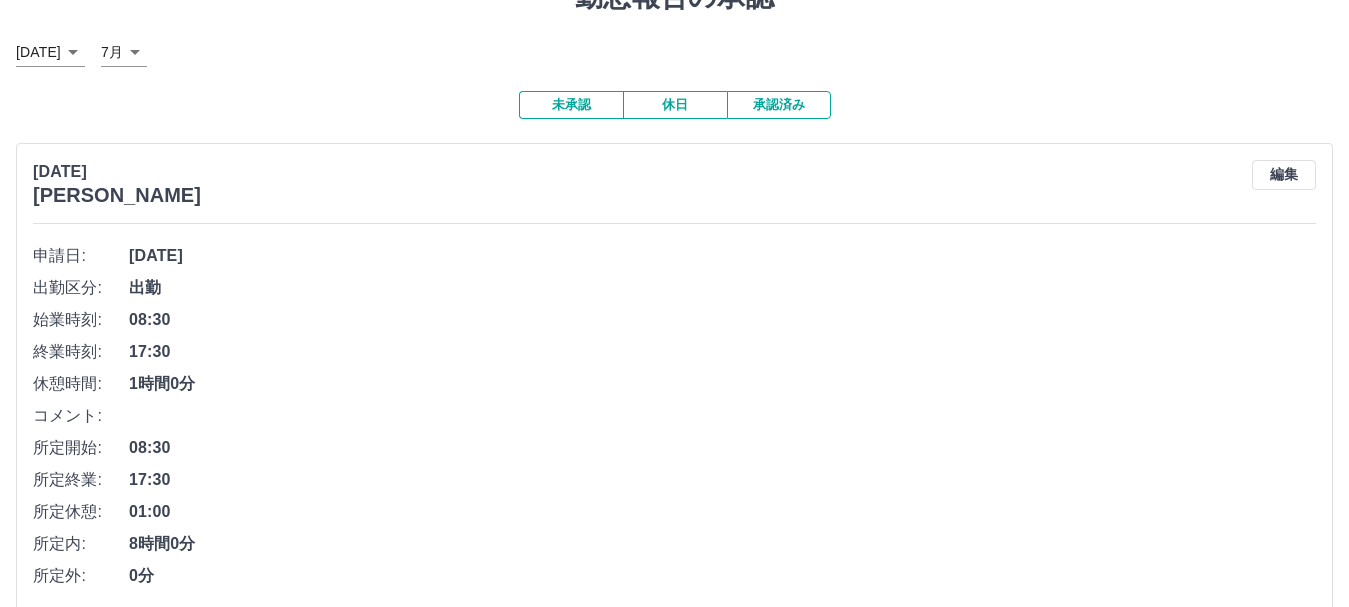 scroll, scrollTop: 400, scrollLeft: 0, axis: vertical 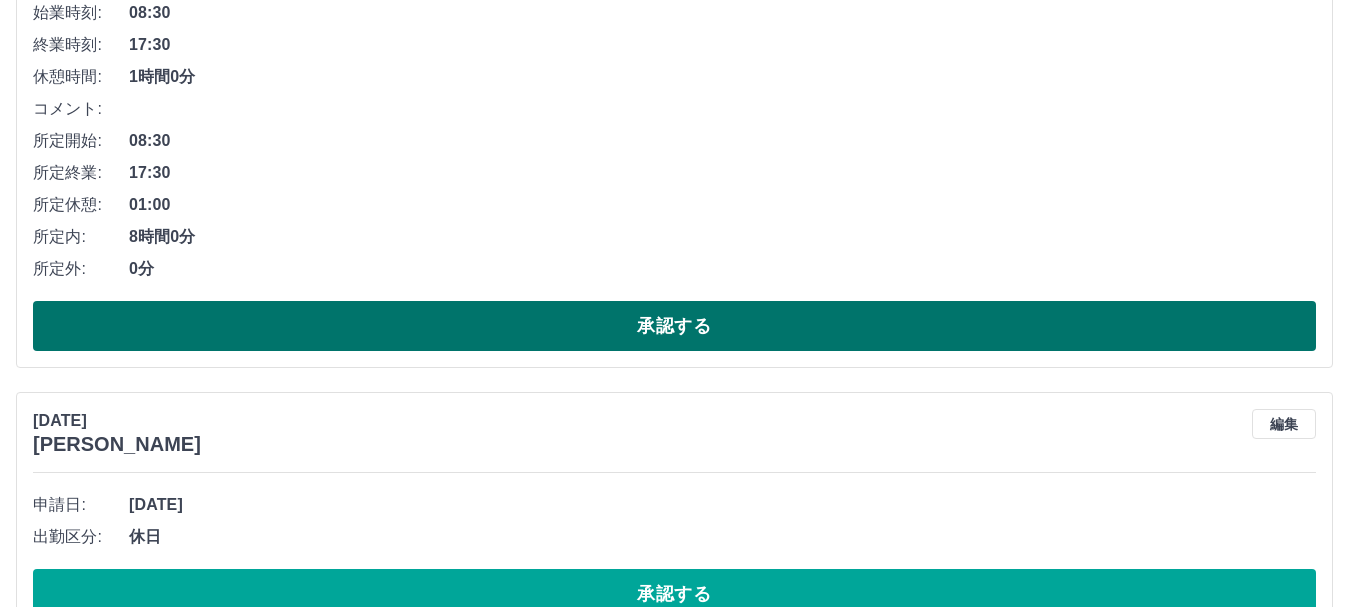 click on "承認する" at bounding box center (674, 326) 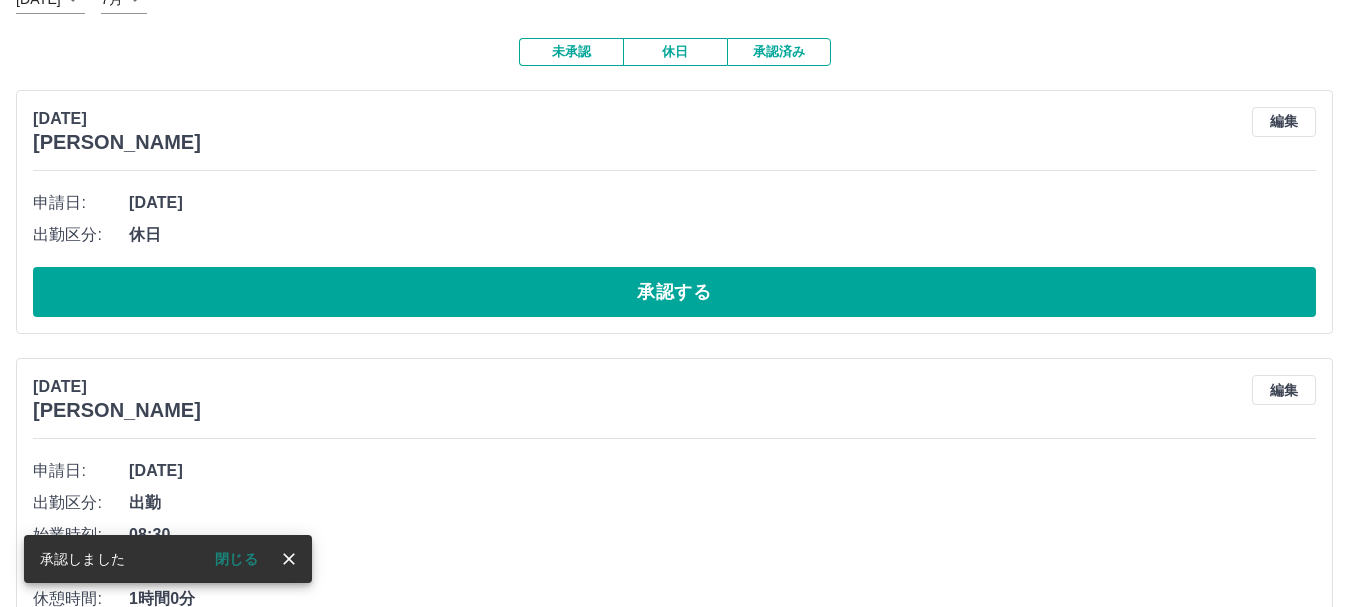 scroll, scrollTop: 200, scrollLeft: 0, axis: vertical 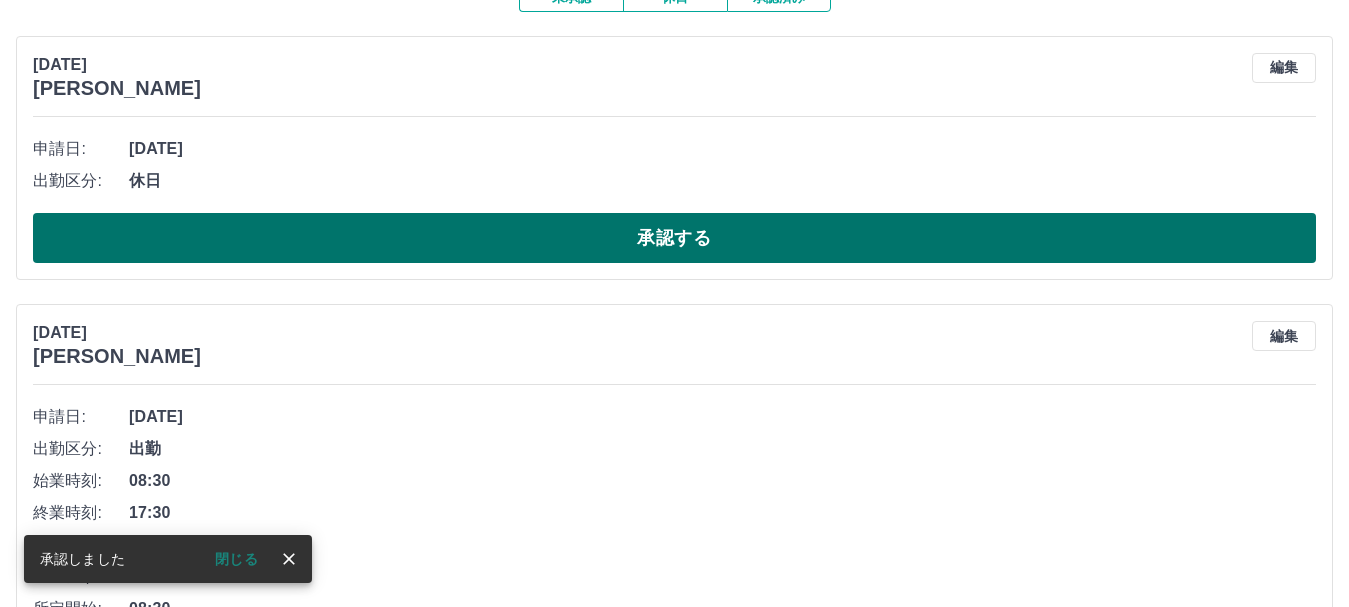 click on "承認する" at bounding box center (674, 238) 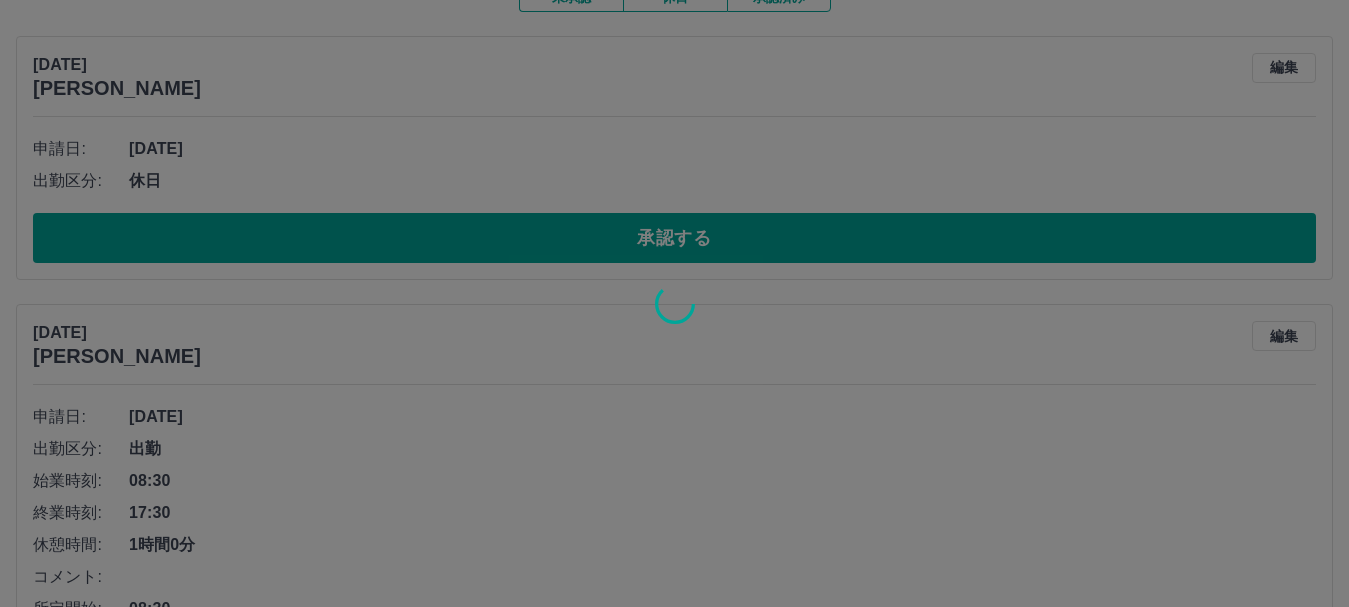 scroll, scrollTop: 187, scrollLeft: 0, axis: vertical 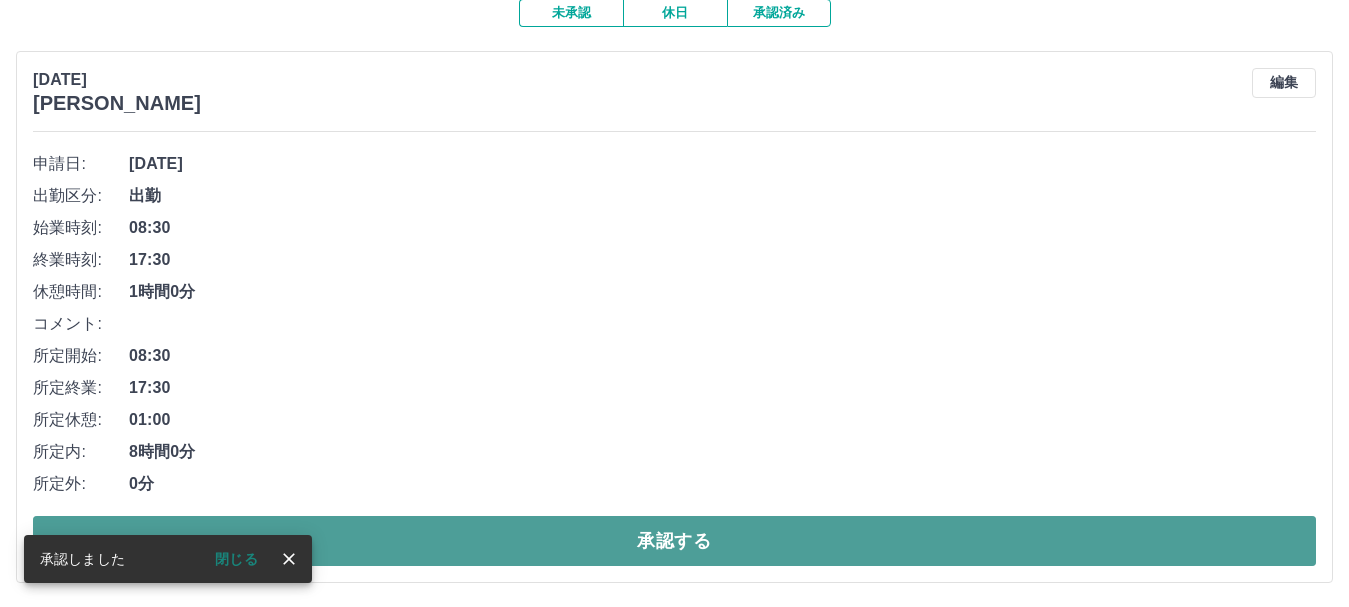 click on "承認する" at bounding box center (674, 541) 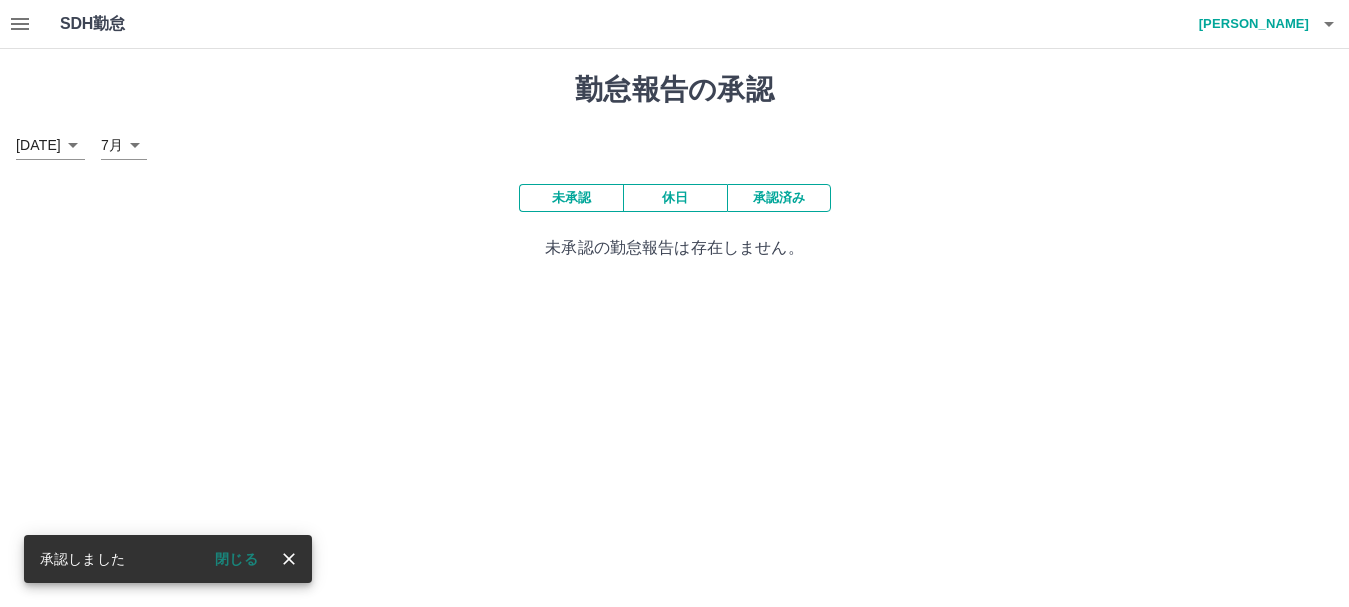scroll, scrollTop: 0, scrollLeft: 0, axis: both 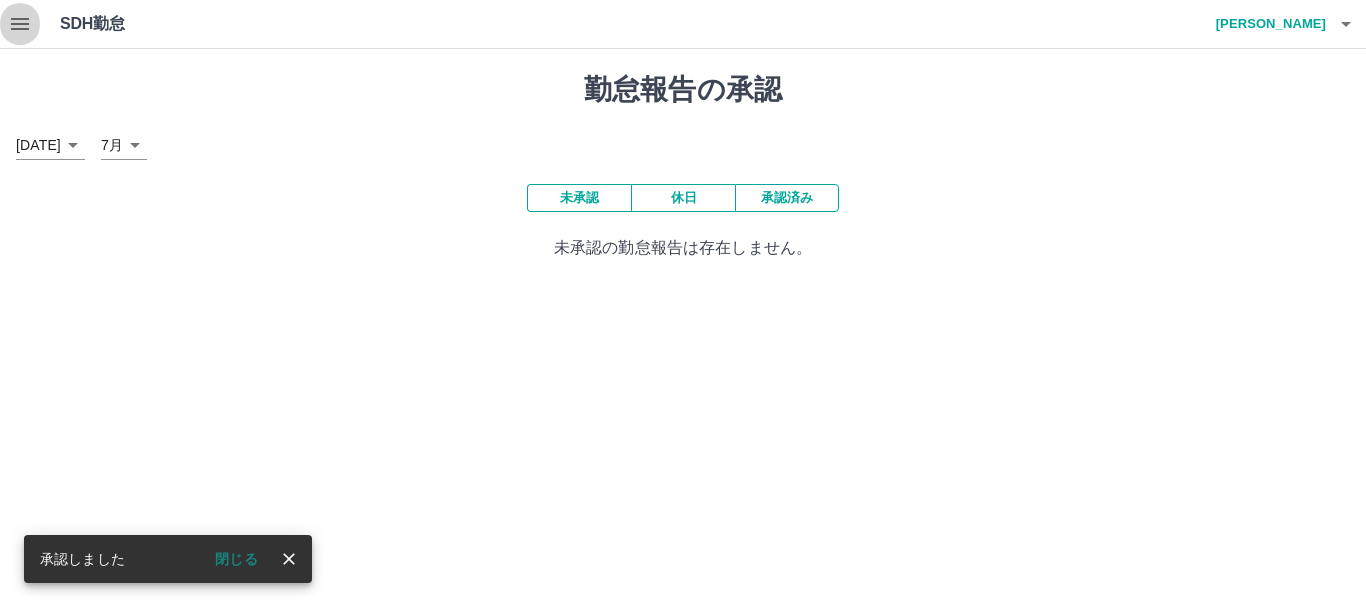 click 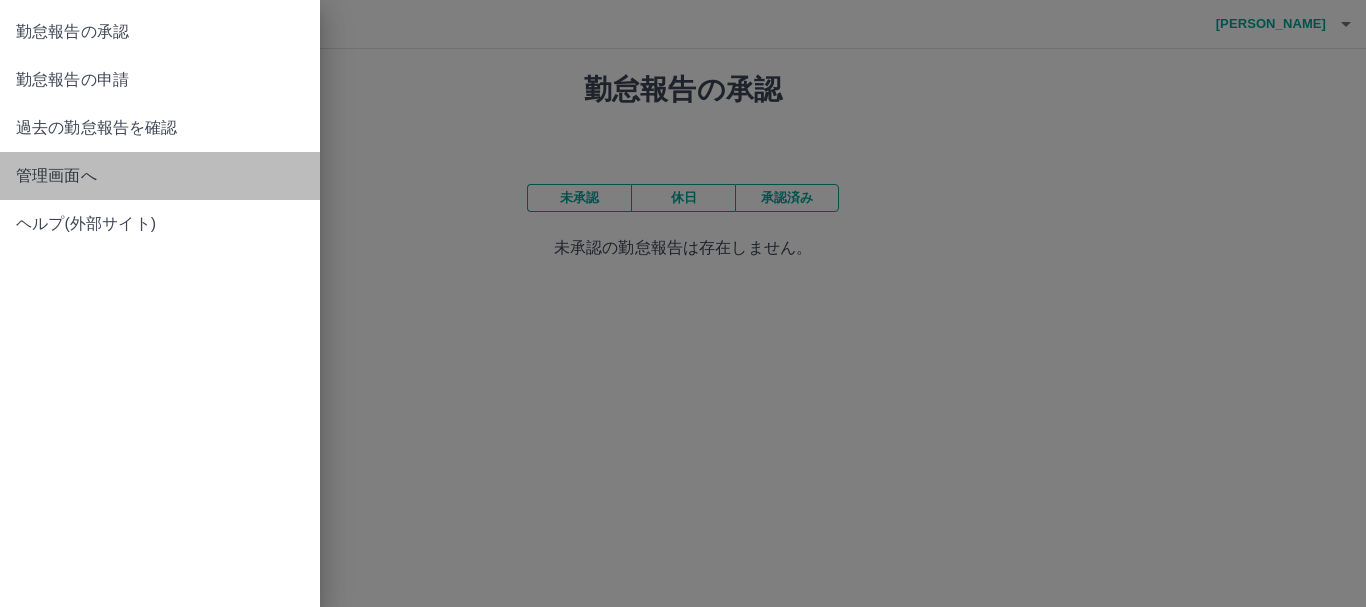 click on "管理画面へ" at bounding box center (160, 176) 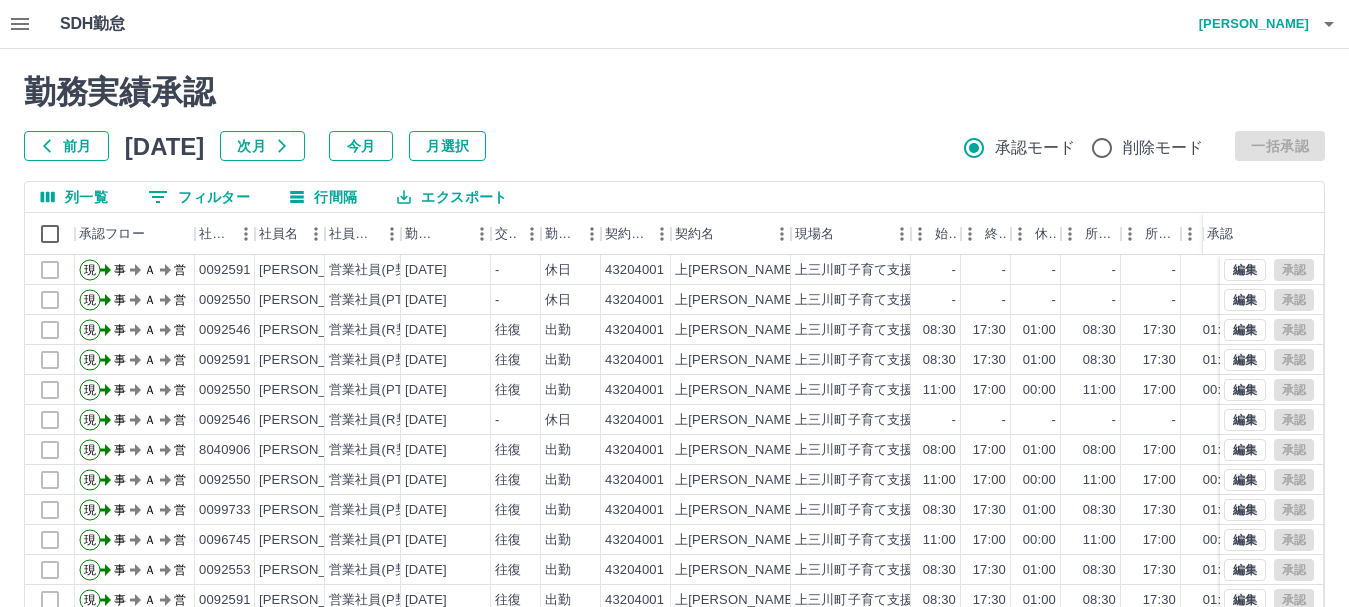 click on "0 フィルター" at bounding box center (199, 197) 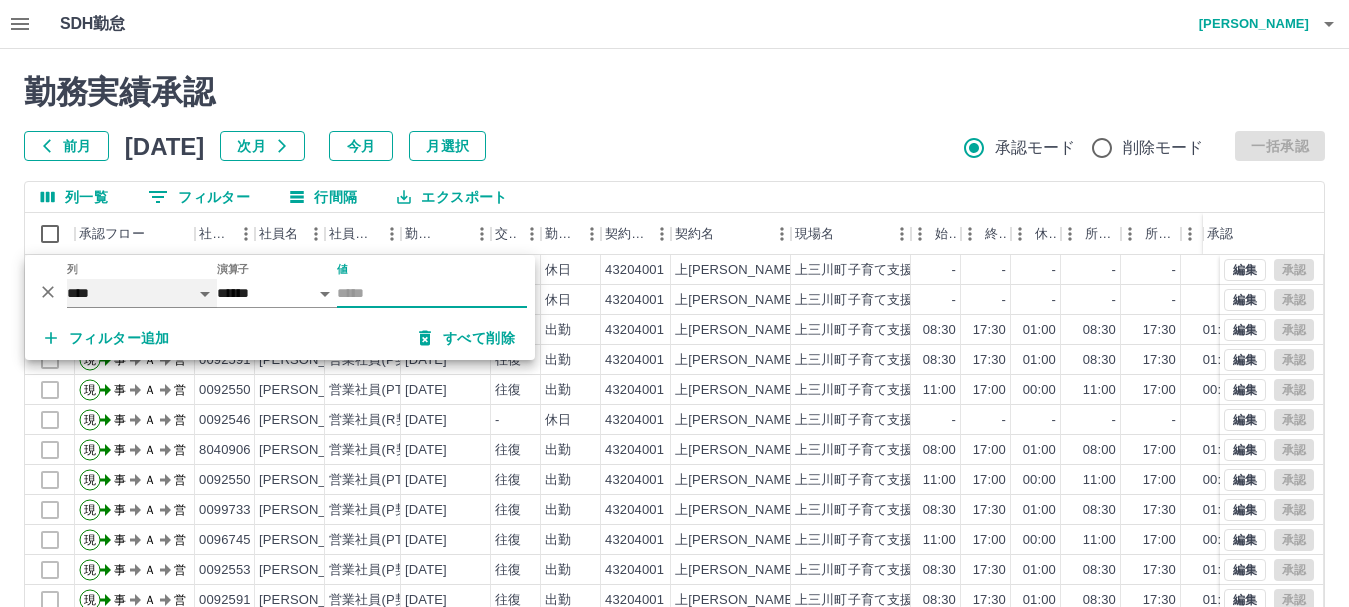 click on "**** *** **** *** *** **** ***** *** *** ** ** ** **** **** **** ** ** *** **** *****" at bounding box center [142, 293] 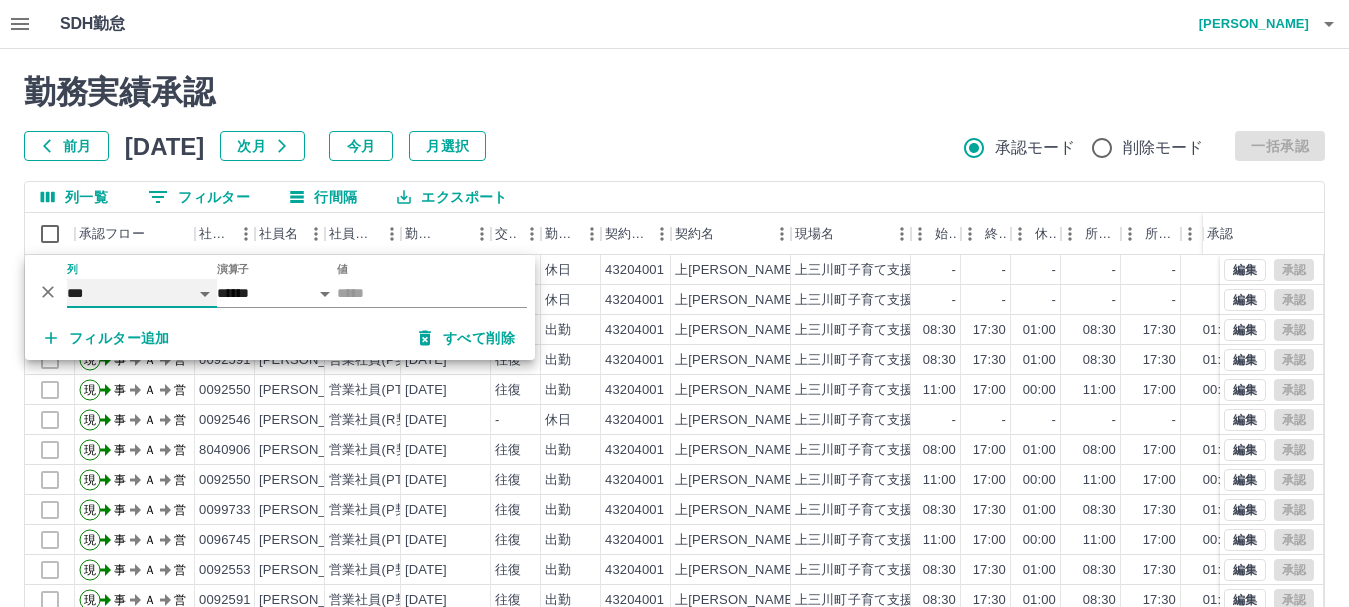 click on "**** *** **** *** *** **** ***** *** *** ** ** ** **** **** **** ** ** *** **** *****" at bounding box center (142, 293) 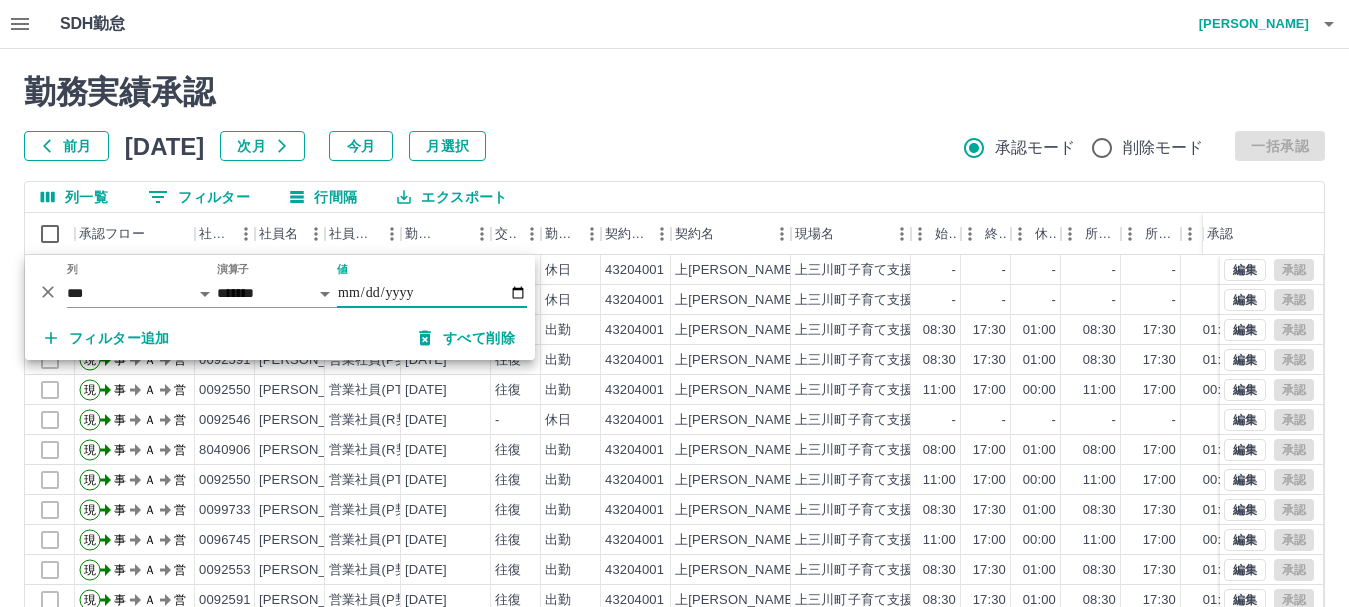 click on "値" at bounding box center [432, 293] 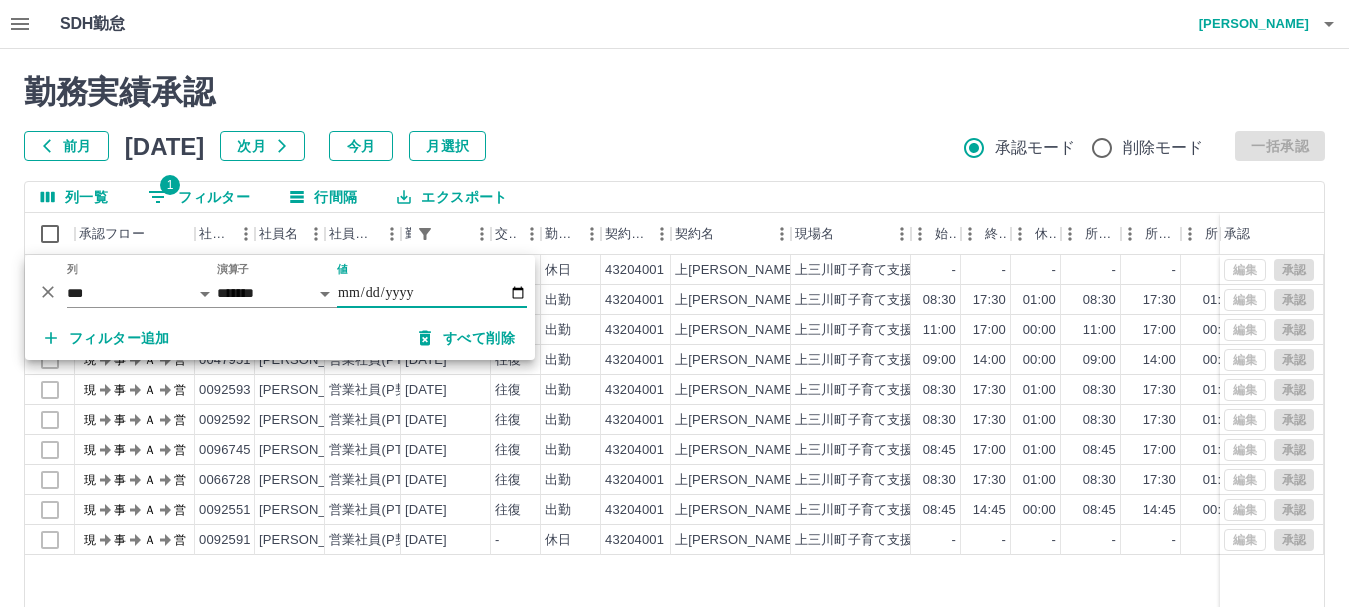 click on "勤務実績承認" at bounding box center [674, 92] 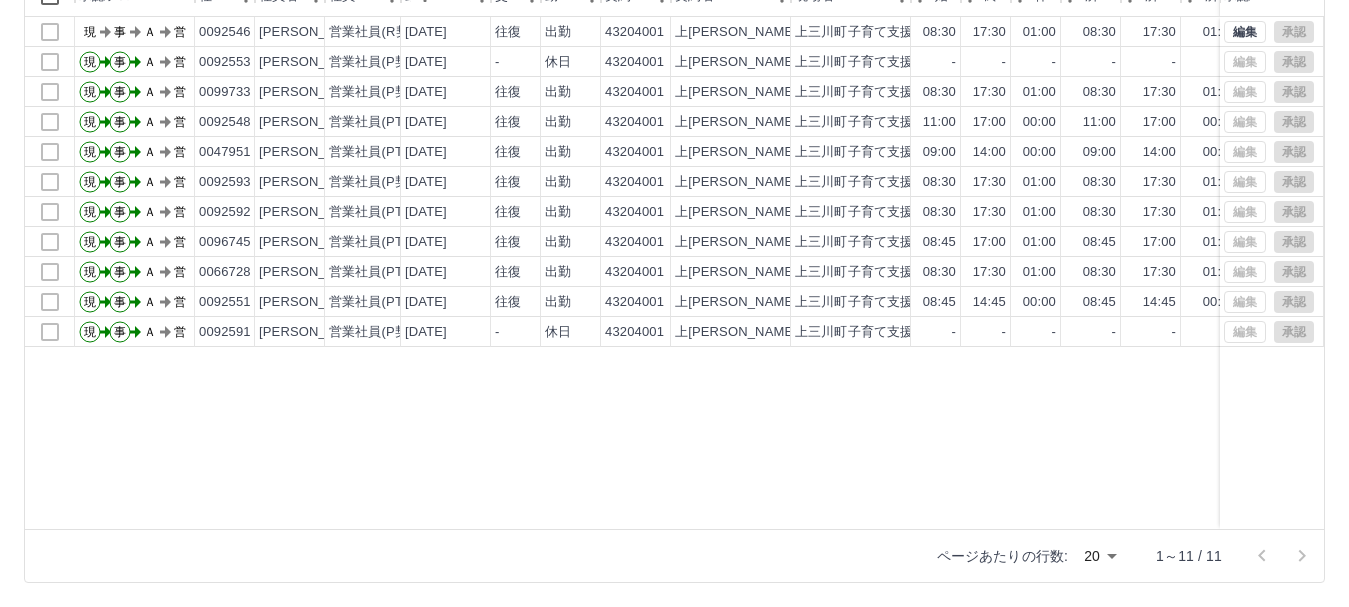 scroll, scrollTop: 138, scrollLeft: 0, axis: vertical 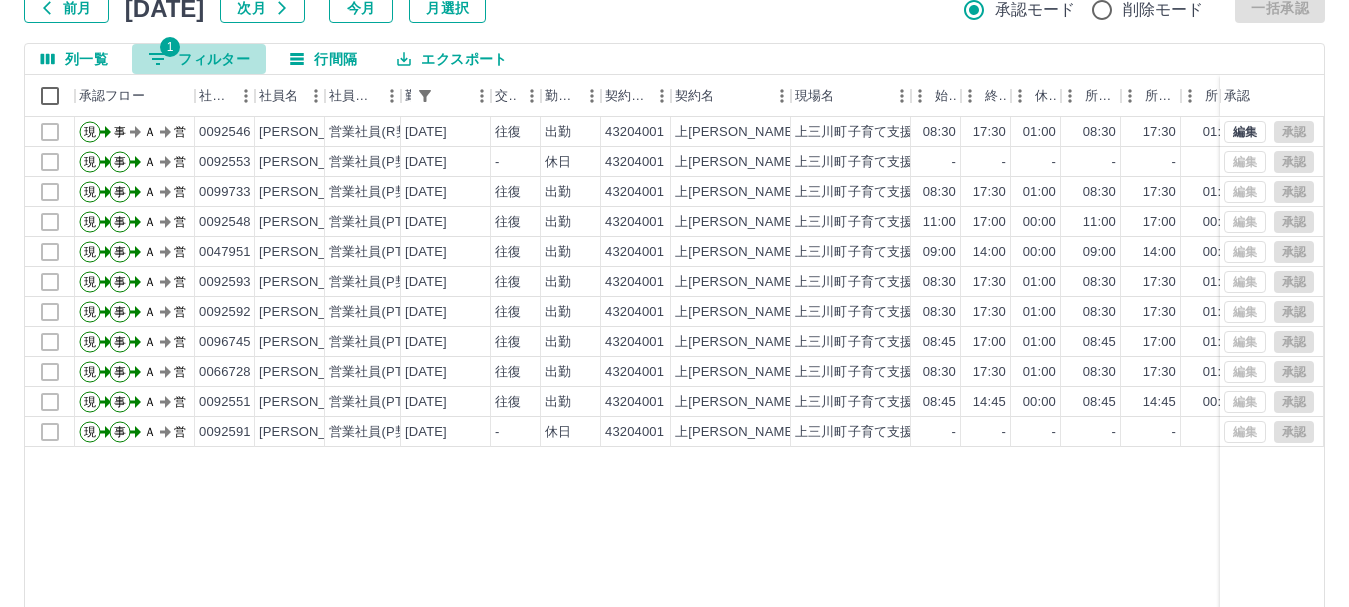 click on "1 フィルター" at bounding box center (199, 59) 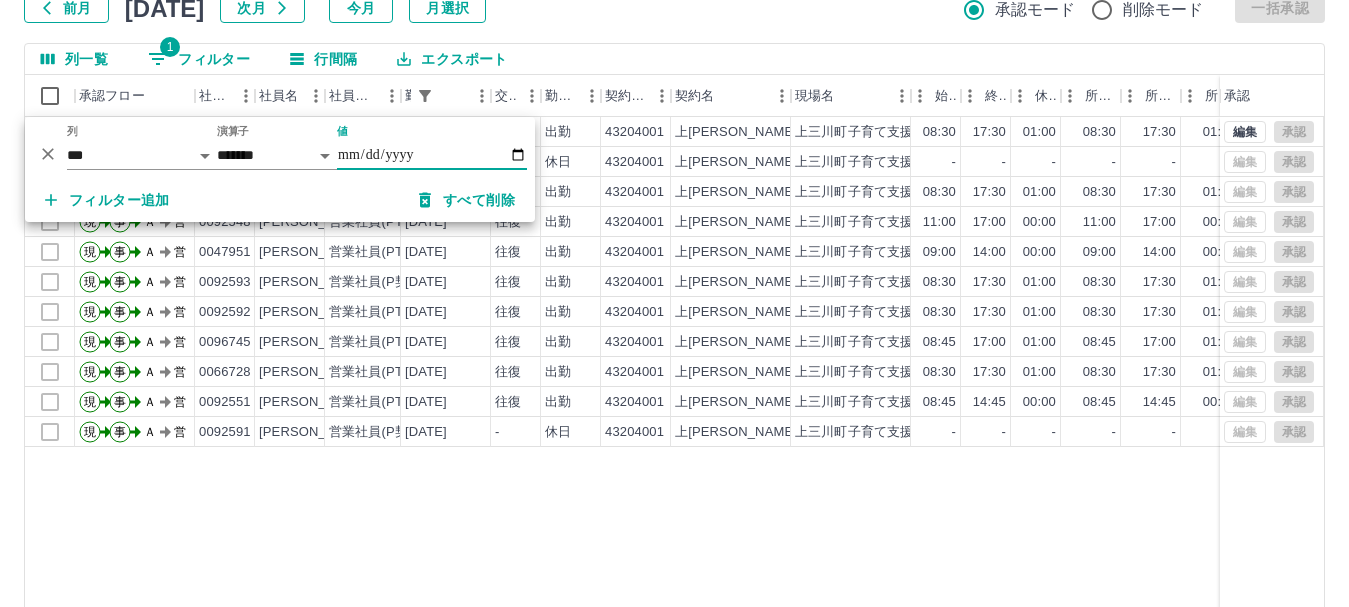 click on "**********" at bounding box center [432, 155] 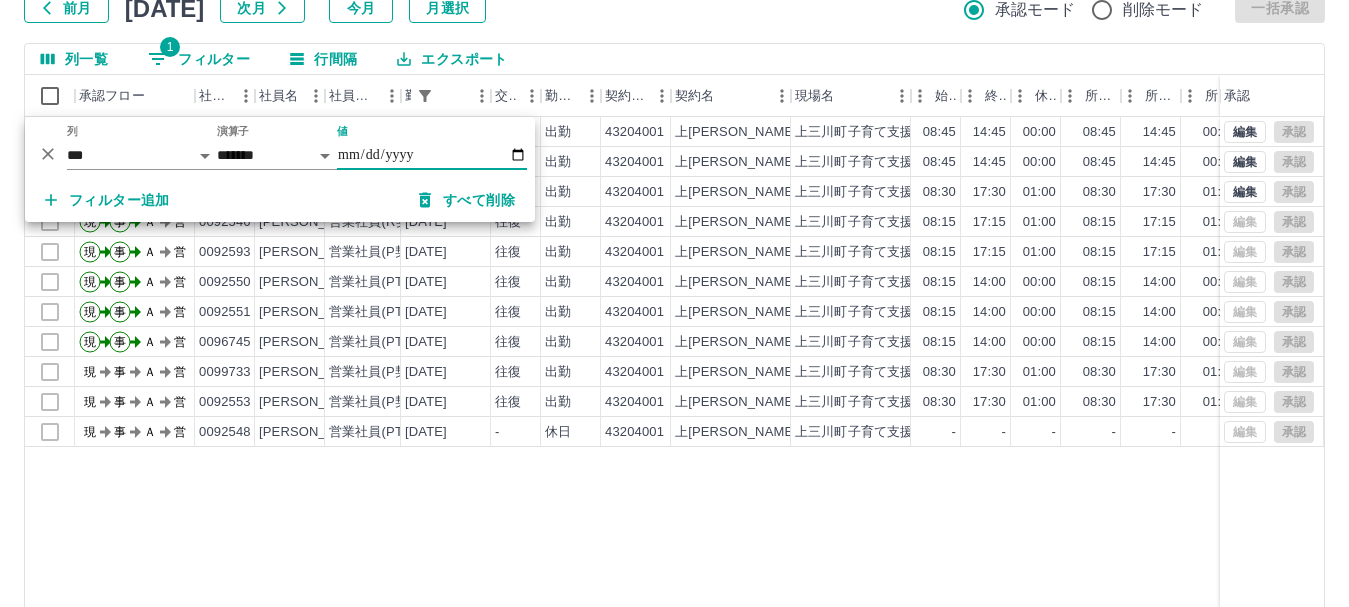 click on "現 事 Ａ 営 0066728 [PERSON_NAME] 営業社員(PT契約) [DATE] 往復 出勤 43204001 [GEOGRAPHIC_DATA][PERSON_NAME]育て支援ｾﾝﾀｰ　あったかひろば 08:45 14:45 00:00 08:45 14:45 00:00 06:00 06:00 00:00 事務担当者承認待 現 事 Ａ 営 0092592 [PERSON_NAME] 営業社員(PT契約) [DATE] 往復 出勤 43204001 [GEOGRAPHIC_DATA][PERSON_NAME]育て支援ｾﾝﾀｰ　あったかひろば 08:45 14:45 00:00 08:45 14:45 00:00 06:00 06:00 00:00 事務担当者承認待 現 事 Ａ 営 0092591 [PERSON_NAME] 営業社員(P契約) [DATE] 往復 出勤 43204001 [GEOGRAPHIC_DATA][PERSON_NAME]育て支援ｾﾝﾀｰ　あったかひろば 08:30 17:30 01:00 08:30 17:30 01:00 09:00 08:00 00:00 事務担当者承認待 現 事 Ａ 営 0092546 [PERSON_NAME] 営業社員(R契約) [DATE] 往復 出勤 43204001 [GEOGRAPHIC_DATA][PERSON_NAME]育て支援ｾﾝﾀｰ　あったかひろば 08:15 17:15 01:00 08:15 17:15 01:00 09:00 08:00 00:00 研修参加 AM承認待 現 事 Ａ 営 0092593 -" at bounding box center (898, 373) 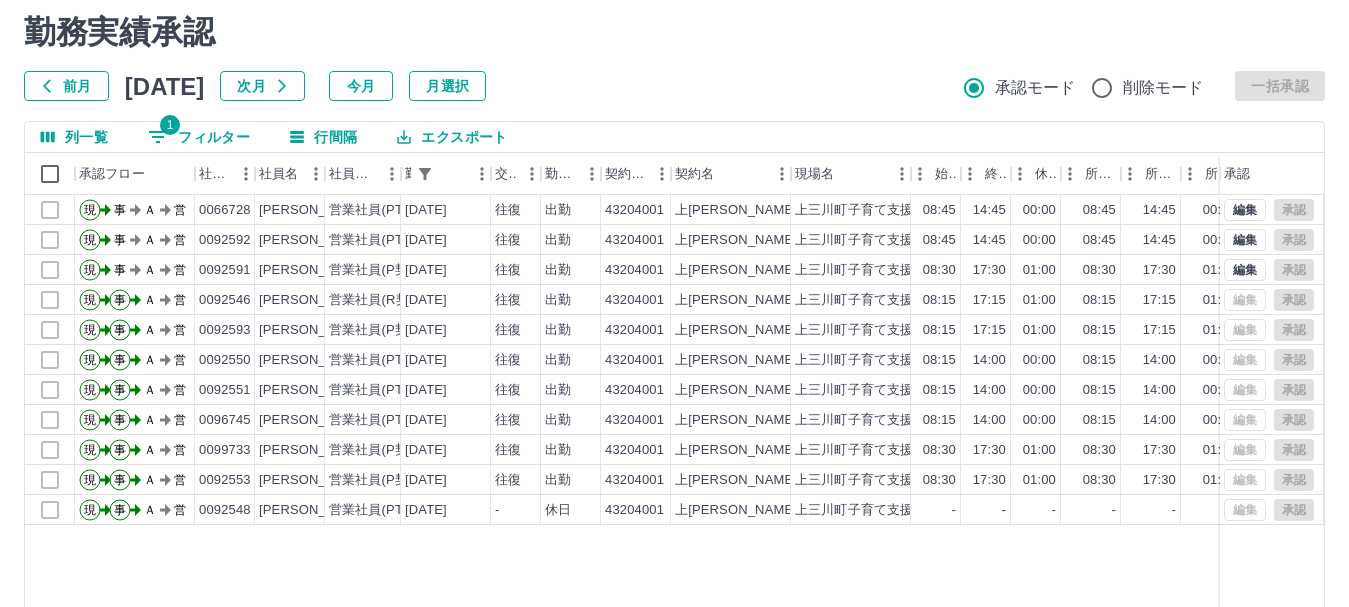 scroll, scrollTop: 38, scrollLeft: 0, axis: vertical 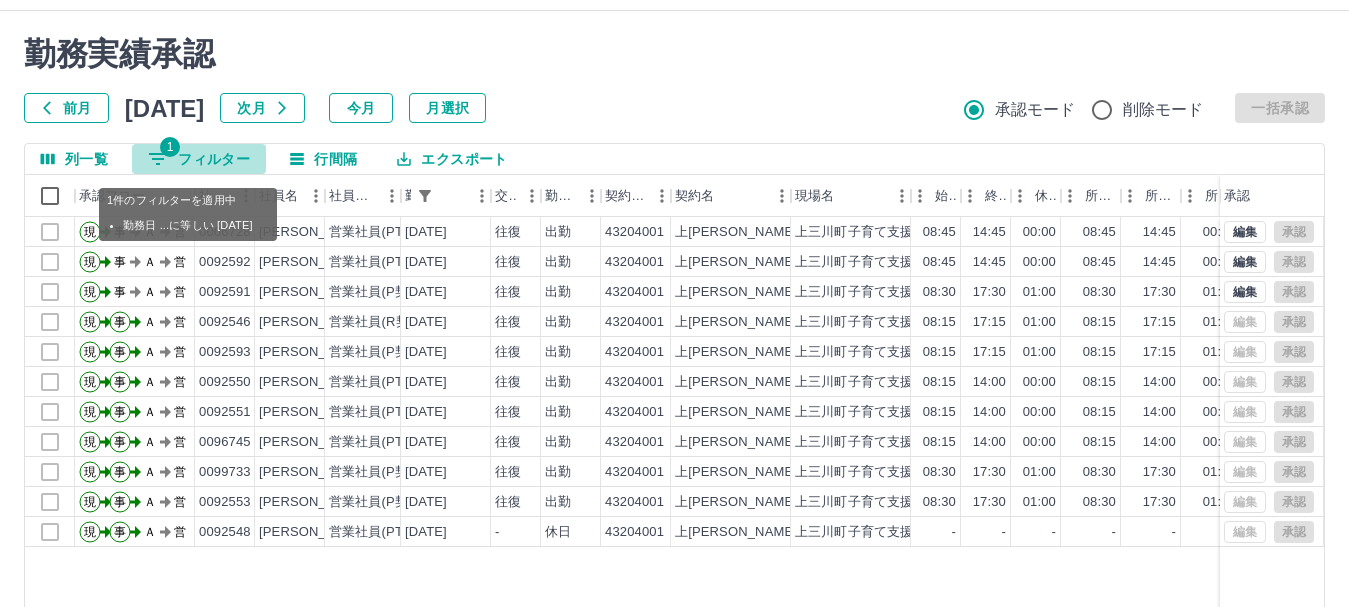 click on "1 フィルター" at bounding box center [199, 159] 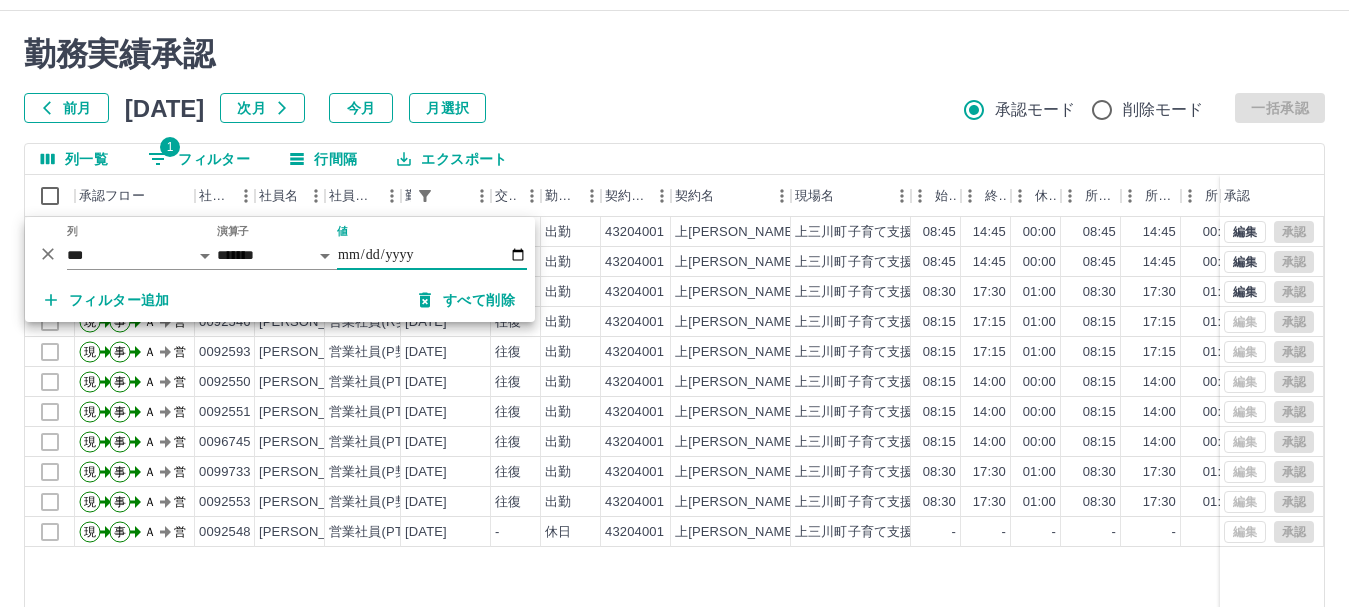 click on "**********" at bounding box center (432, 255) 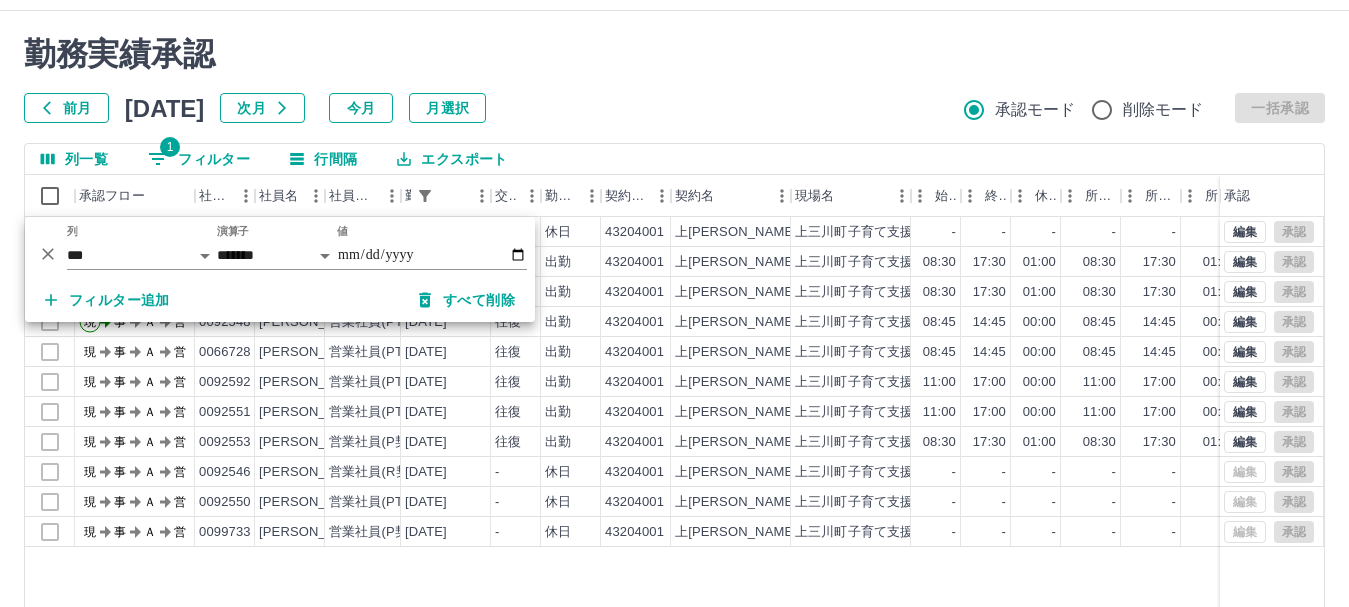 click on "勤務実績承認" at bounding box center [674, 54] 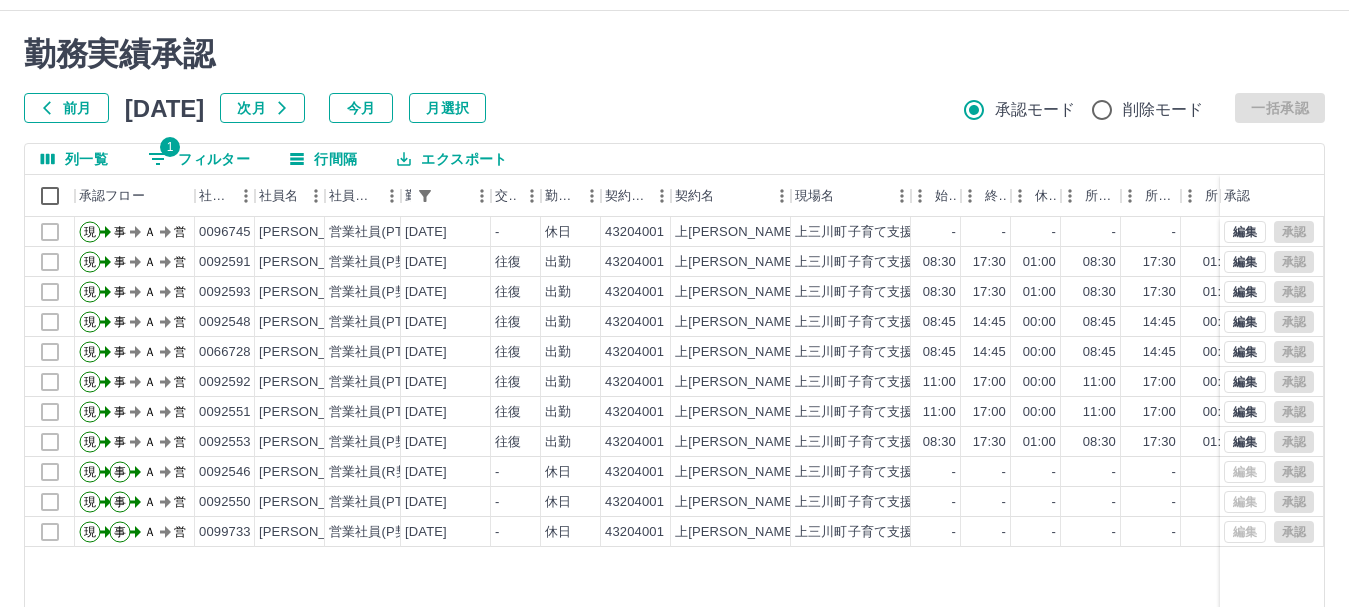 click on "1 フィルター" at bounding box center (199, 159) 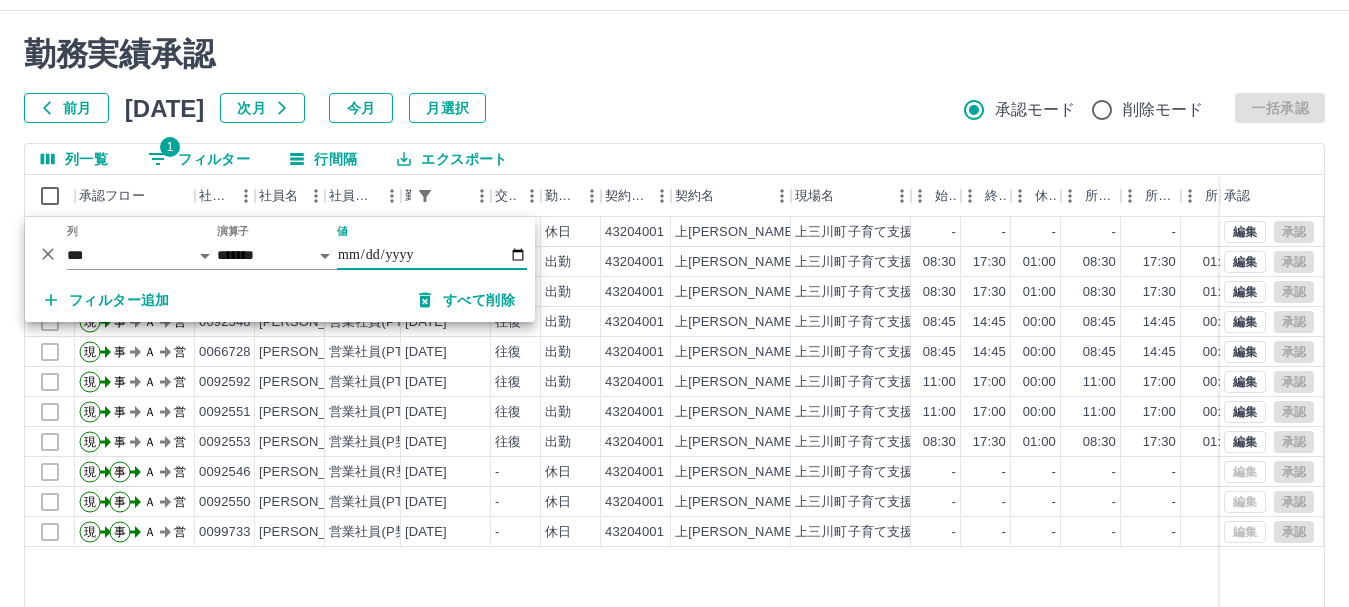 click on "**********" at bounding box center (432, 255) 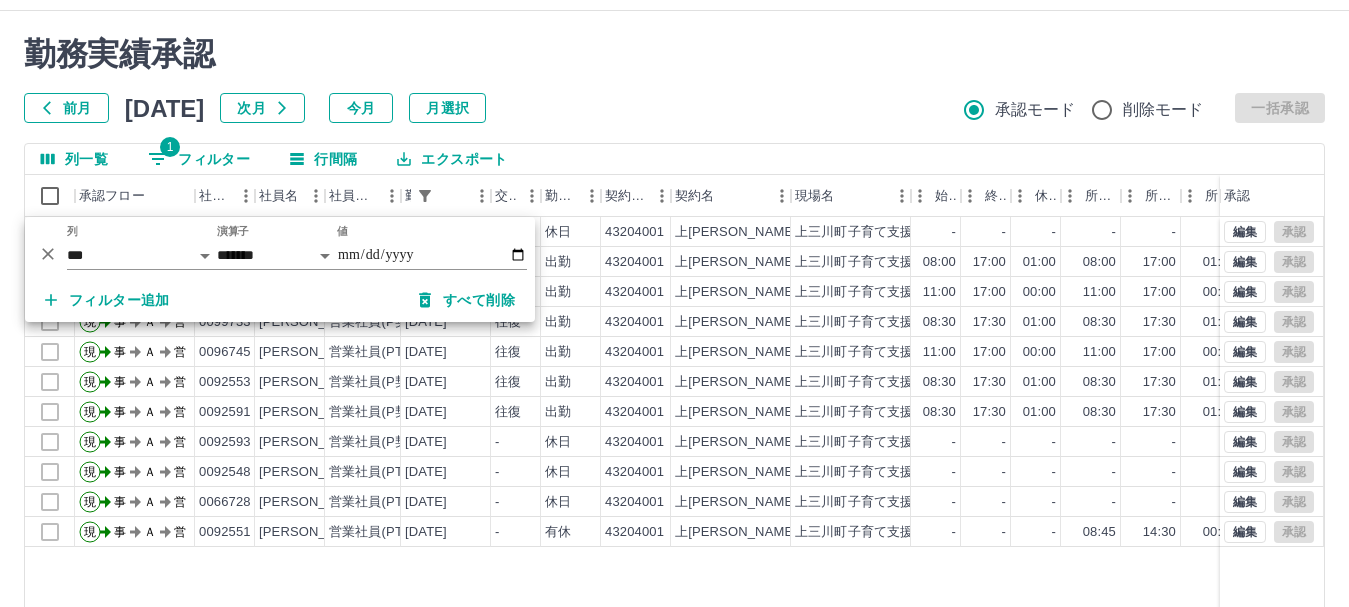 click on "勤務実績承認" at bounding box center (674, 54) 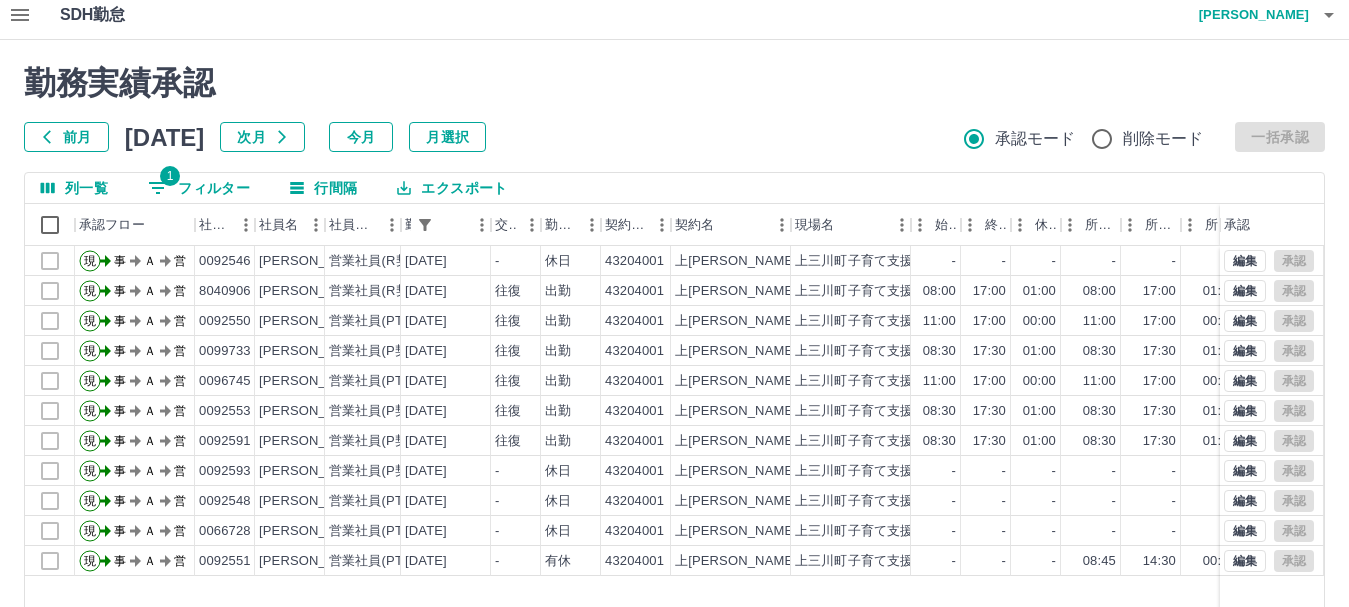 scroll, scrollTop: 0, scrollLeft: 0, axis: both 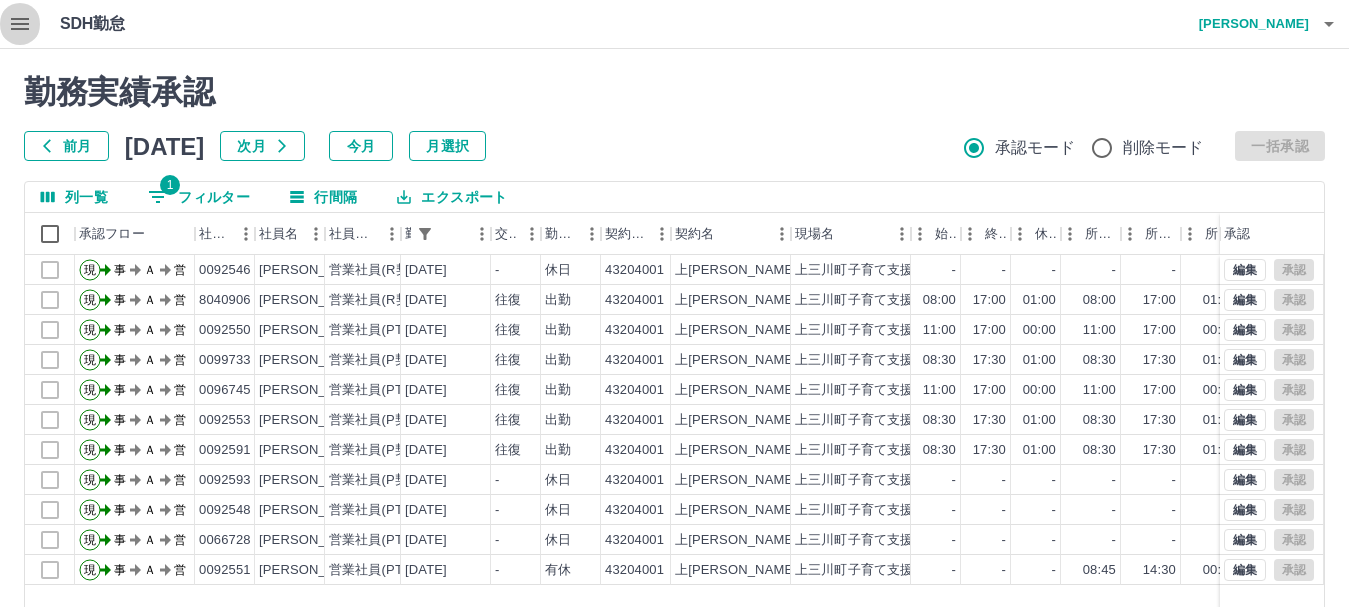 click 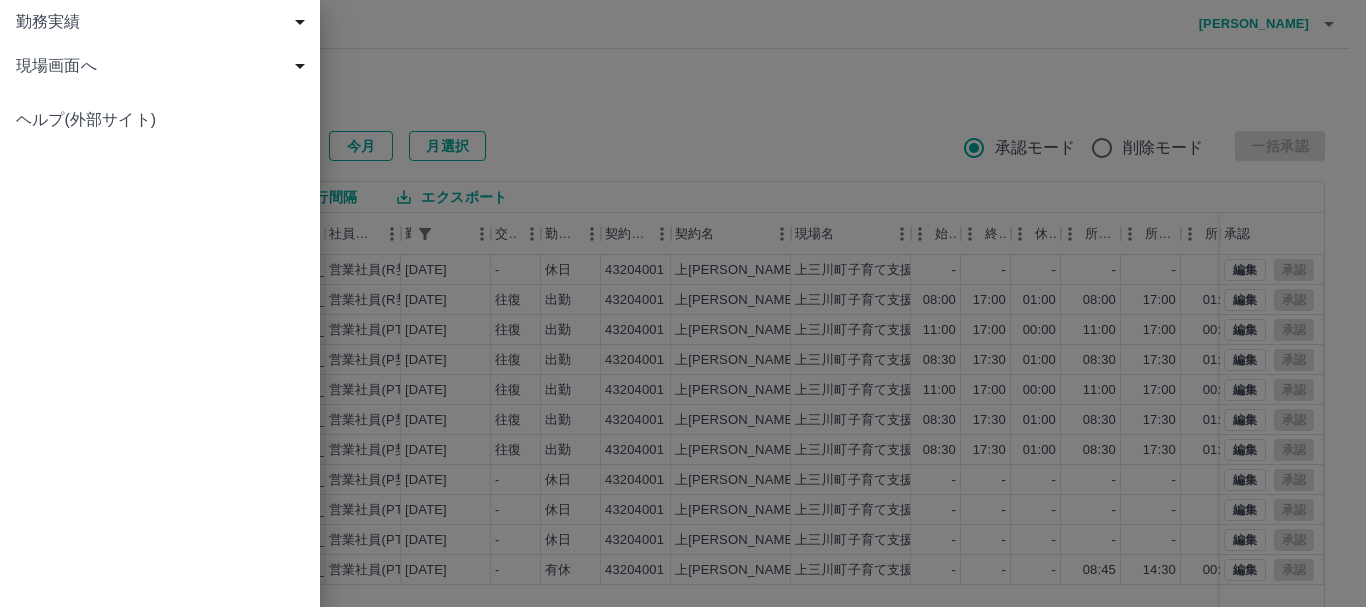 click on "現場画面へ" at bounding box center (164, 66) 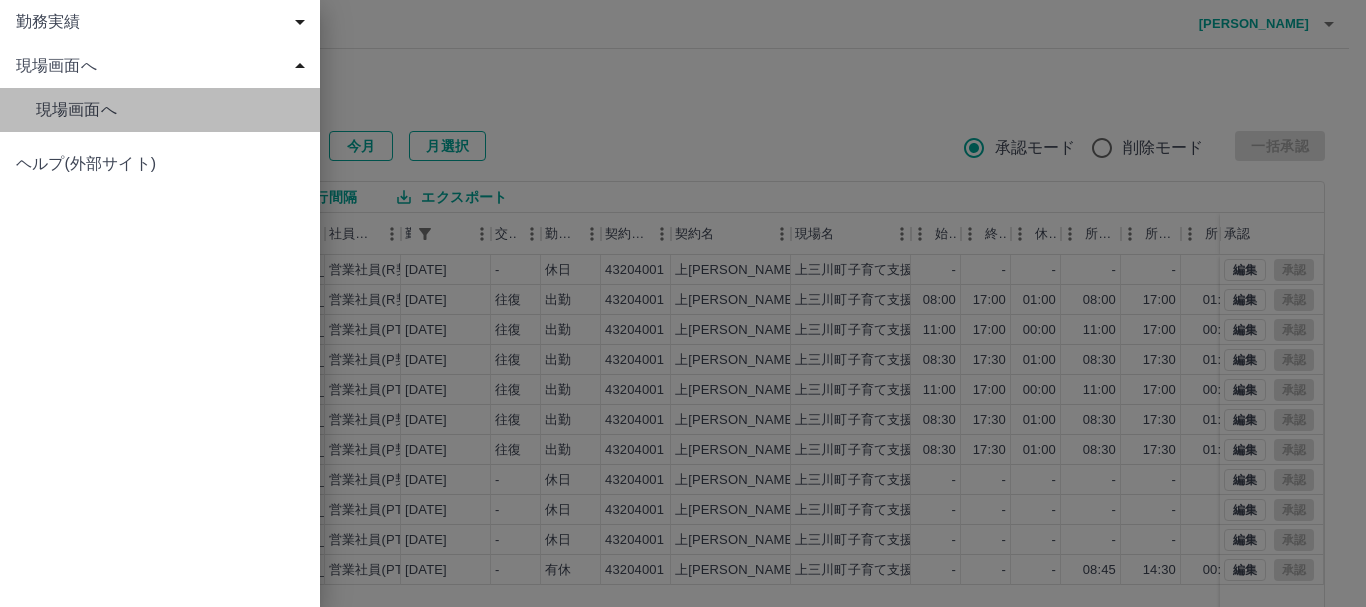 click on "現場画面へ" at bounding box center [170, 110] 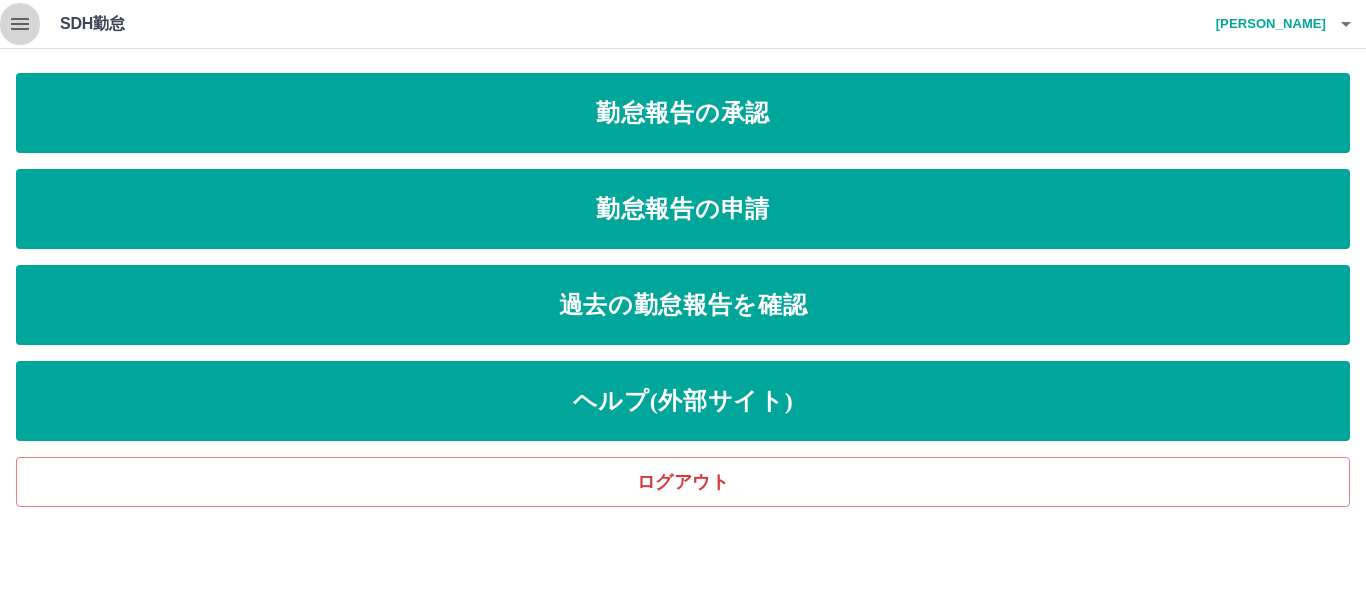 click 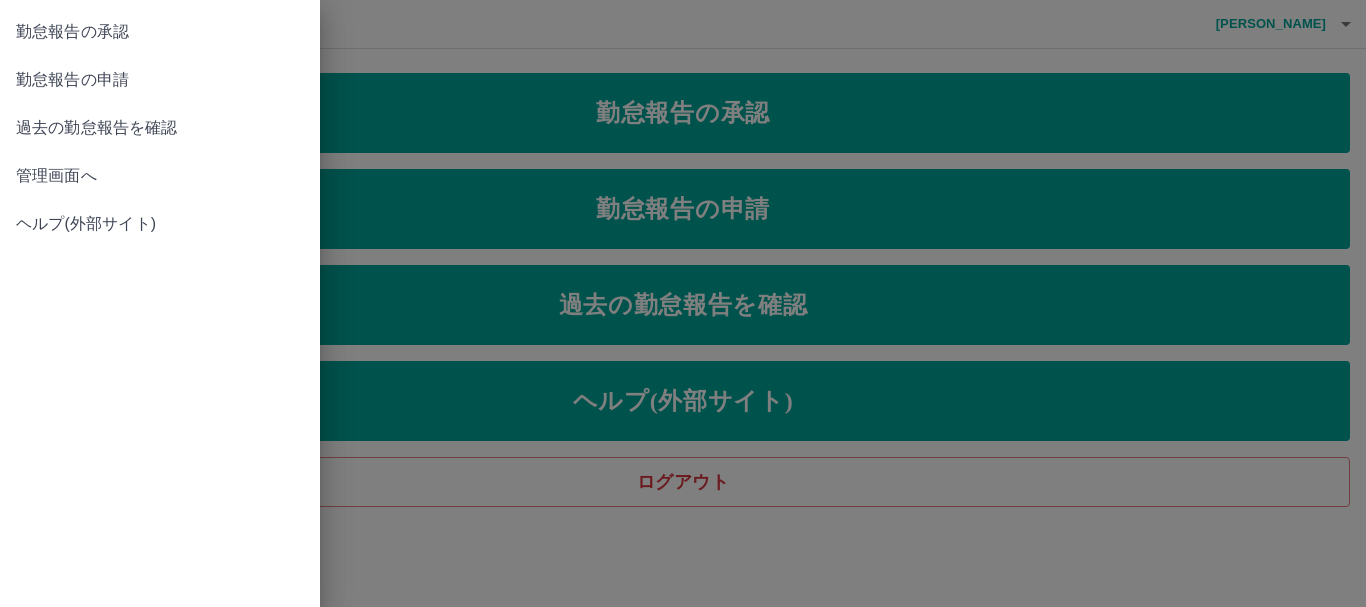 click on "管理画面へ" at bounding box center (160, 176) 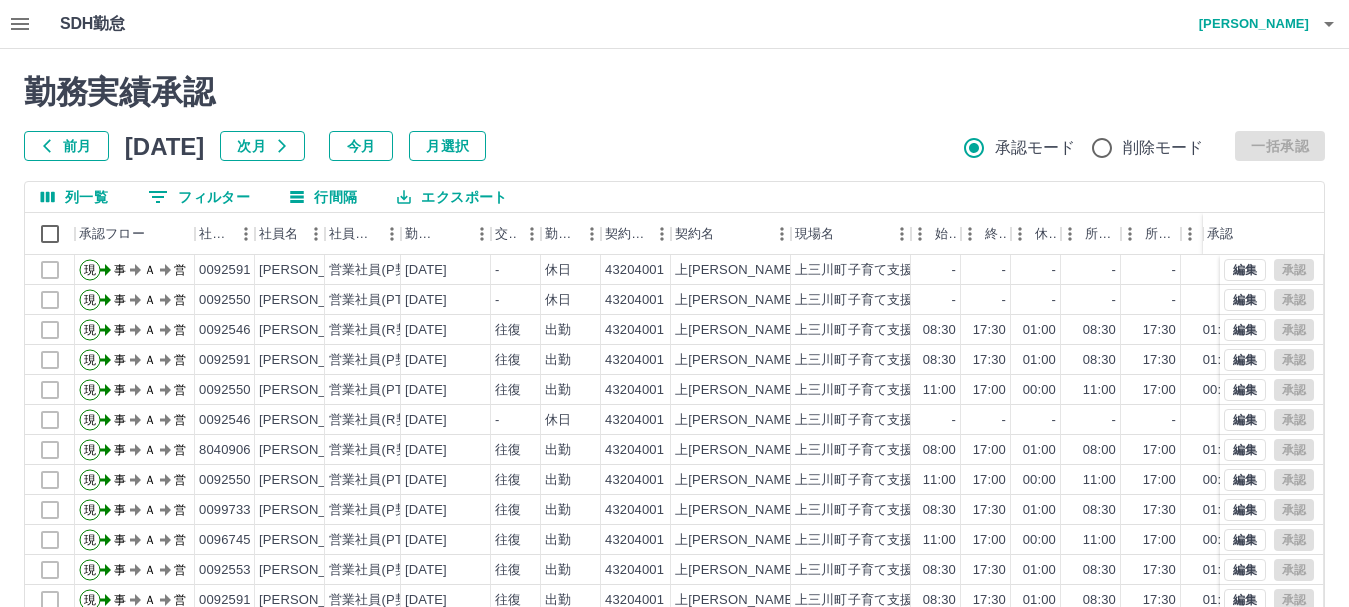 click on "0 フィルター" at bounding box center (199, 197) 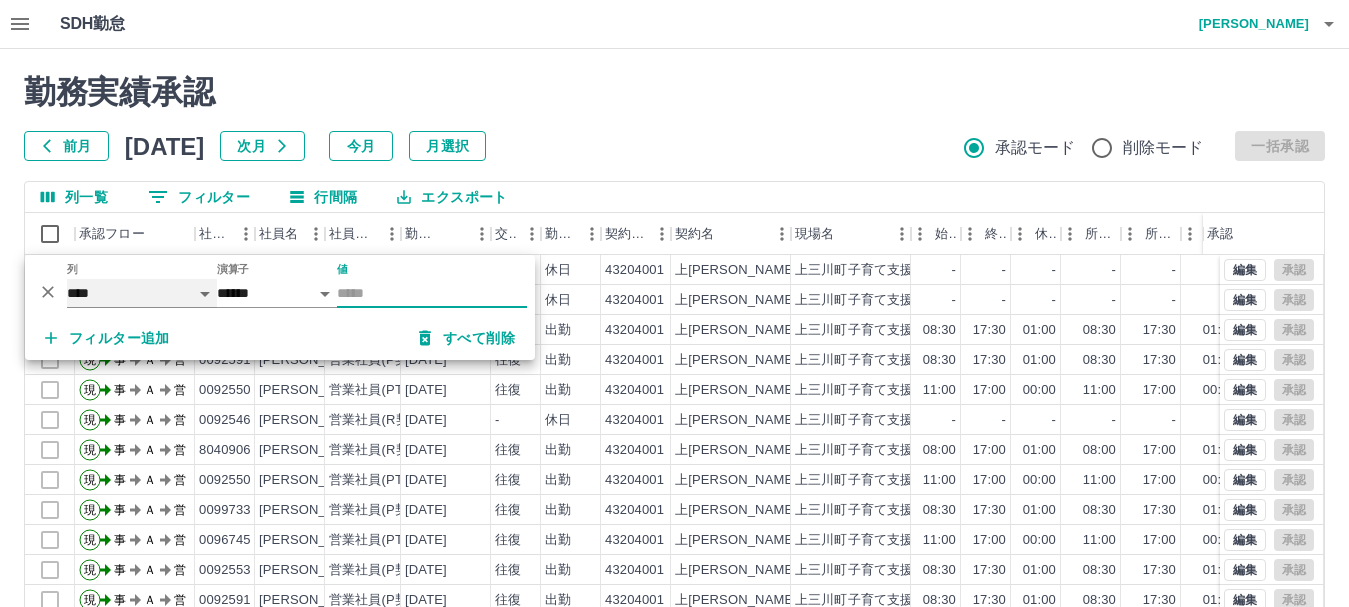 click on "**** *** **** *** *** **** ***** *** *** ** ** ** **** **** **** ** ** *** **** *****" at bounding box center [142, 293] 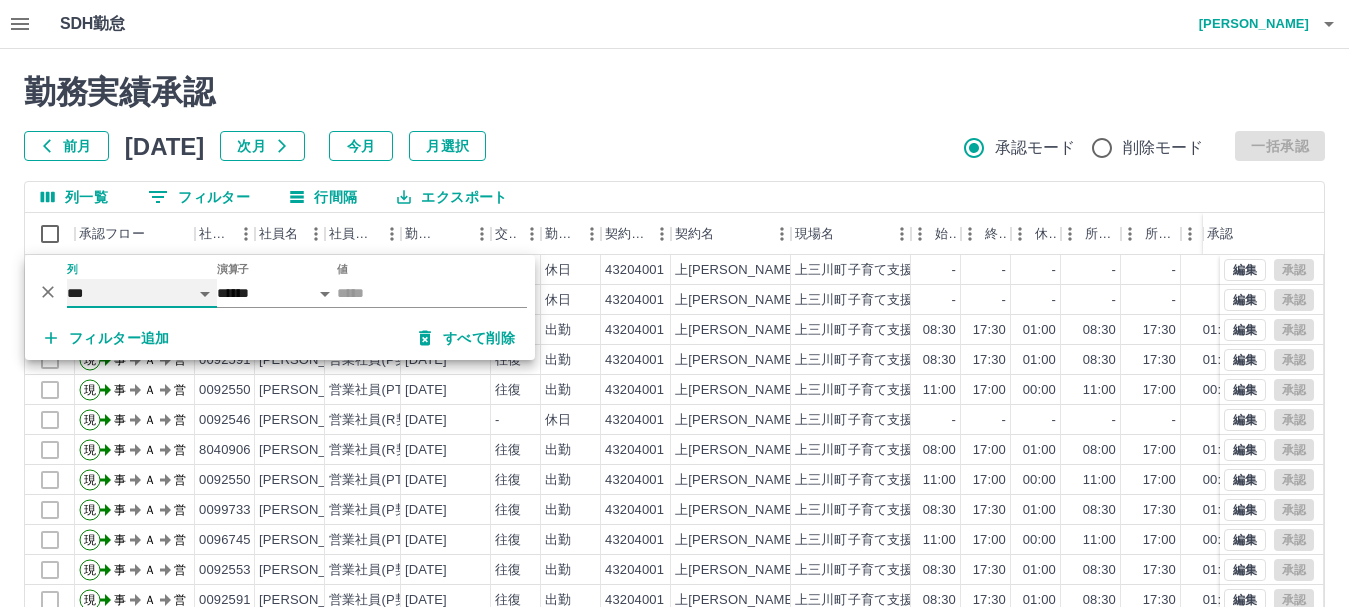 click on "**** *** **** *** *** **** ***** *** *** ** ** ** **** **** **** ** ** *** **** *****" at bounding box center (142, 293) 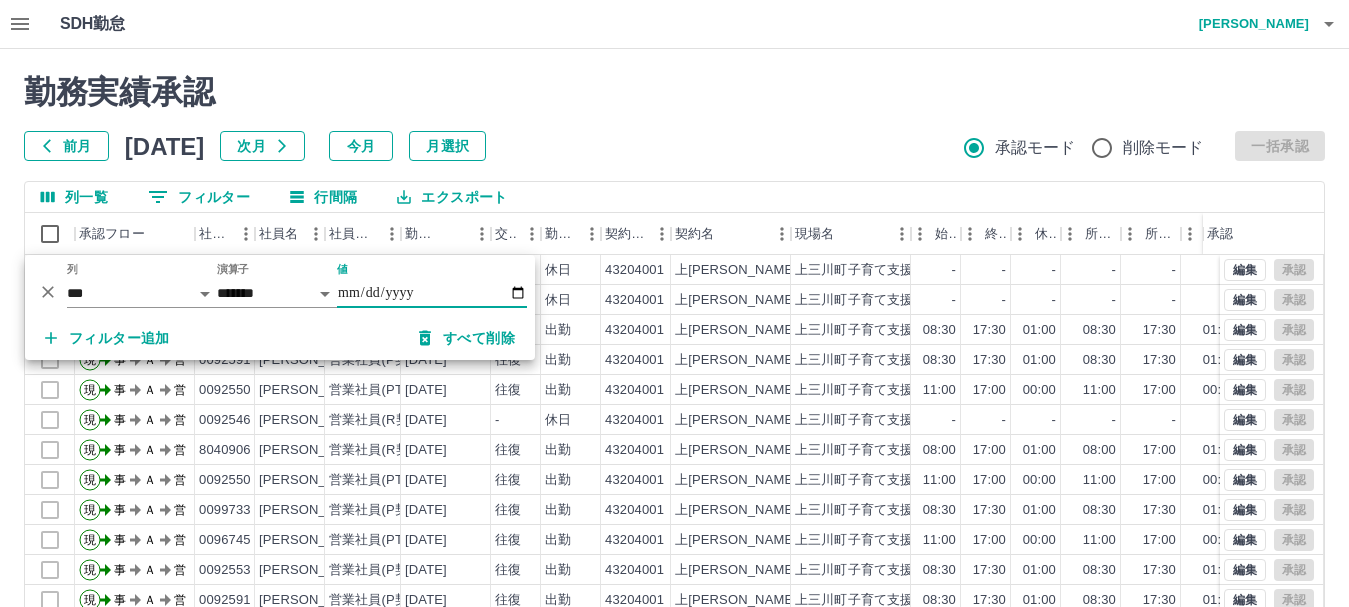 click on "値" at bounding box center (432, 293) 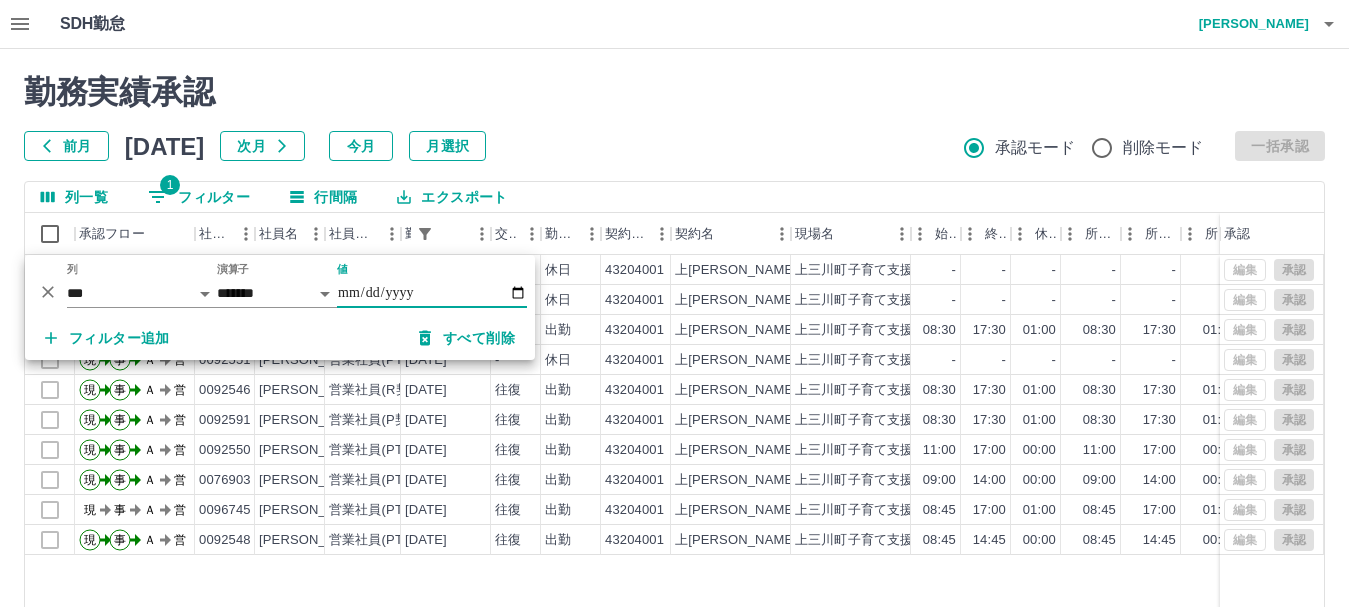 click on "勤務実績承認" at bounding box center (674, 92) 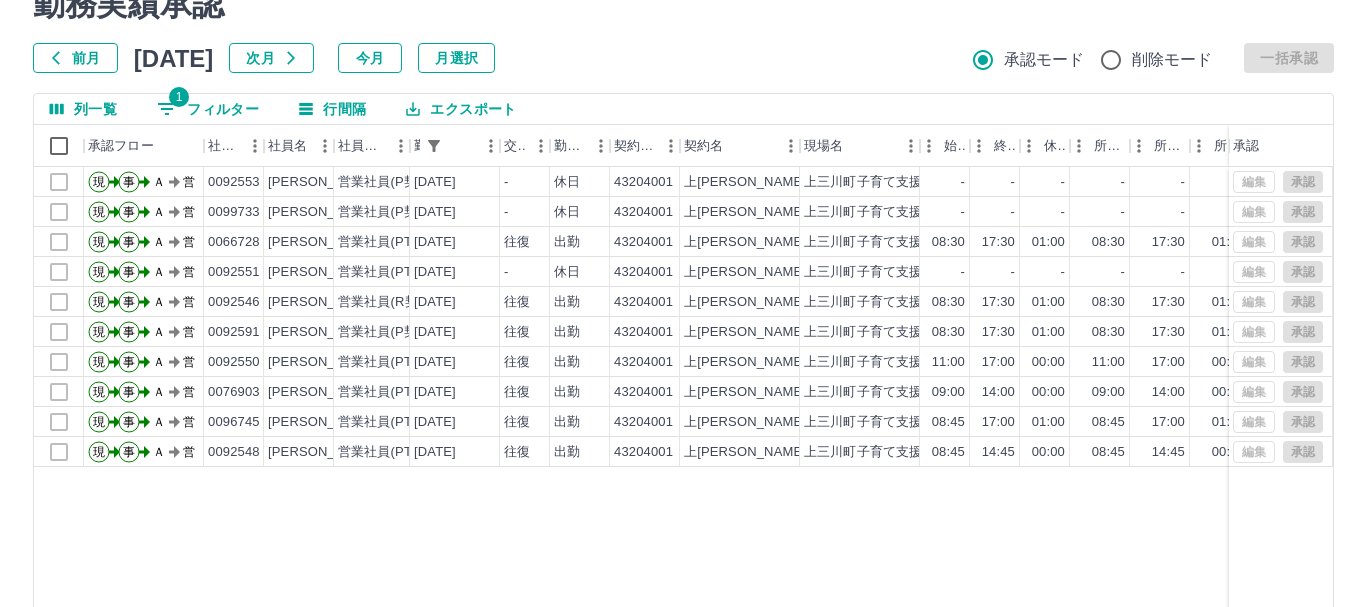 scroll, scrollTop: 0, scrollLeft: 0, axis: both 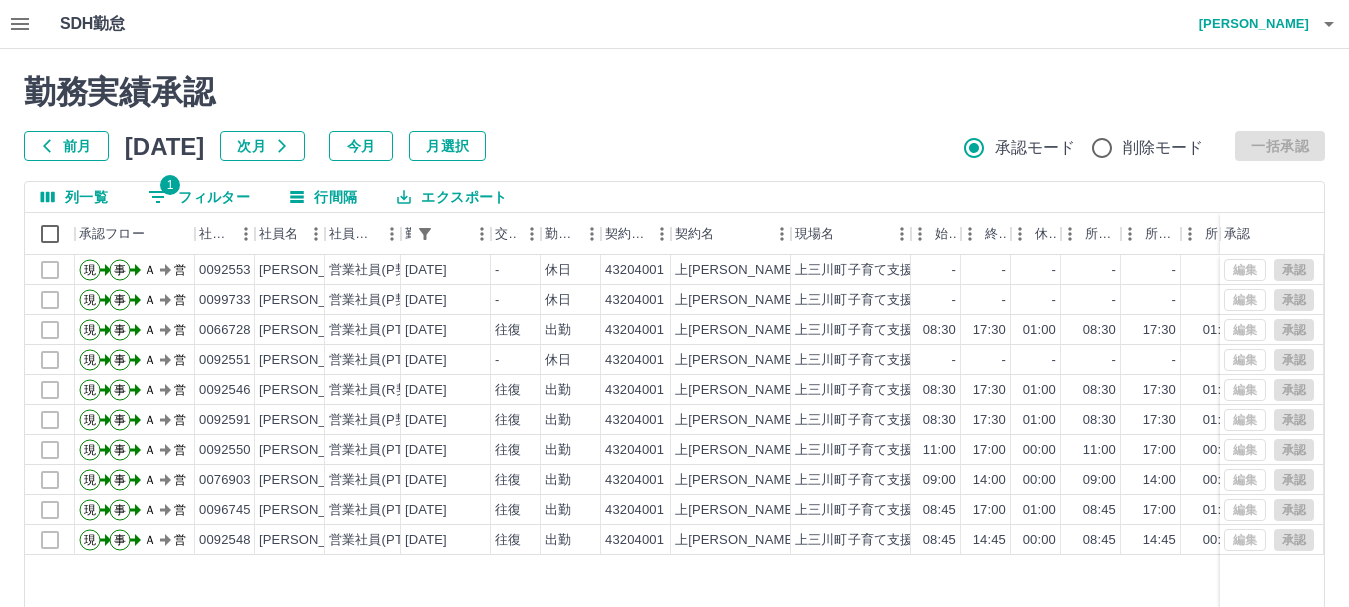 click 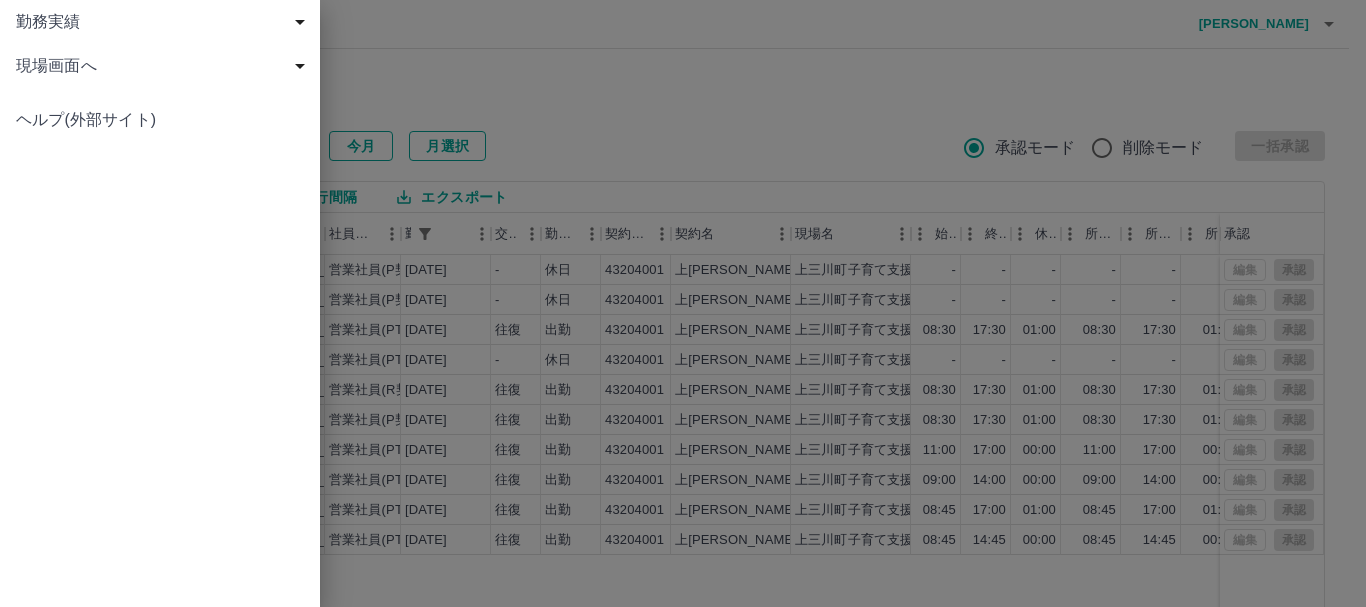 click on "現場画面へ" at bounding box center (164, 66) 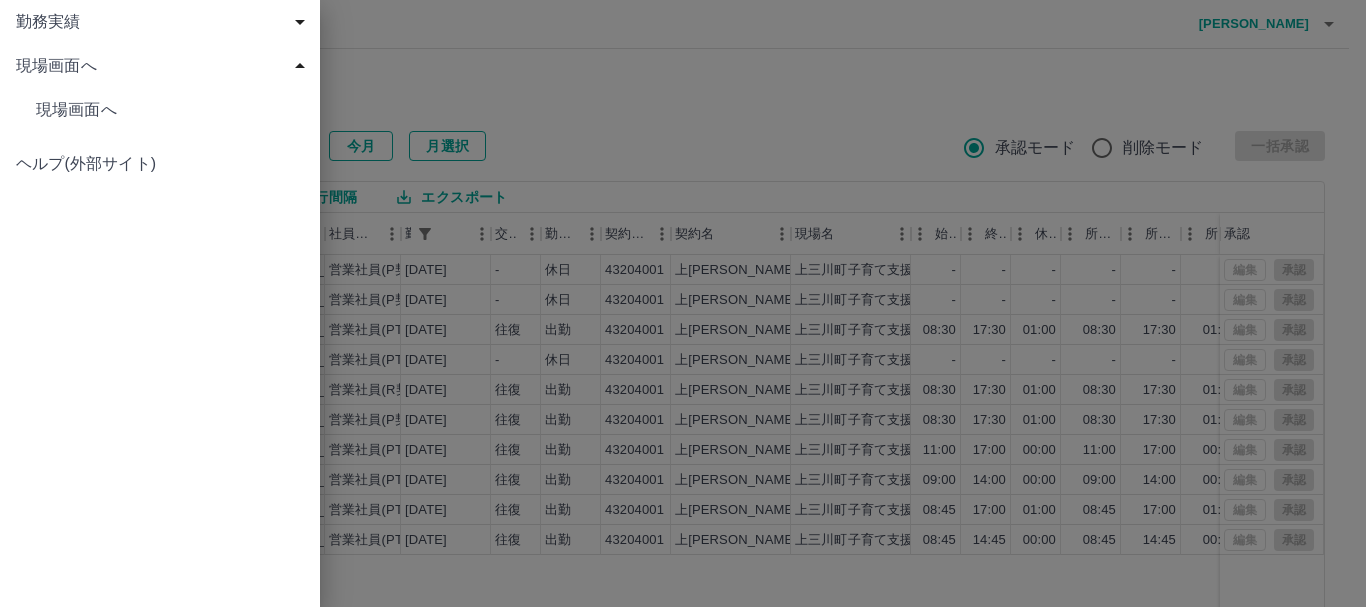 click on "現場画面へ" at bounding box center [160, 110] 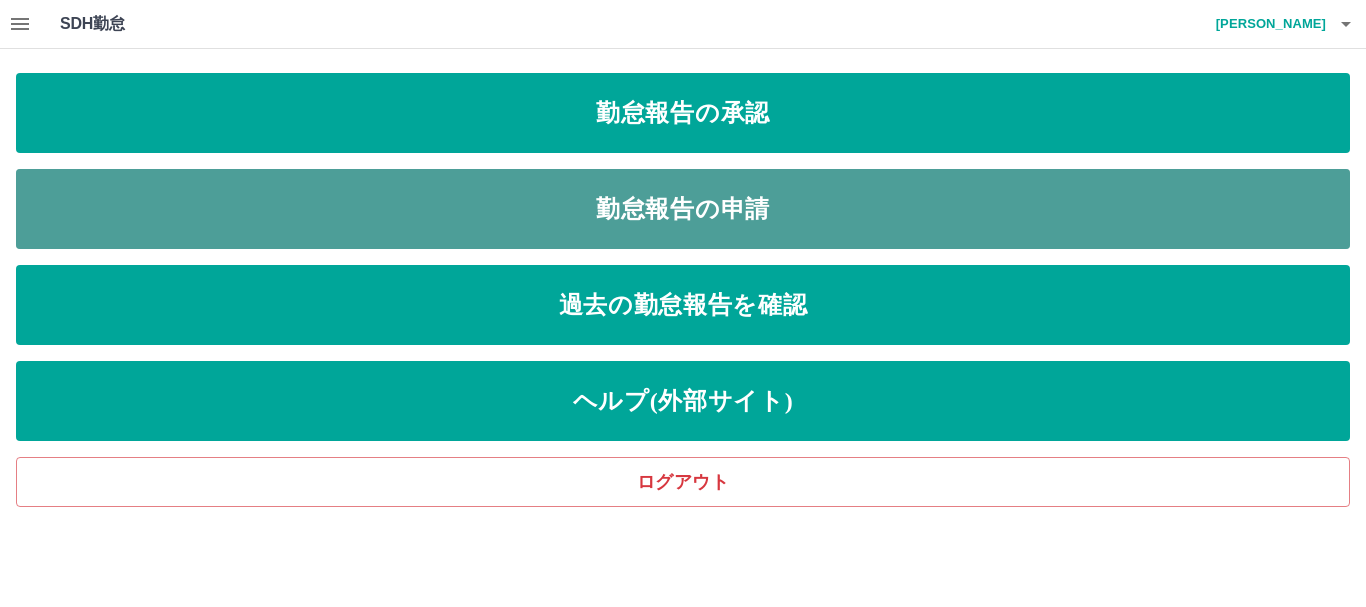 click on "勤怠報告の申請" at bounding box center (683, 209) 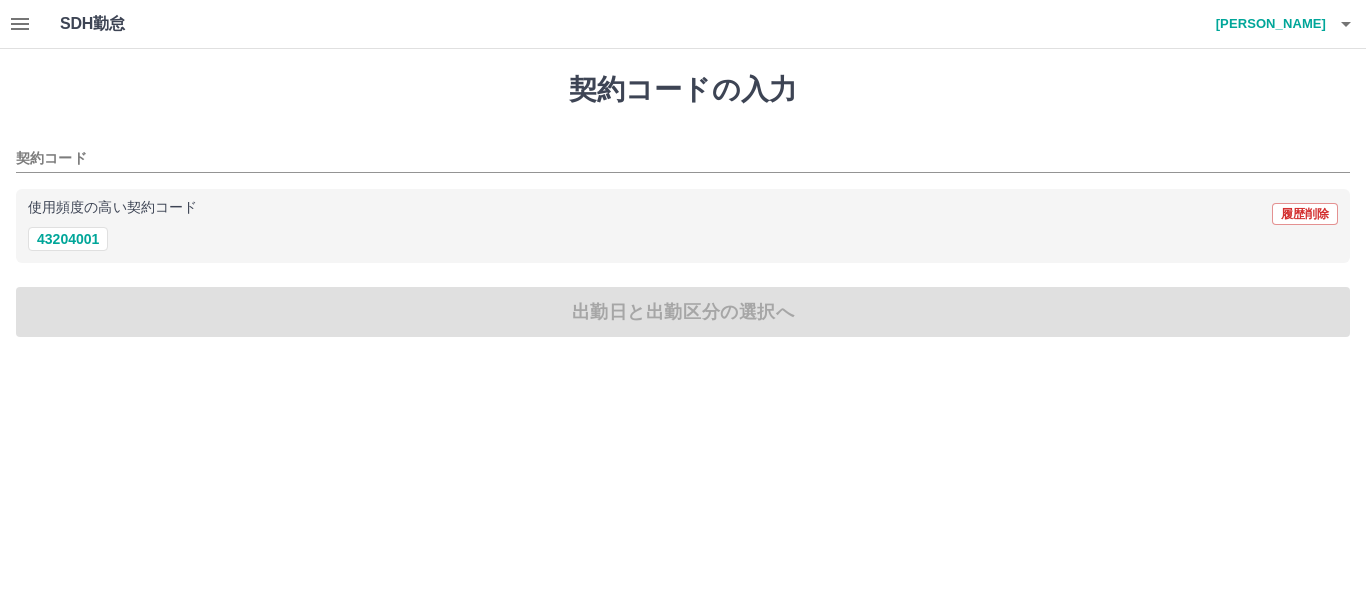 click on "契約コードの入力 契約コード 使用頻度の高い契約コード 履歴削除 43204001 出勤日と出勤区分の選択へ" at bounding box center (683, 205) 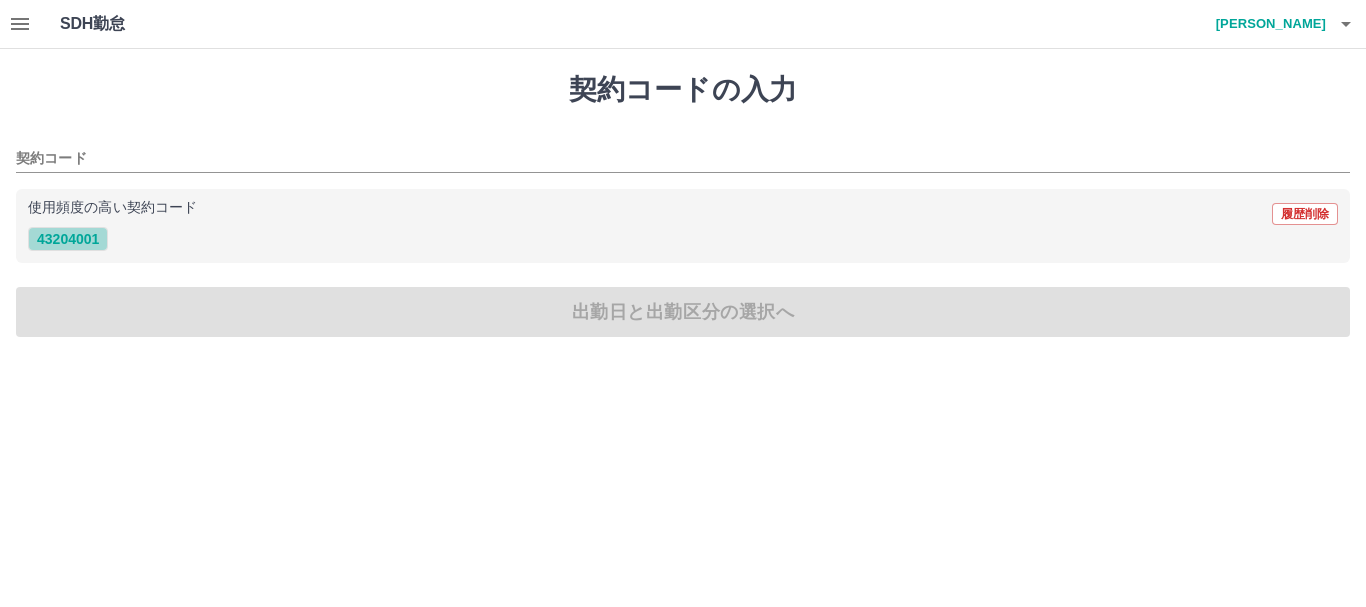 click on "43204001" at bounding box center [68, 239] 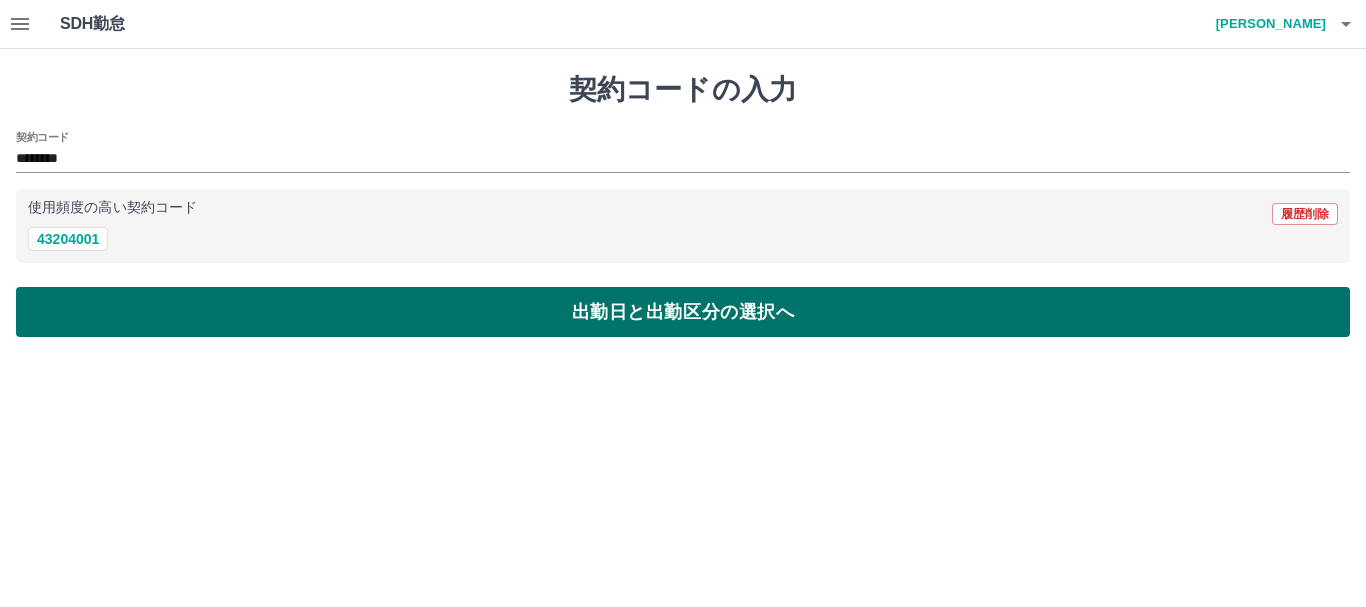 click on "出勤日と出勤区分の選択へ" at bounding box center [683, 312] 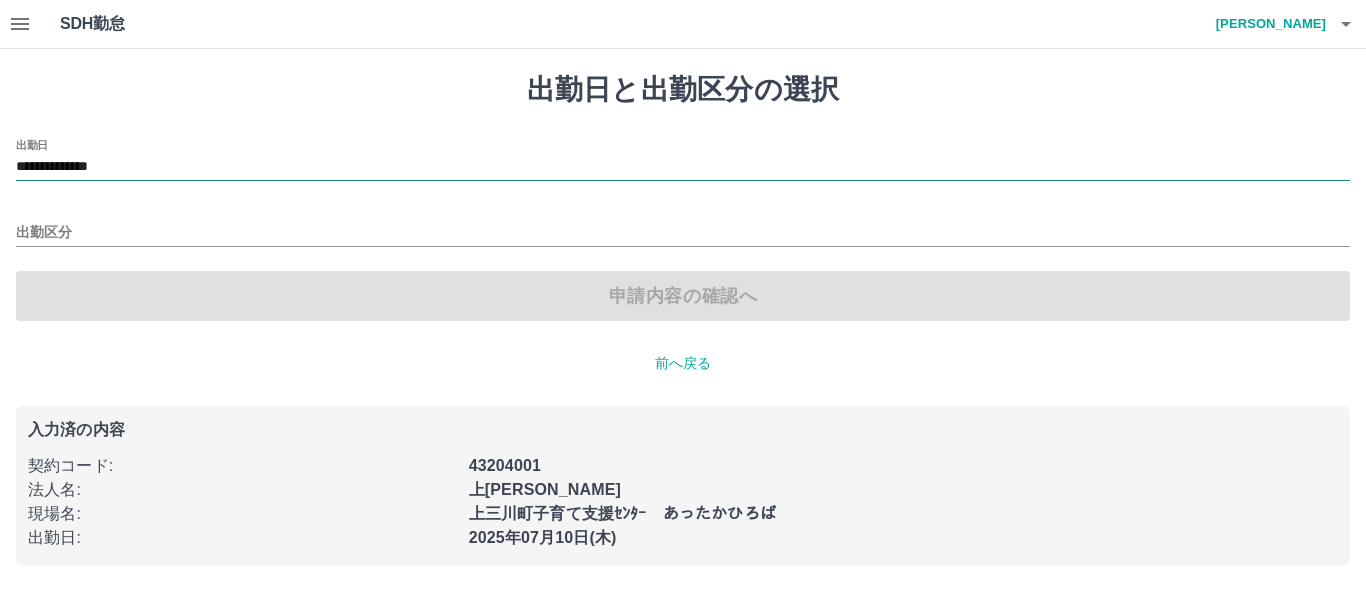 click on "**********" at bounding box center [683, 167] 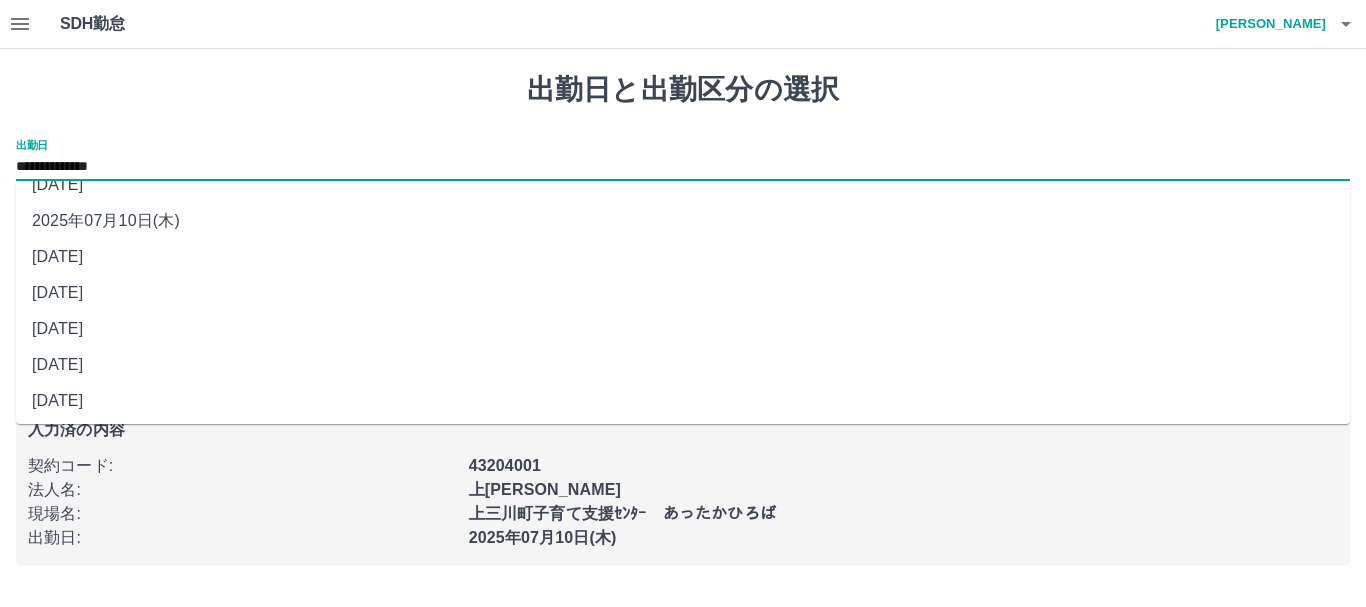 scroll, scrollTop: 0, scrollLeft: 0, axis: both 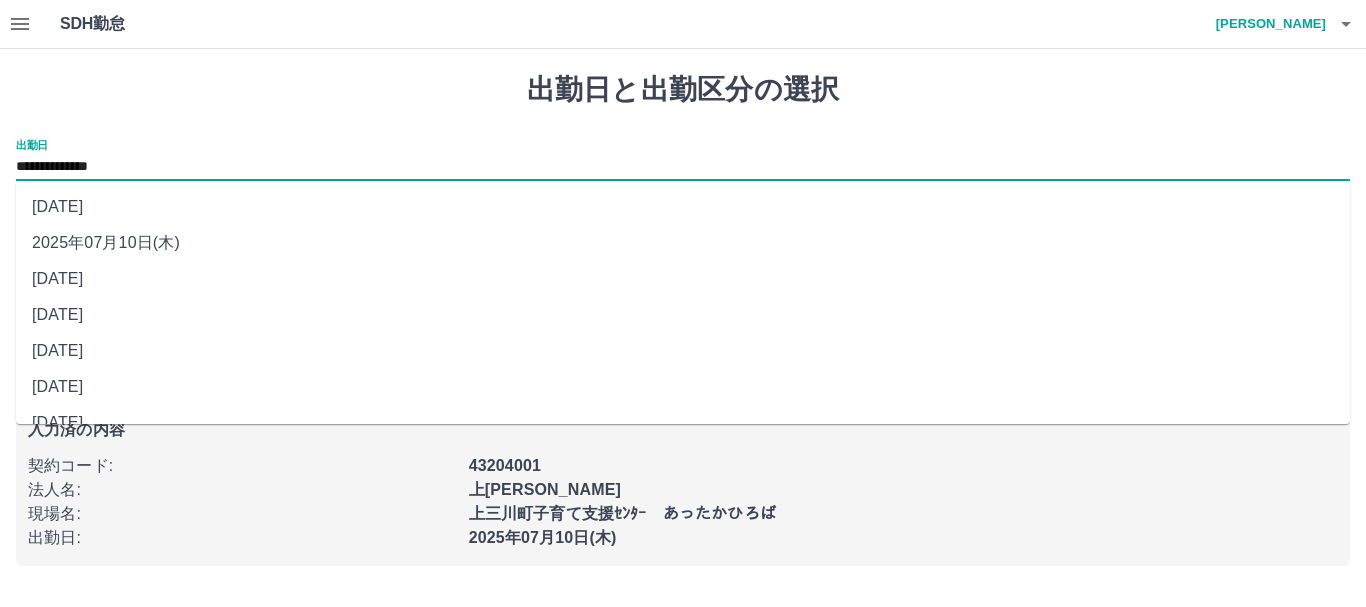 click on "出勤日と出勤区分の選択" at bounding box center [683, 90] 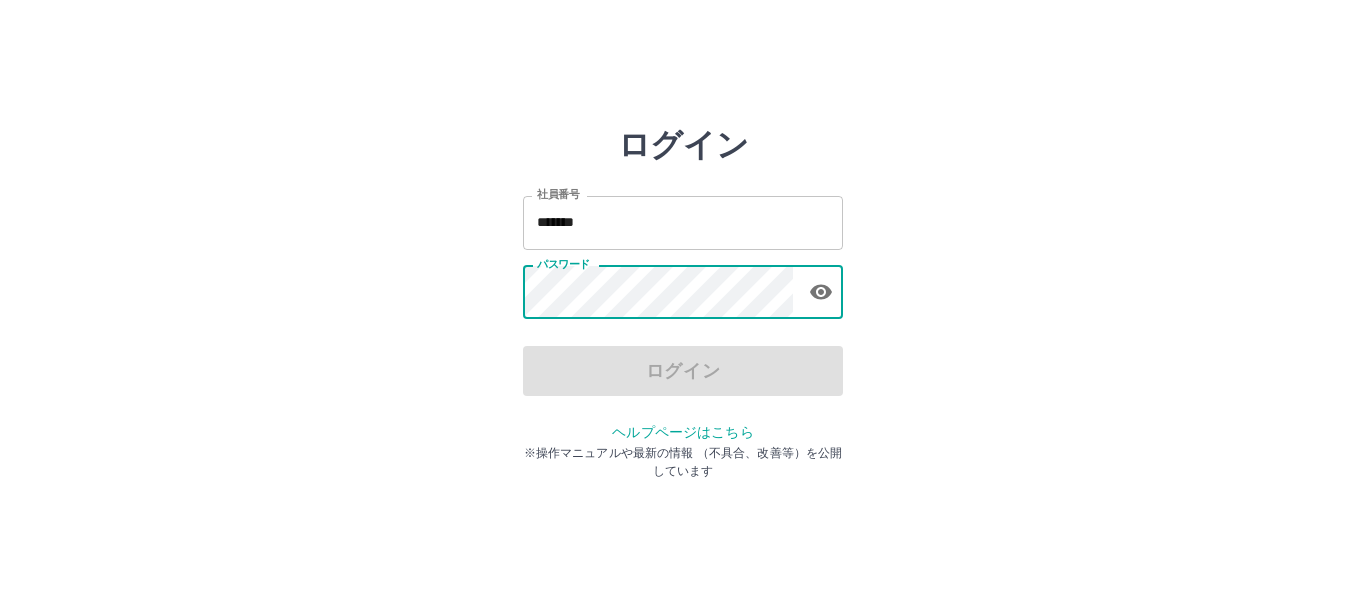 scroll, scrollTop: 0, scrollLeft: 0, axis: both 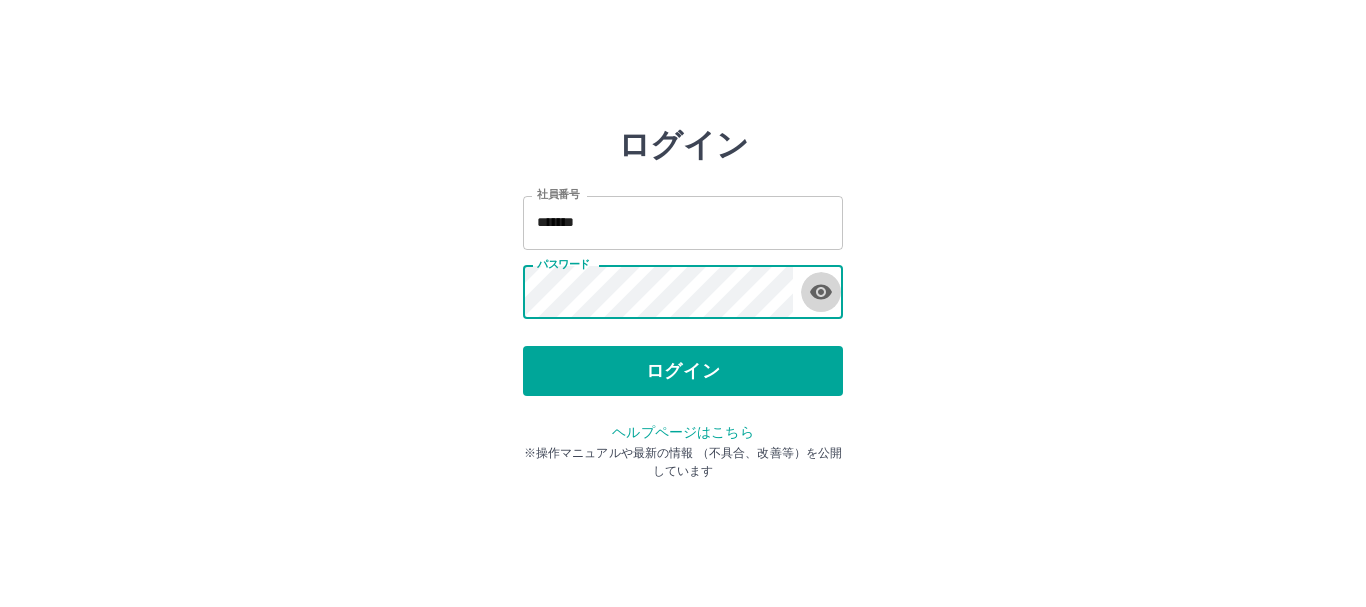 click 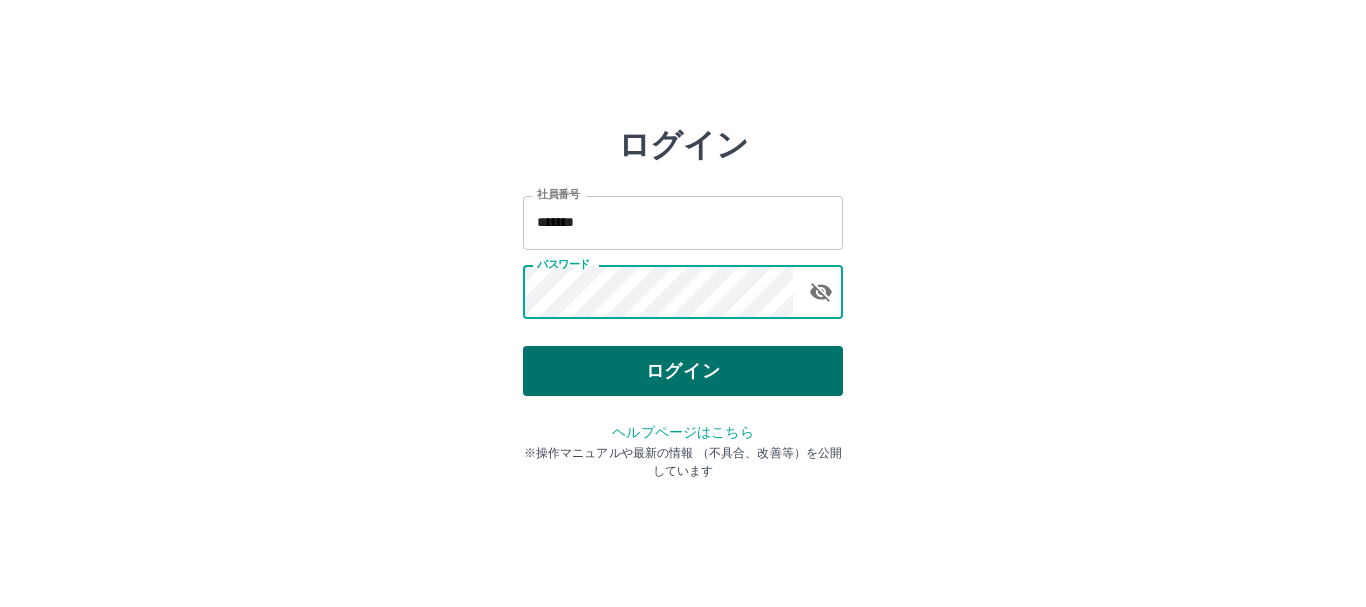 click on "ログイン" at bounding box center (683, 371) 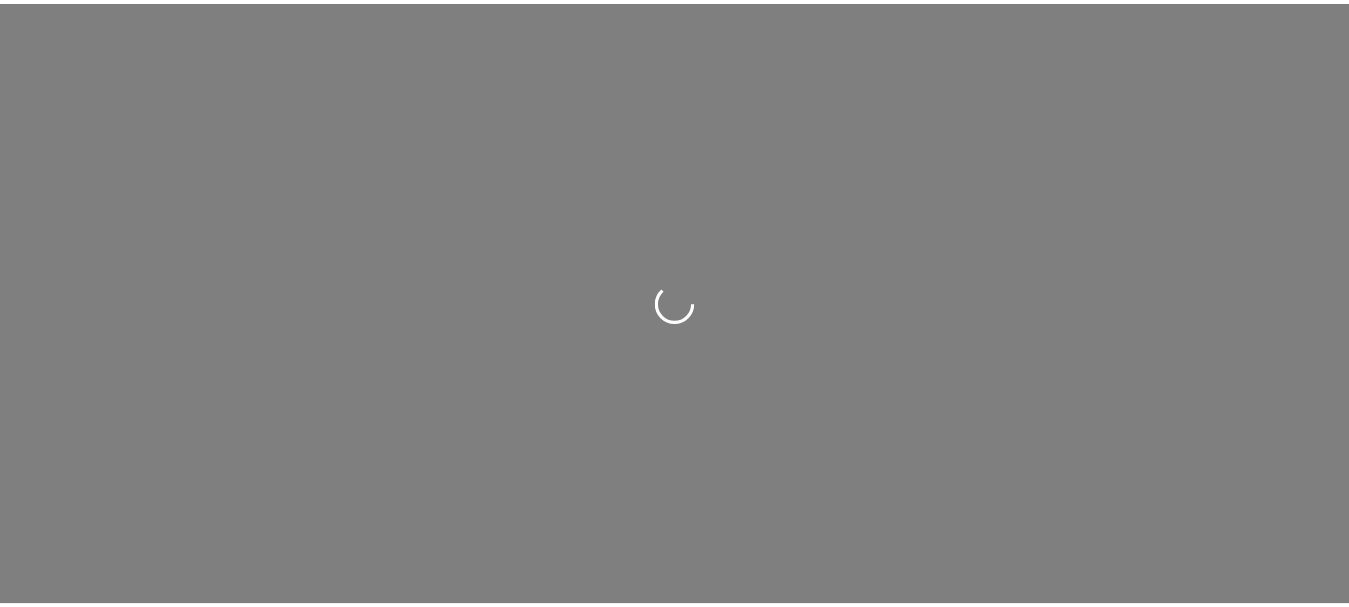 scroll, scrollTop: 0, scrollLeft: 0, axis: both 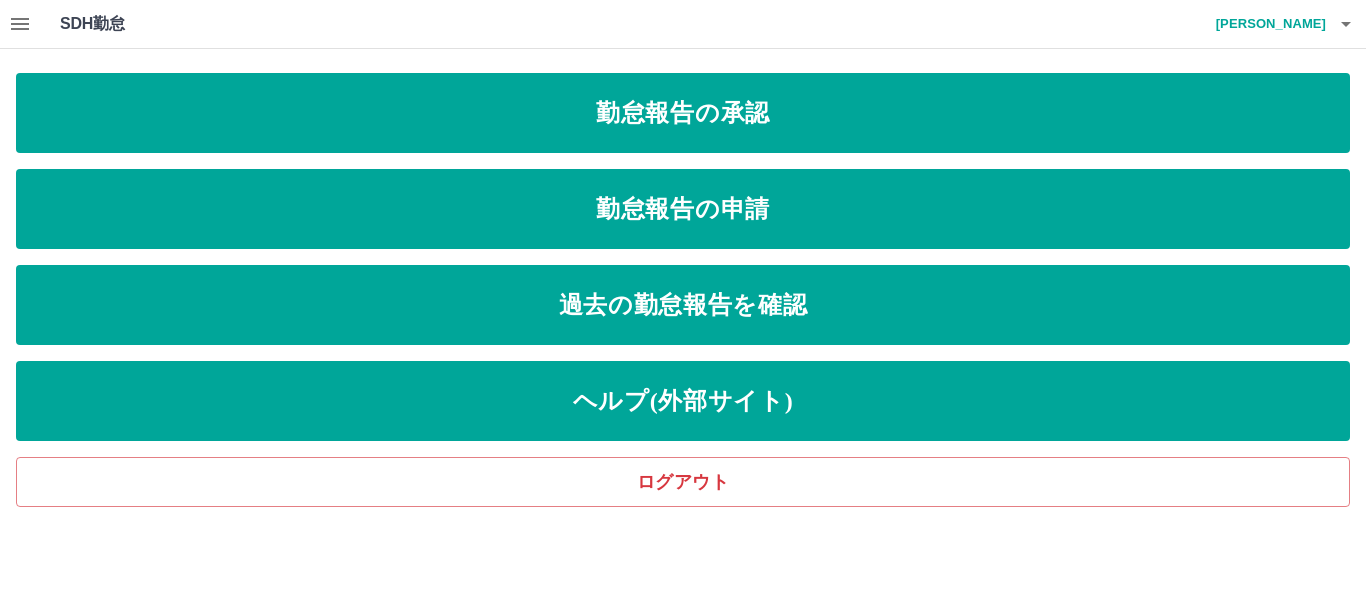 click 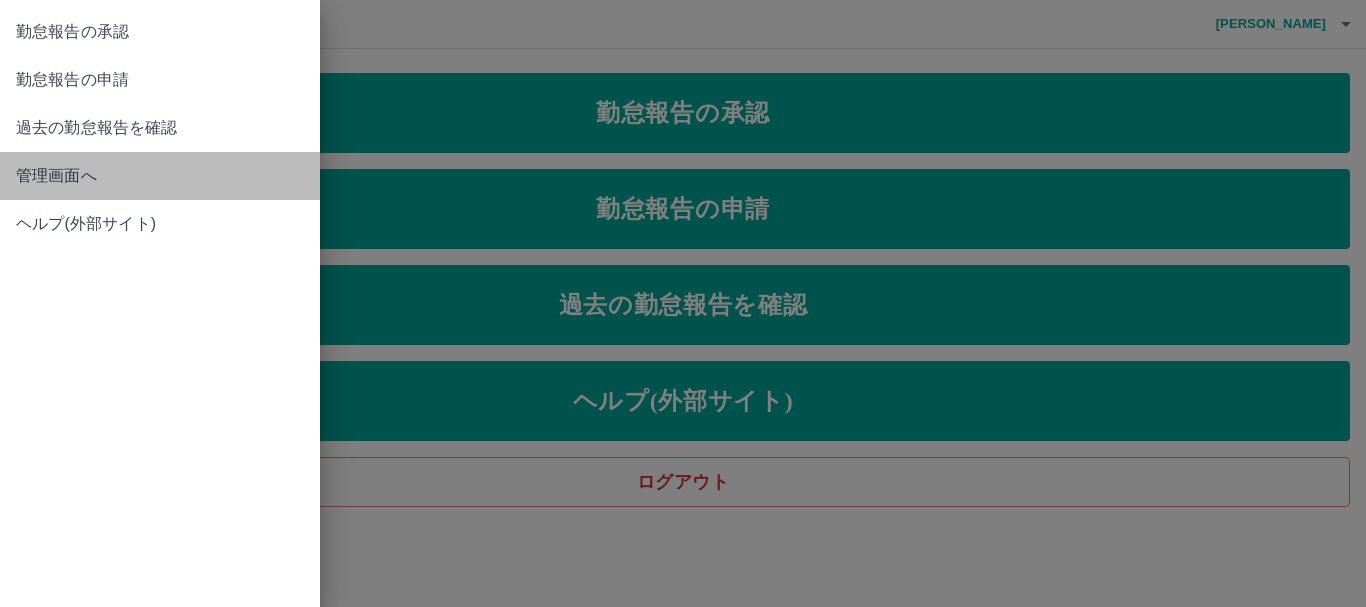 click on "管理画面へ" at bounding box center [160, 176] 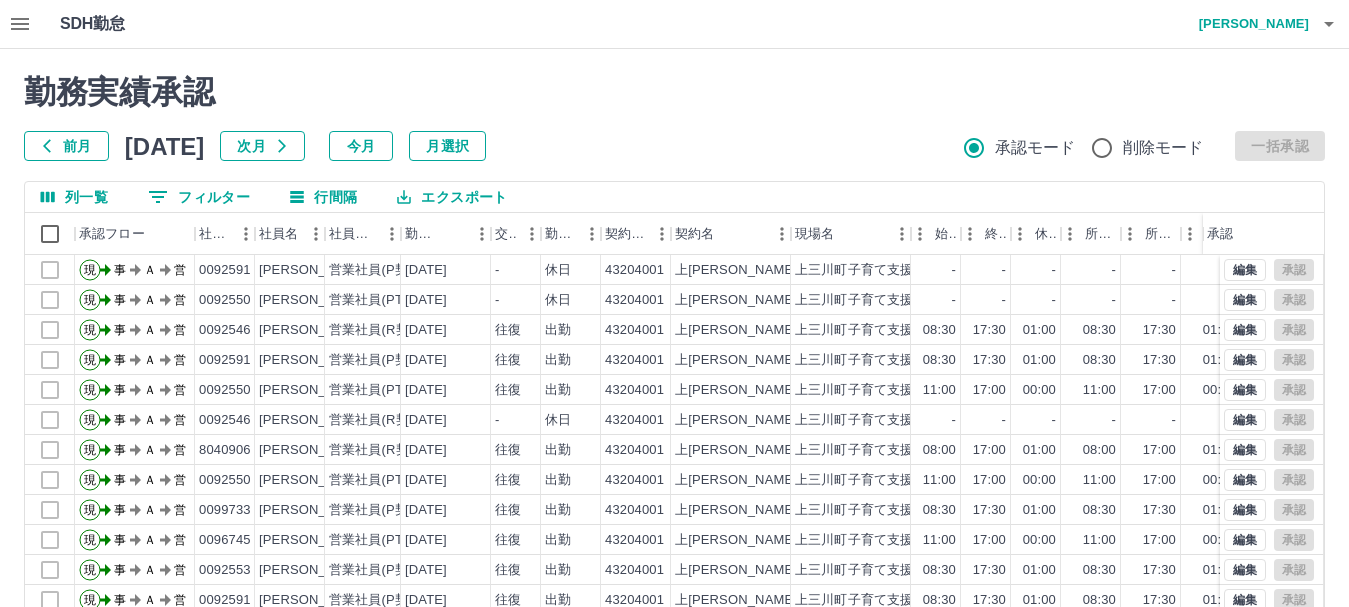 click on "0 フィルター" at bounding box center (199, 197) 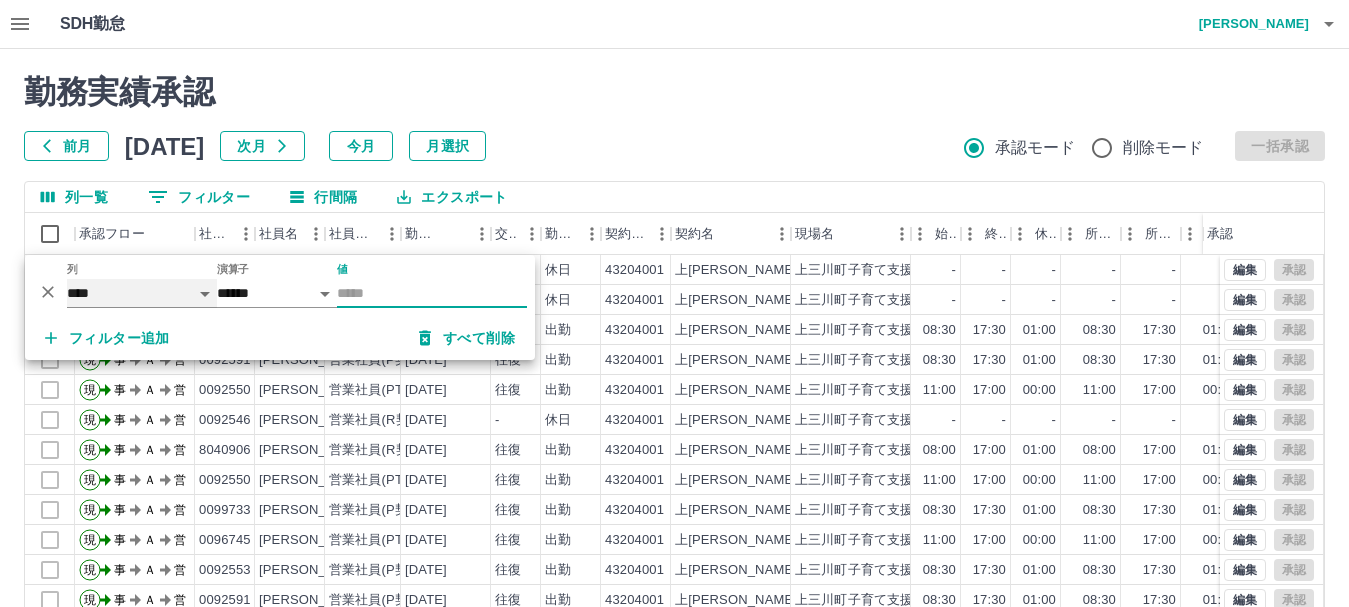 click on "**** *** **** *** *** **** ***** *** *** ** ** ** **** **** **** ** ** *** **** *****" at bounding box center [142, 293] 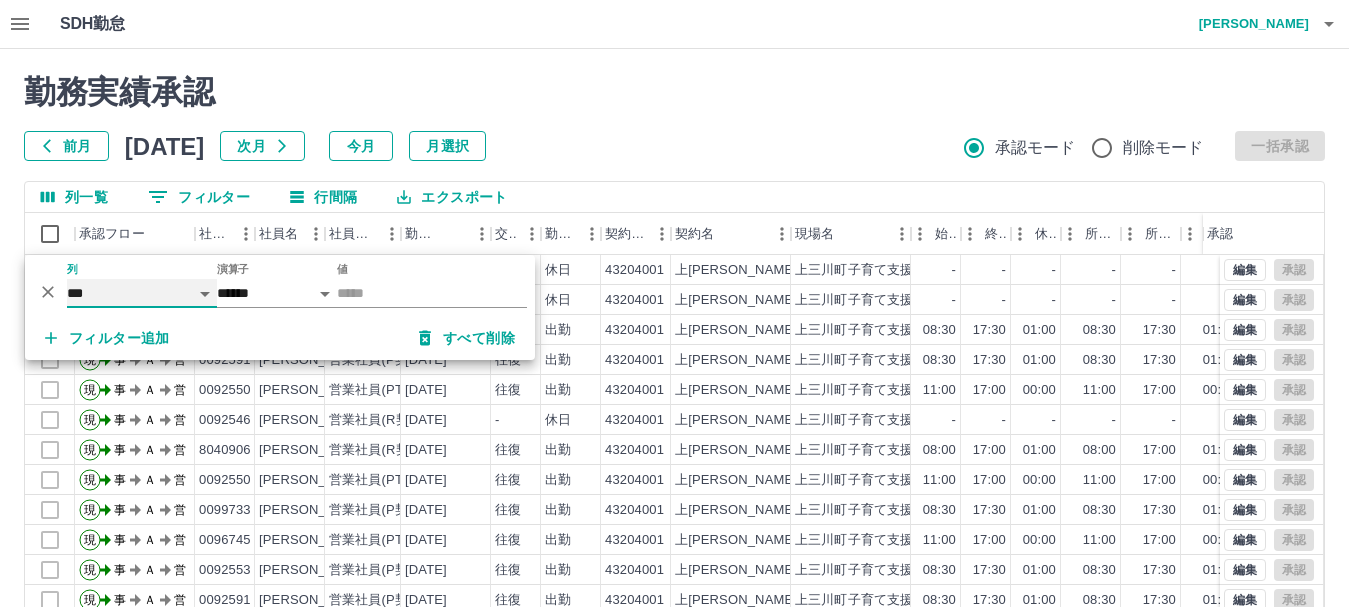 click on "**** *** **** *** *** **** ***** *** *** ** ** ** **** **** **** ** ** *** **** *****" at bounding box center (142, 293) 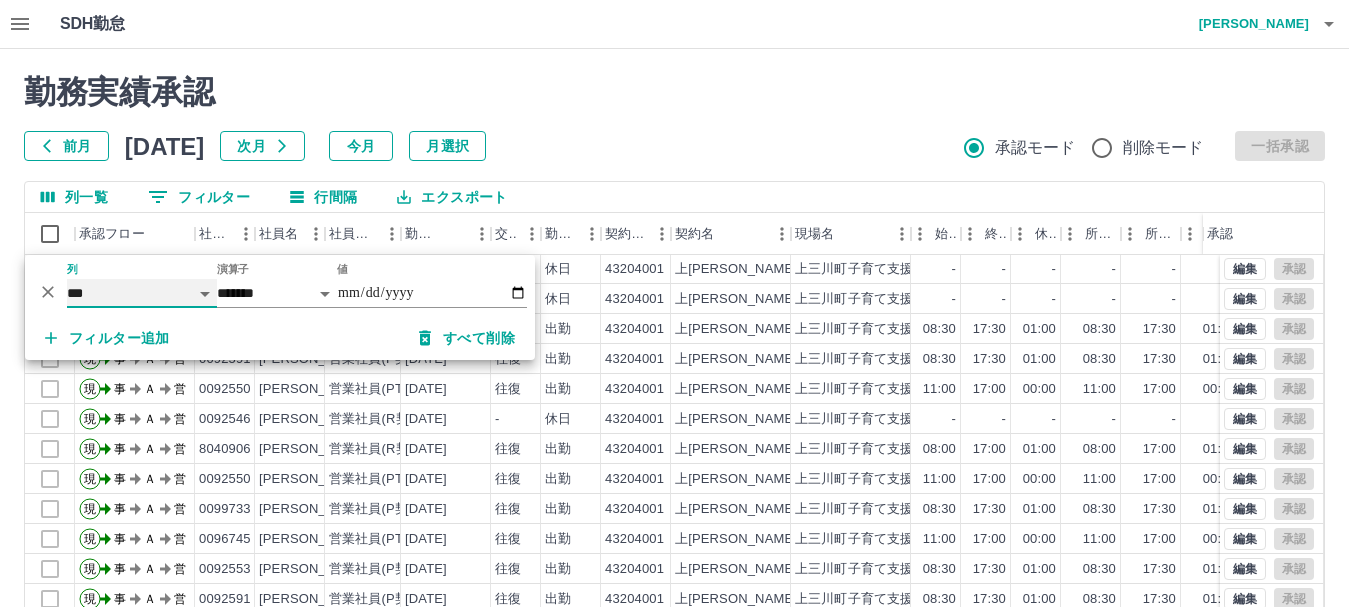 scroll, scrollTop: 0, scrollLeft: 0, axis: both 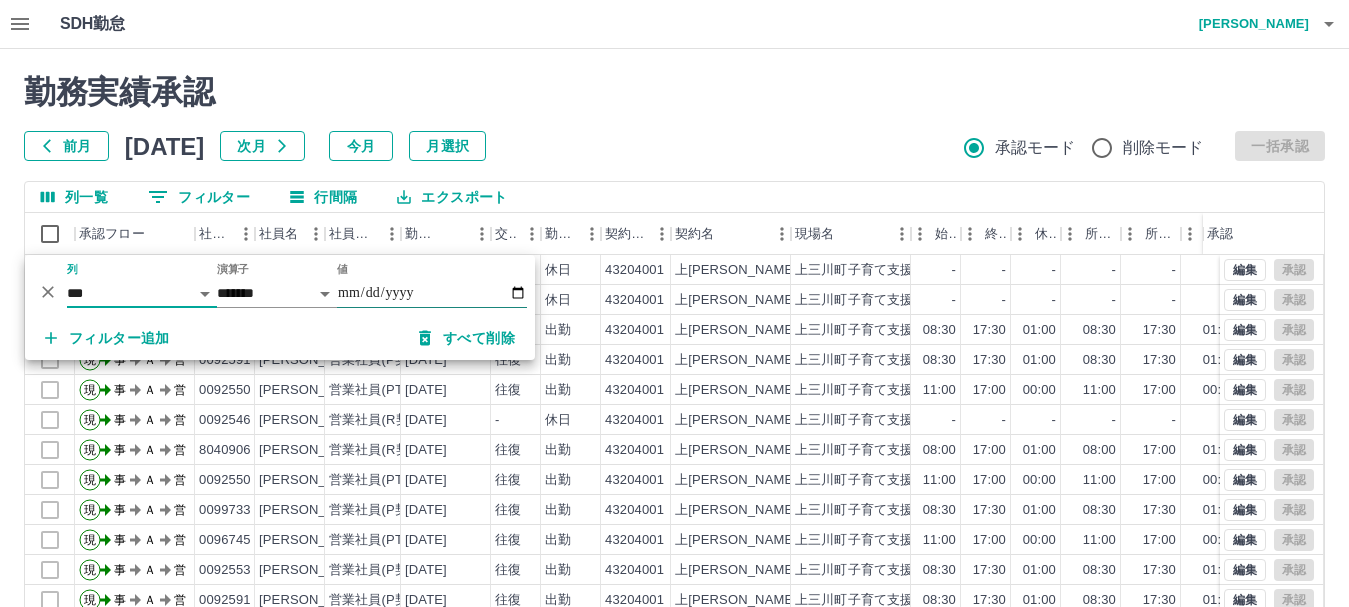 click on "値" at bounding box center [432, 293] 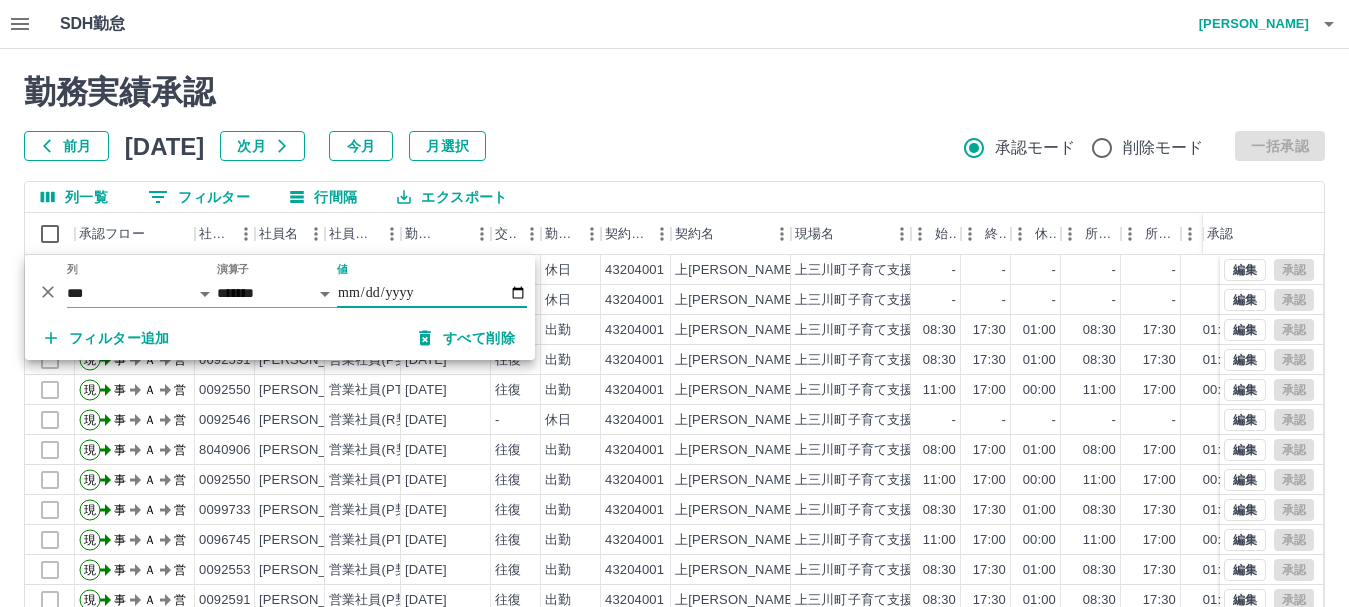 click on "値" at bounding box center [432, 293] 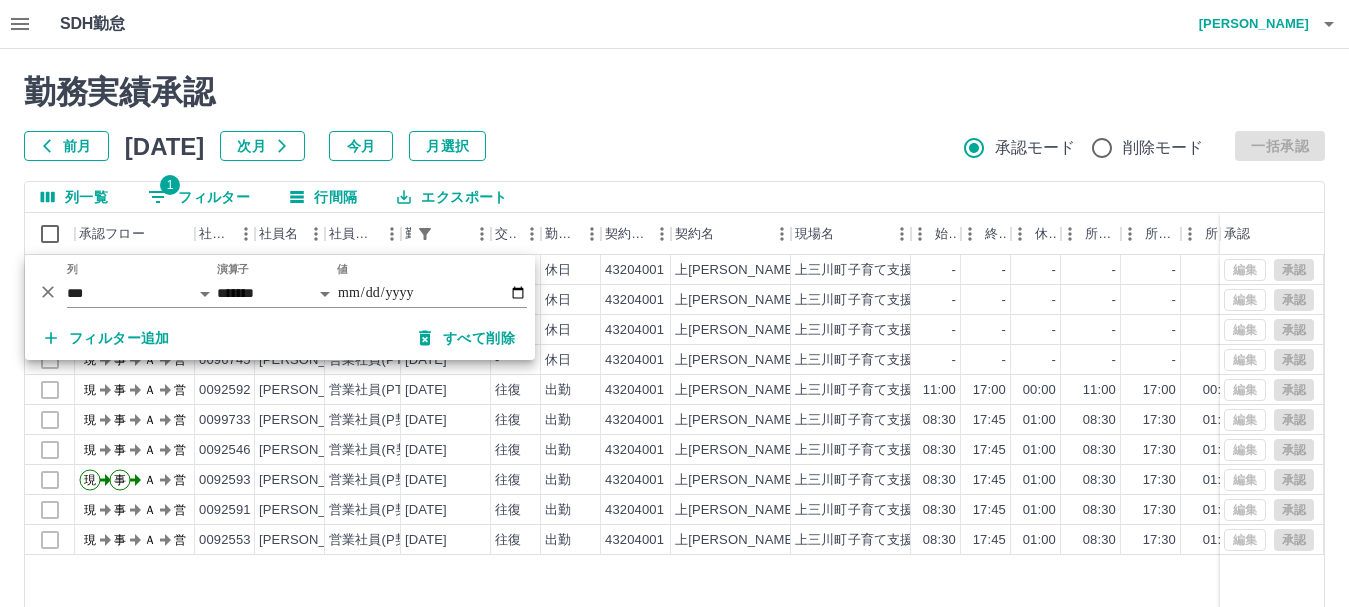 click on "勤務実績承認 前月 [DATE] 次月 今月 月選択 承認モード 削除モード 一括承認" at bounding box center [674, 117] 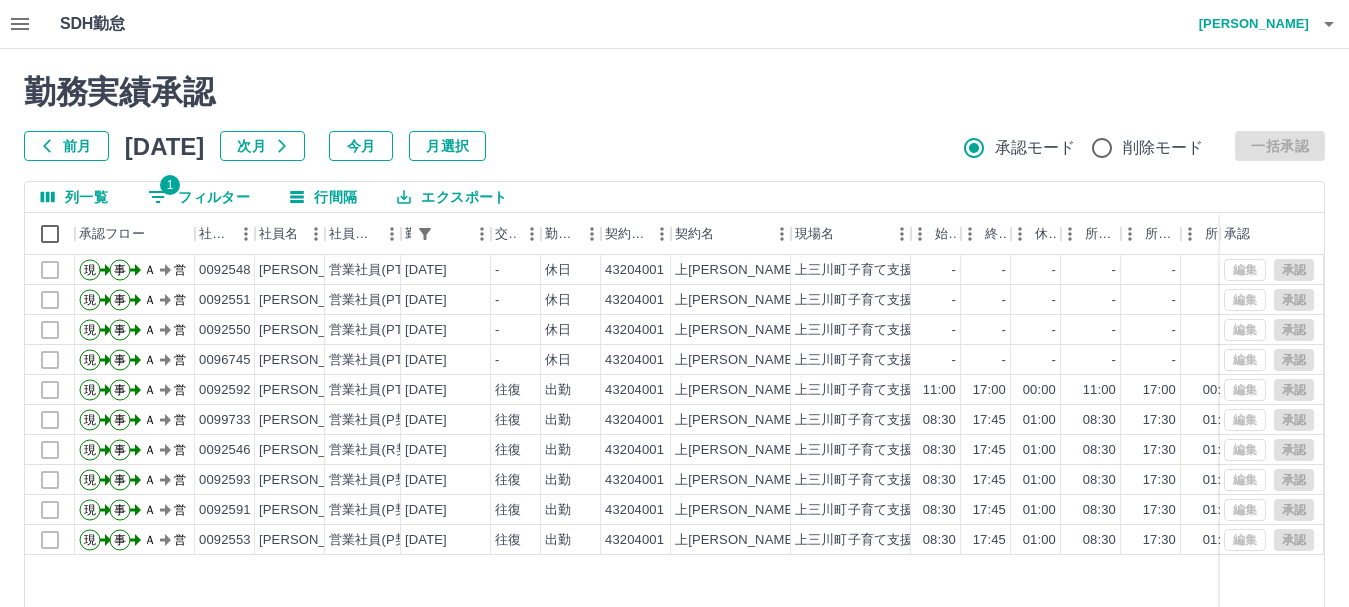 click on "勤務実績承認 前月 [DATE] 次月 今月 月選択 承認モード 削除モード 一括承認" at bounding box center (674, 117) 